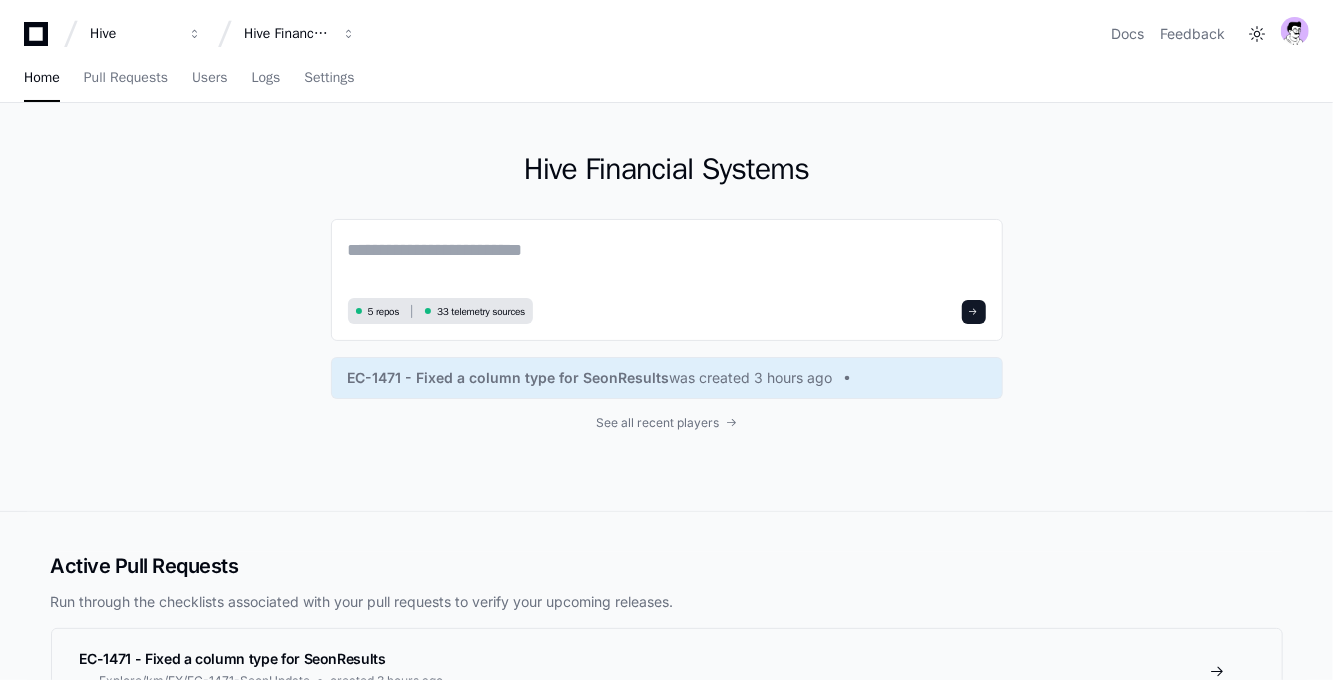 scroll, scrollTop: 0, scrollLeft: 0, axis: both 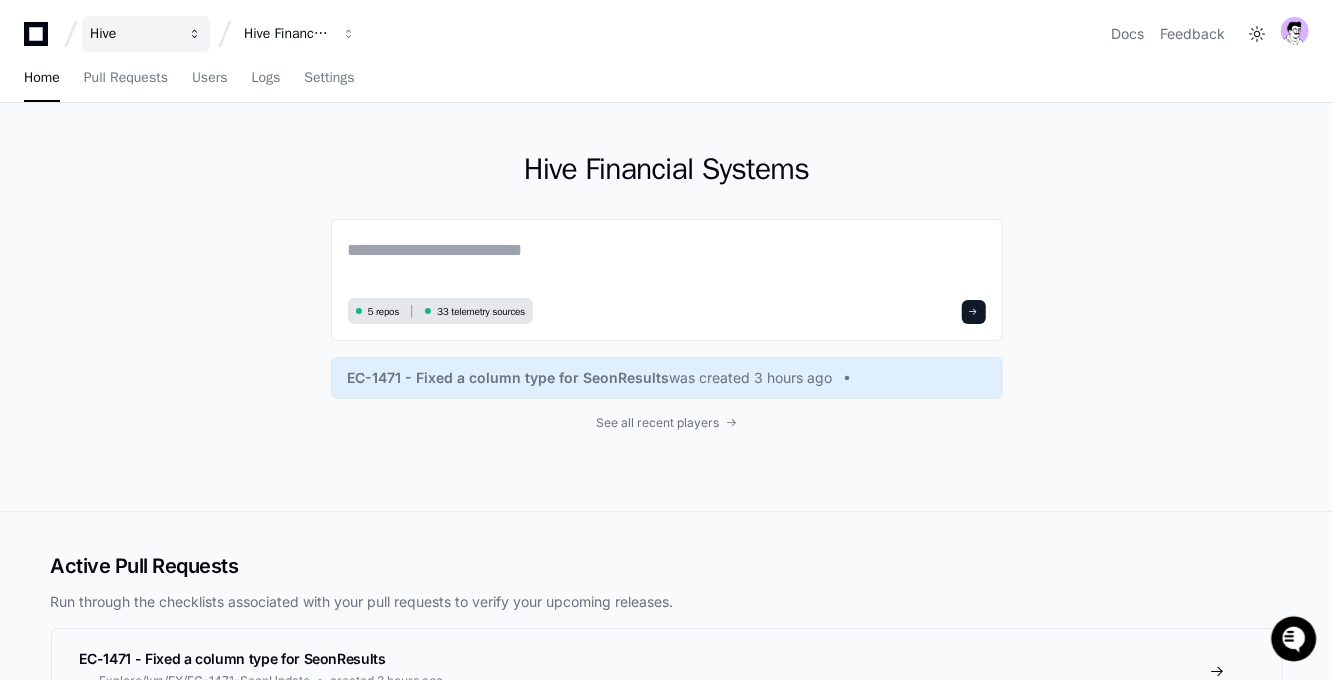 click at bounding box center (195, 34) 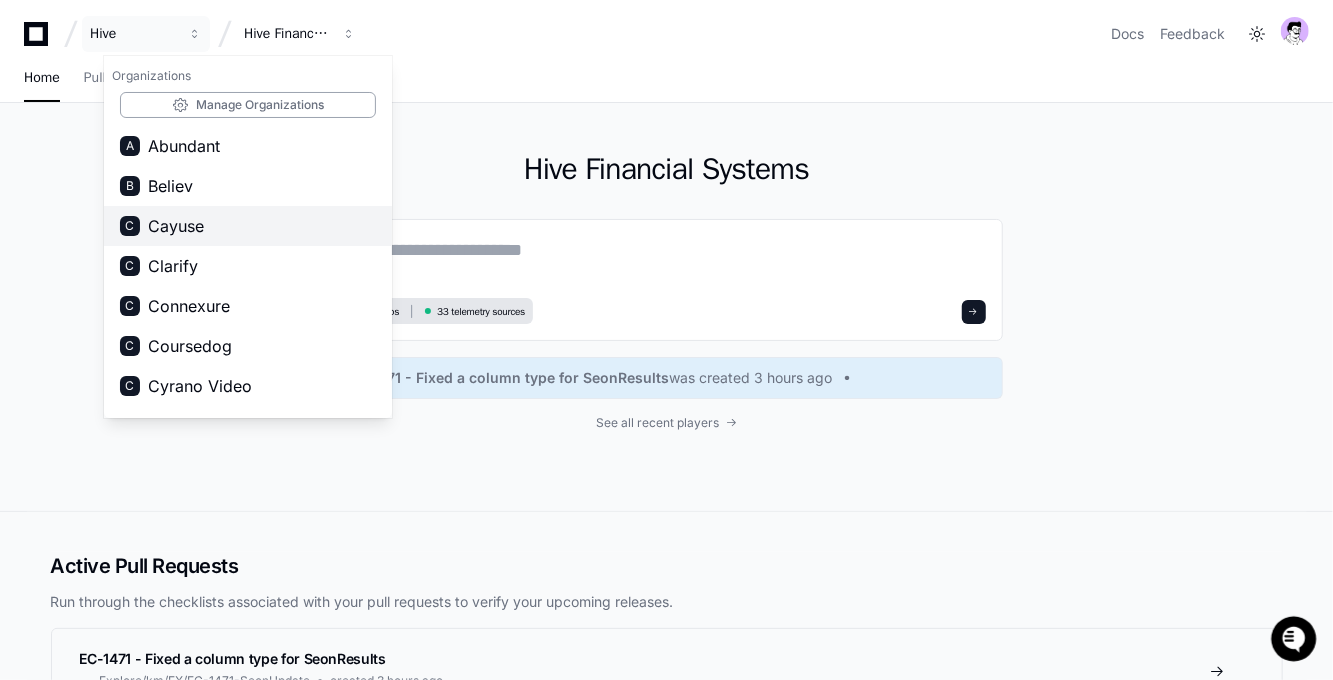scroll, scrollTop: 4, scrollLeft: 0, axis: vertical 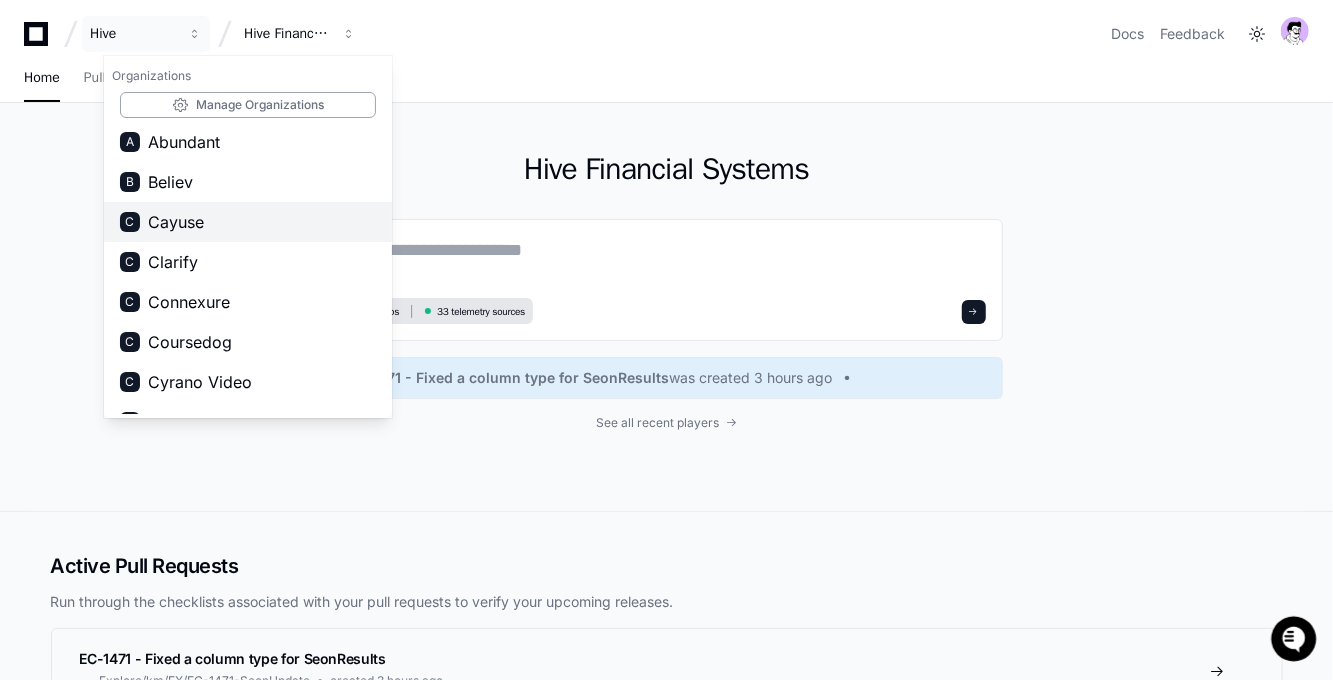 click on "C  Cayuse" at bounding box center (248, 222) 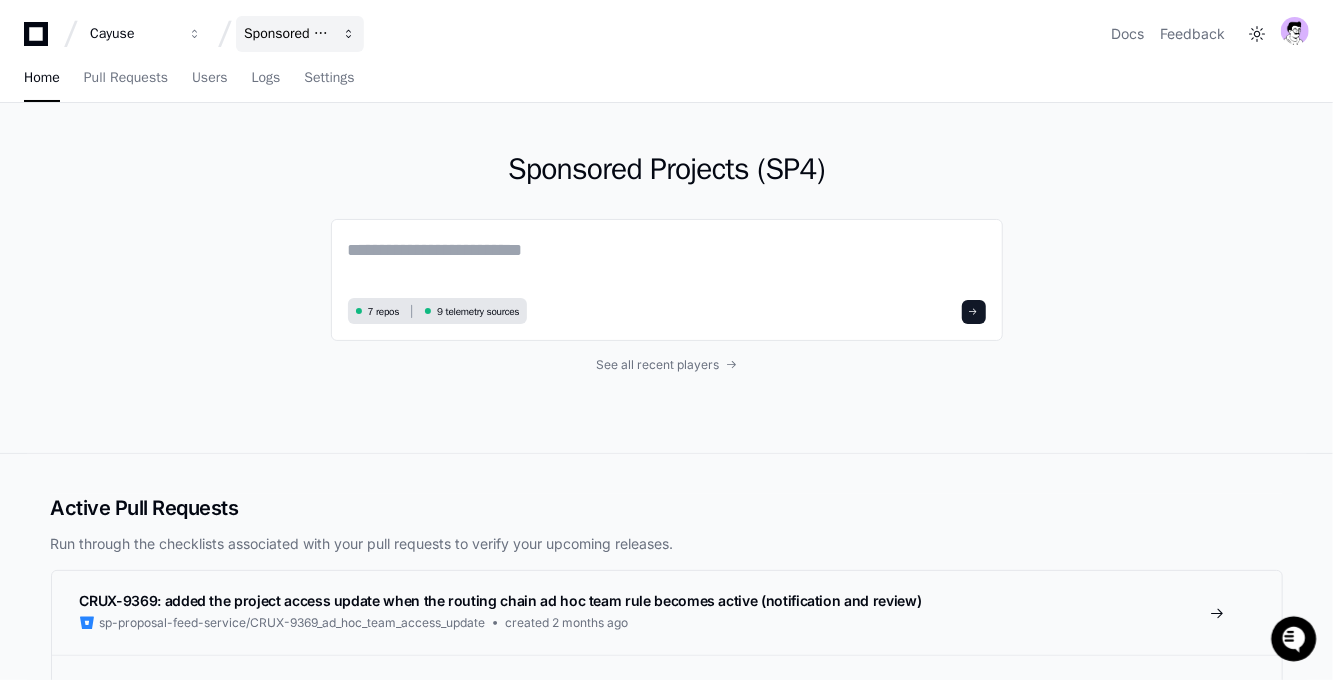 click on "Sponsored Projects (SP4)" at bounding box center [300, 34] 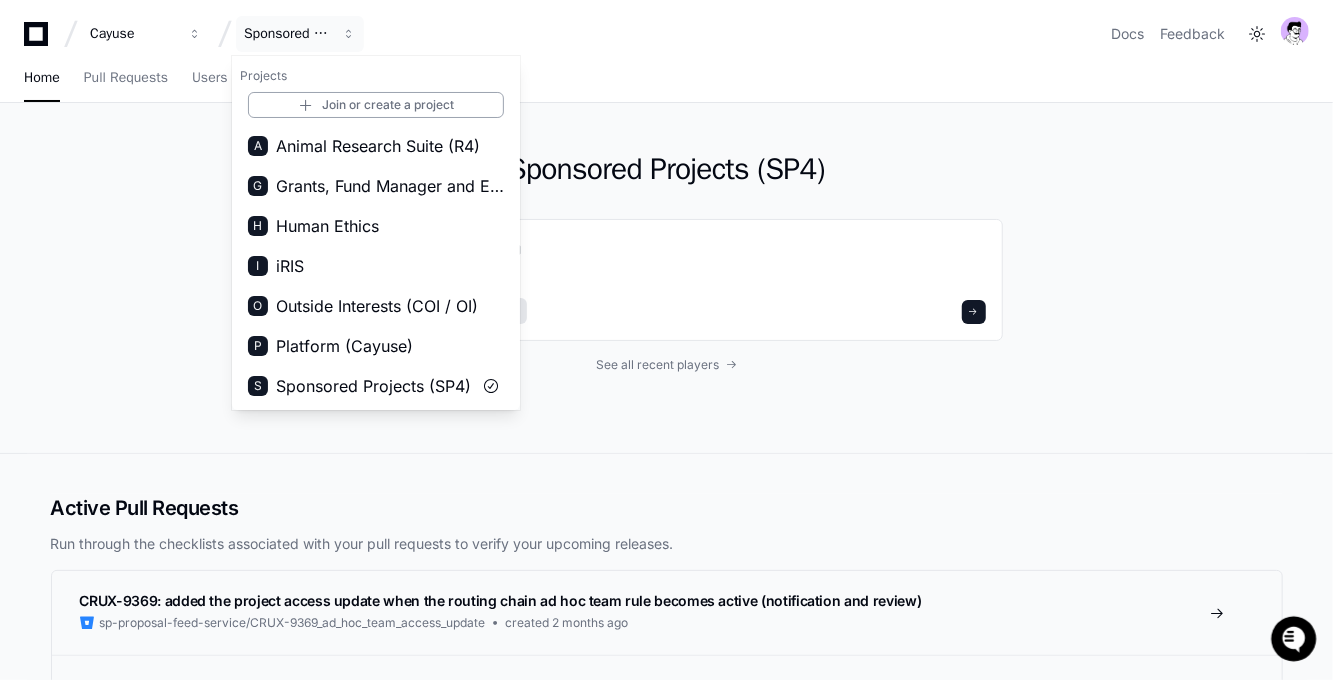click on "Sponsored Projects (SP4)  7 repos 9 telemetry sources See all recent players" 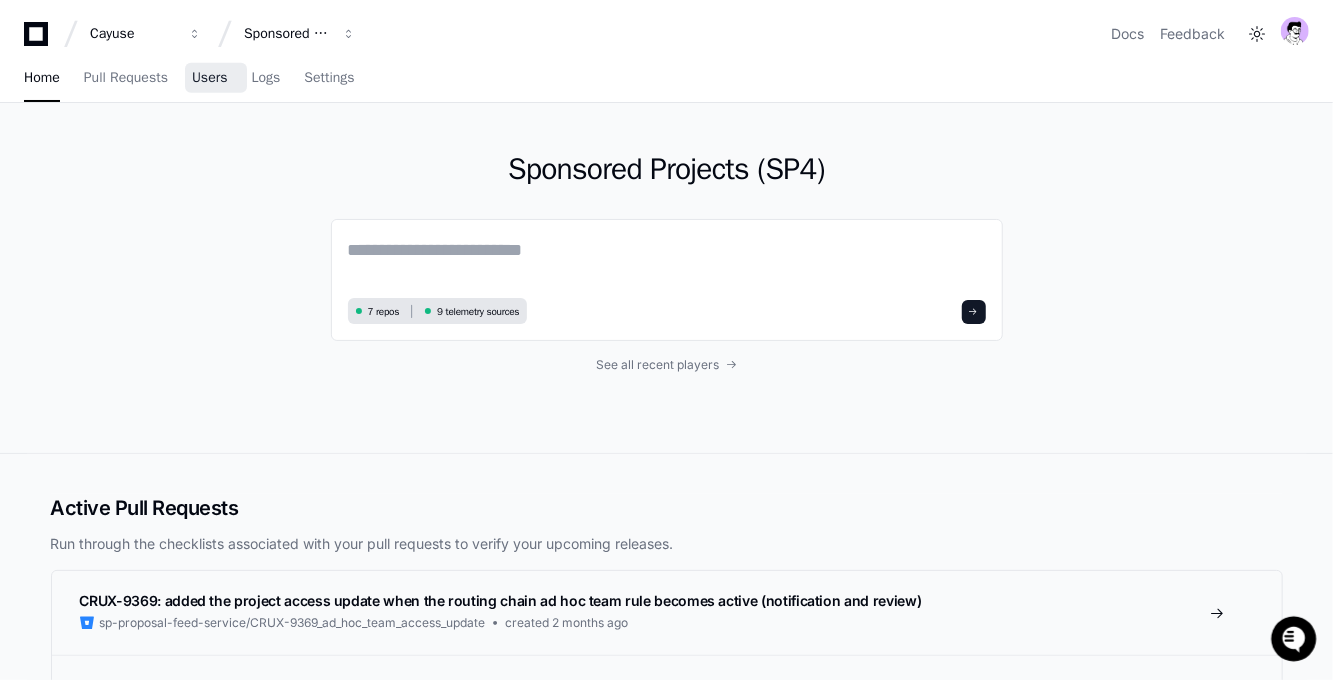 click on "Users" at bounding box center (210, 78) 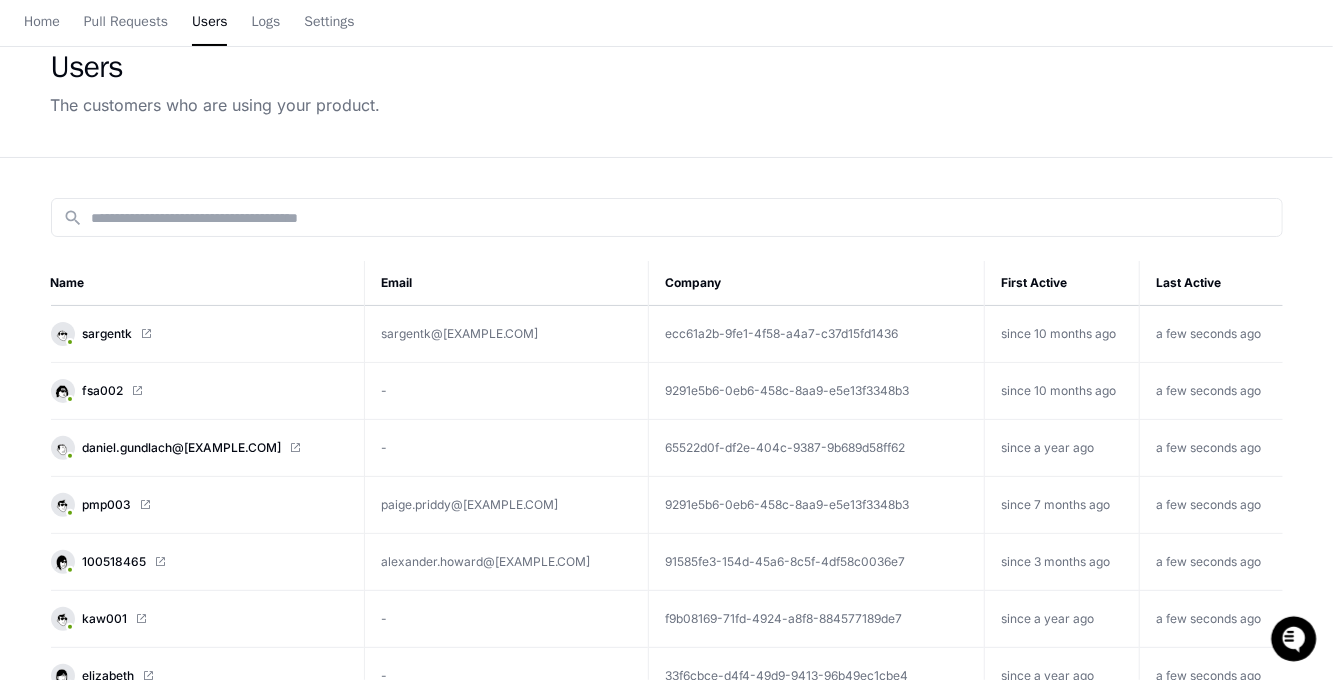 scroll, scrollTop: 147, scrollLeft: 0, axis: vertical 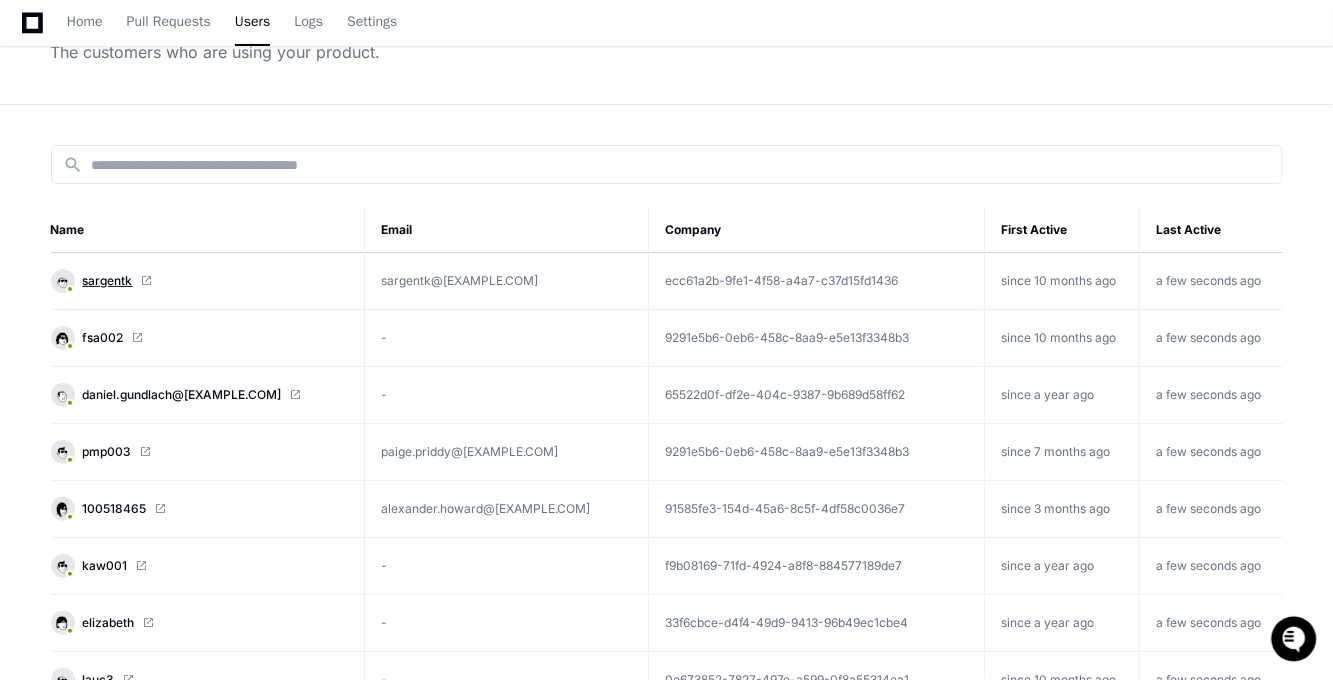 click on "[USERNAME]" 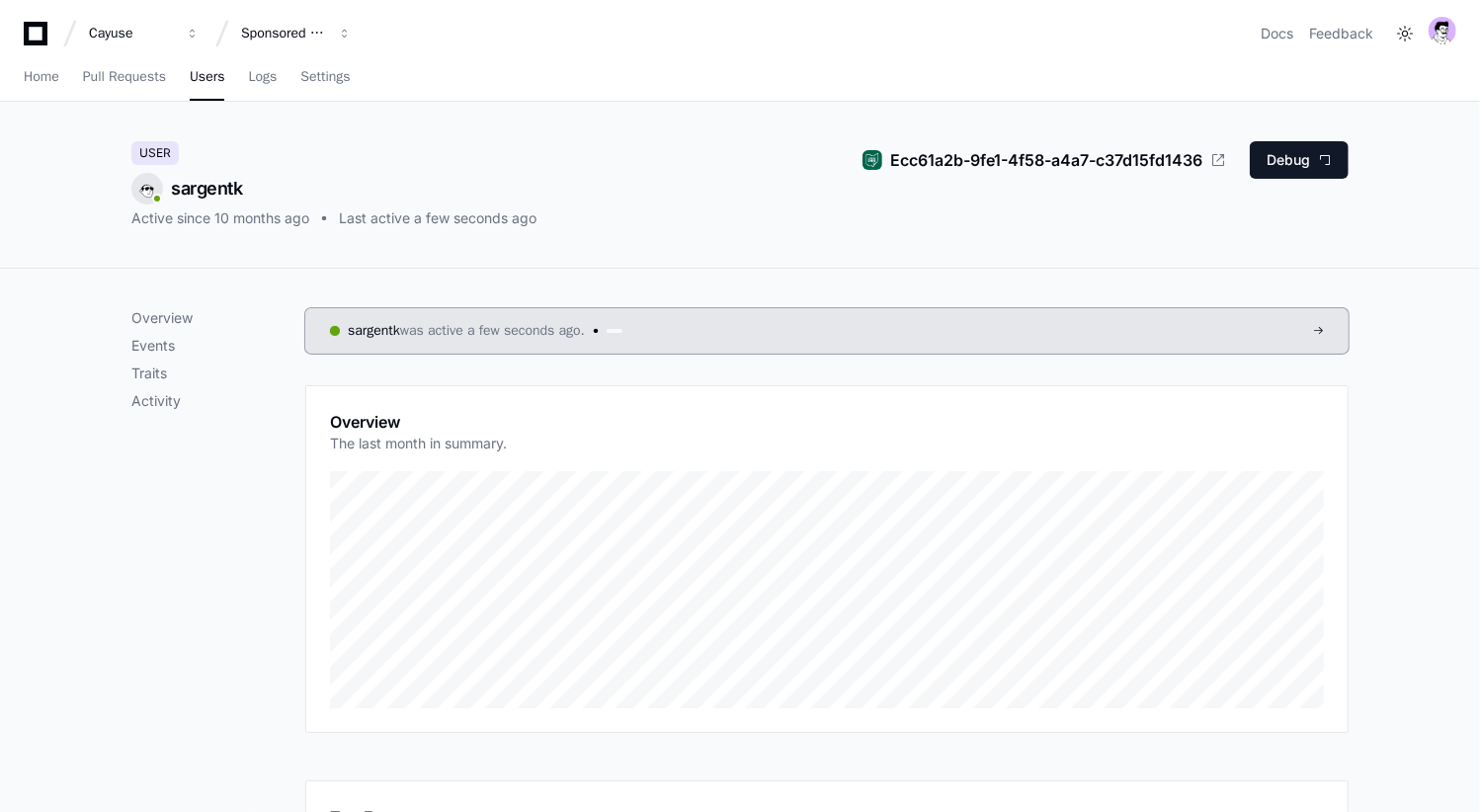 scroll, scrollTop: 0, scrollLeft: 0, axis: both 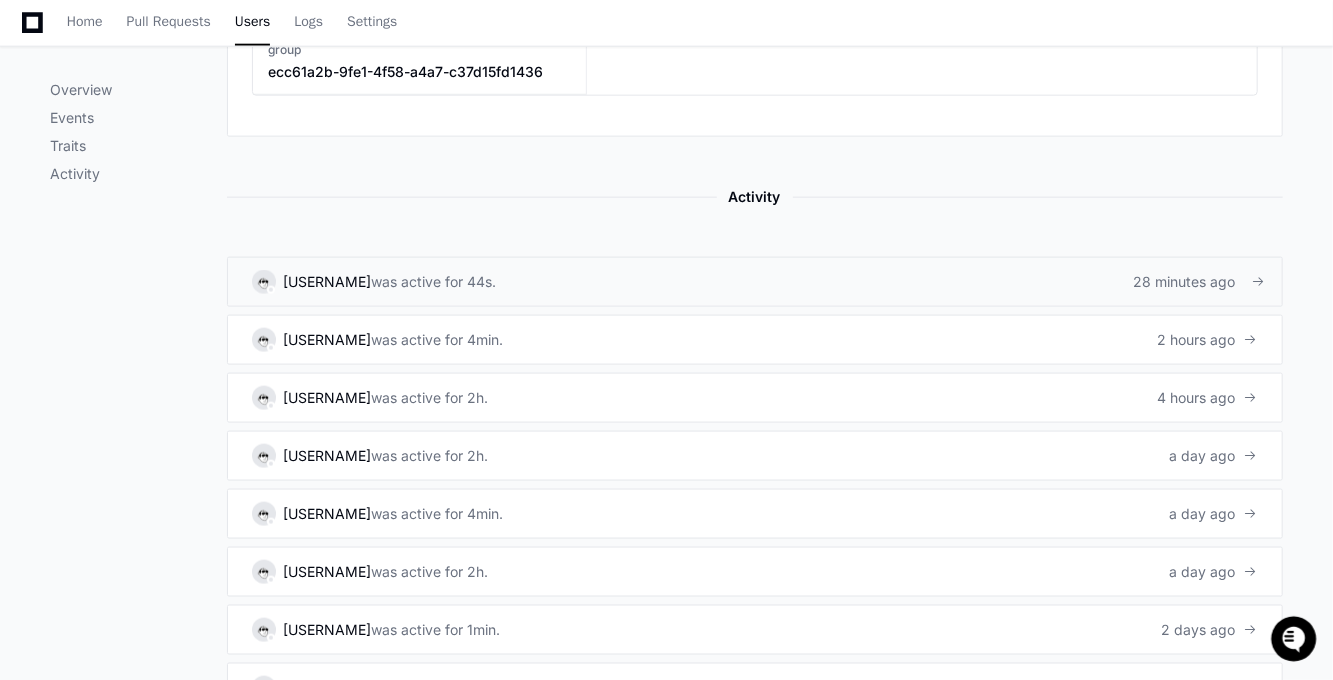 click on "[USERNAME] was active for 44s. 28 minutes ago" 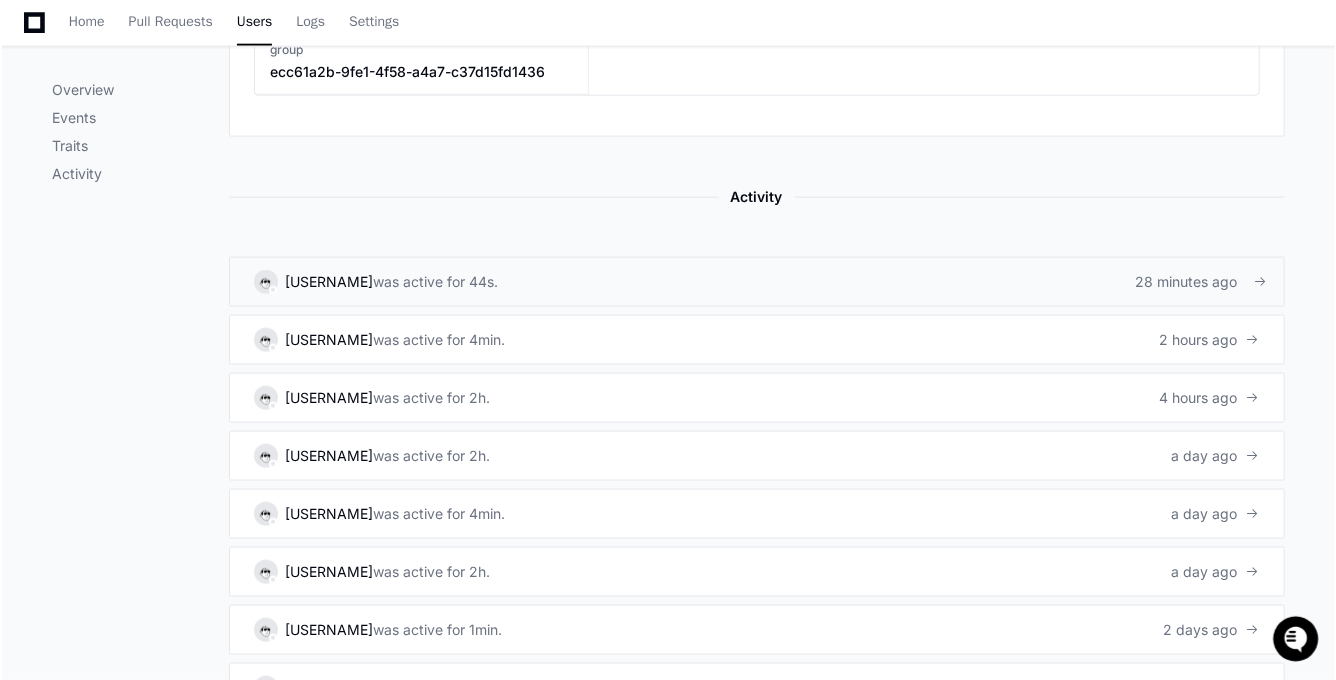 scroll, scrollTop: 0, scrollLeft: 0, axis: both 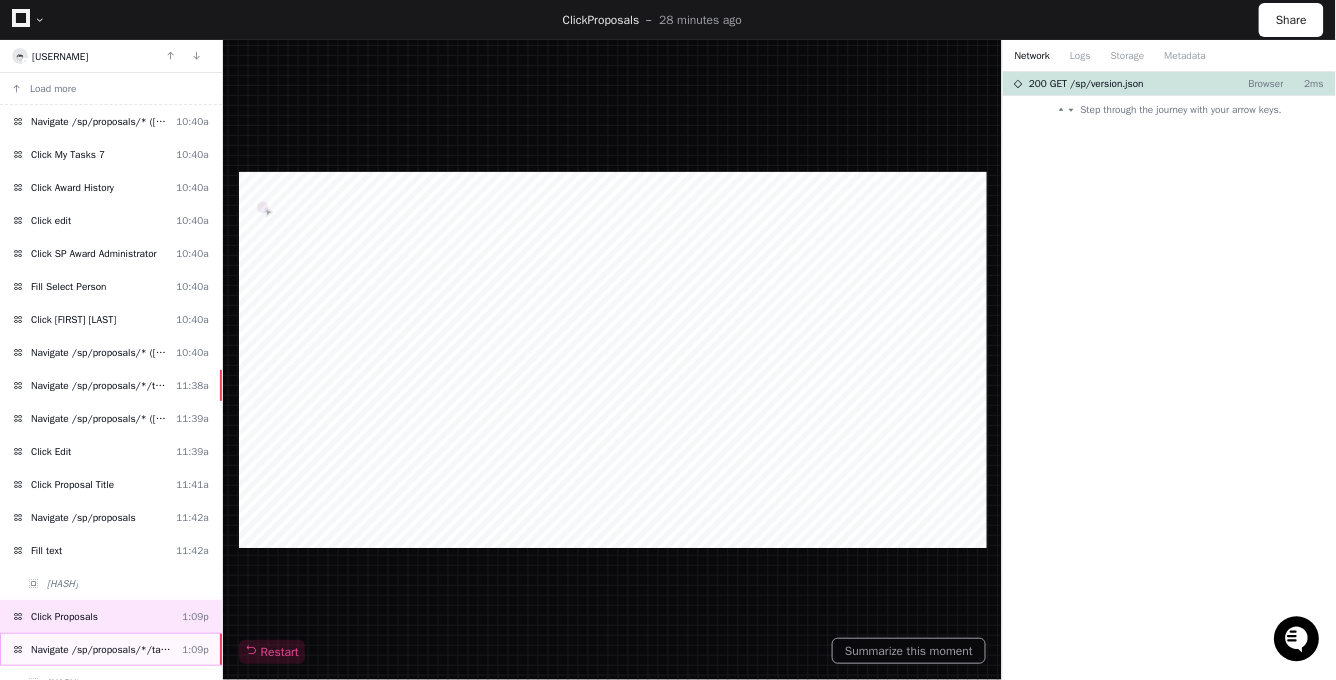 click on "Navigate /sp/proposals/*/task/*" 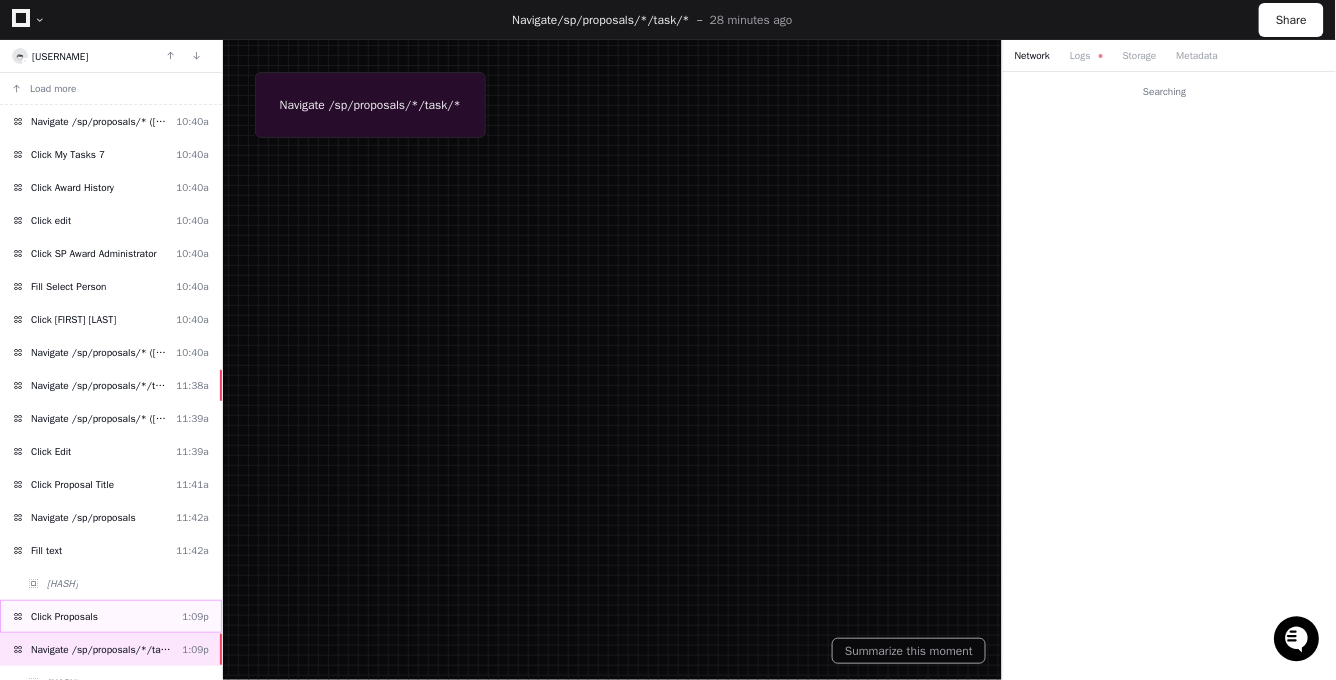 click on "Click Proposals  1:09p" 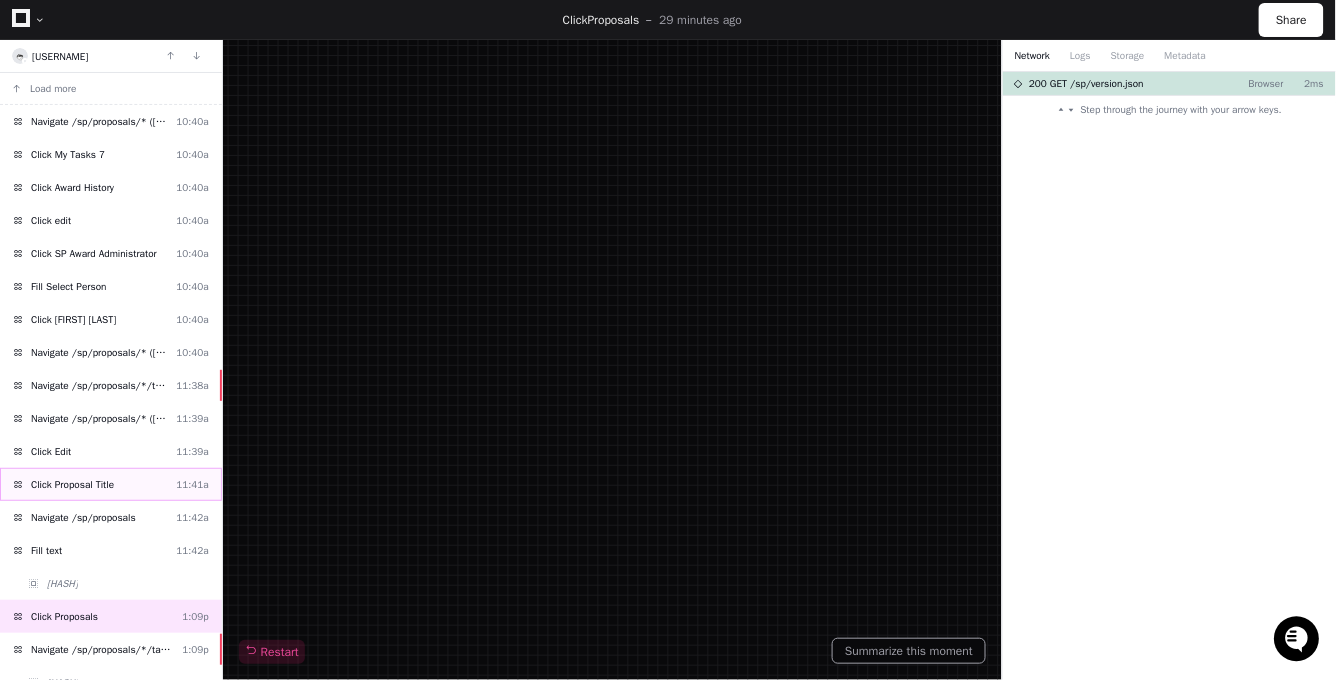 click on "Click Proposal Title  11:41a" 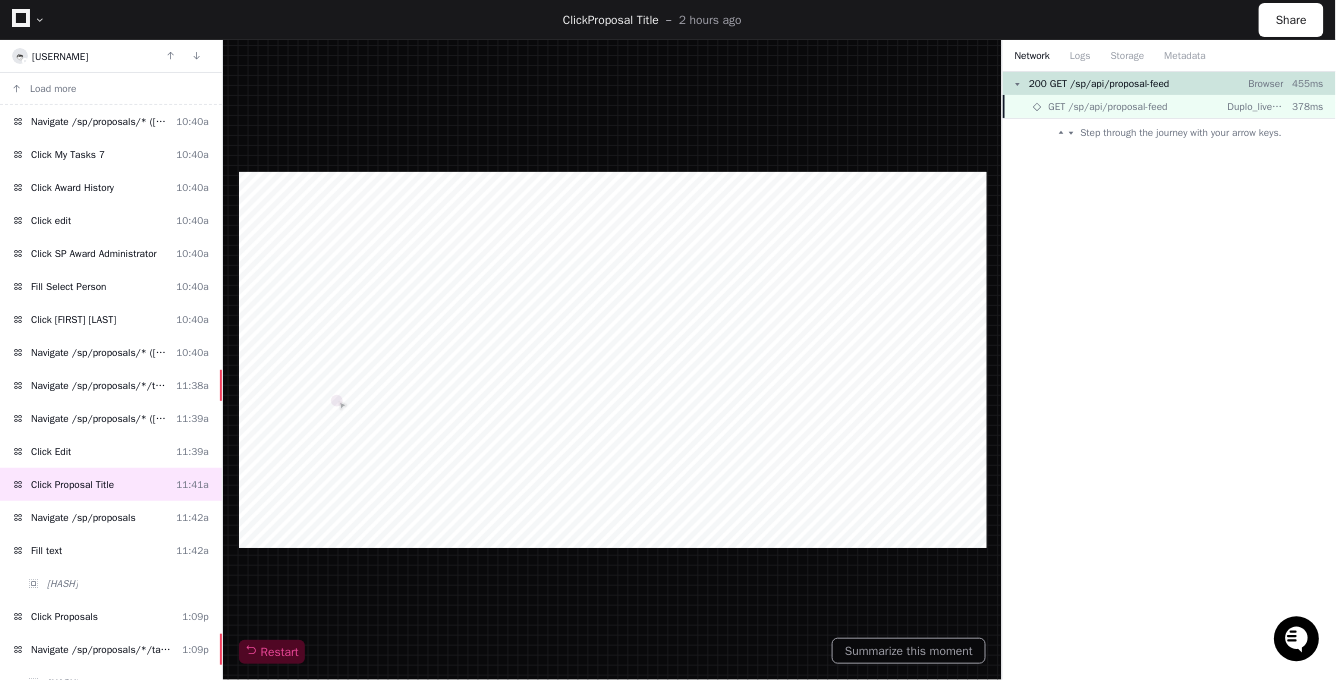 click on "GET /sp/api/proposal-feed" 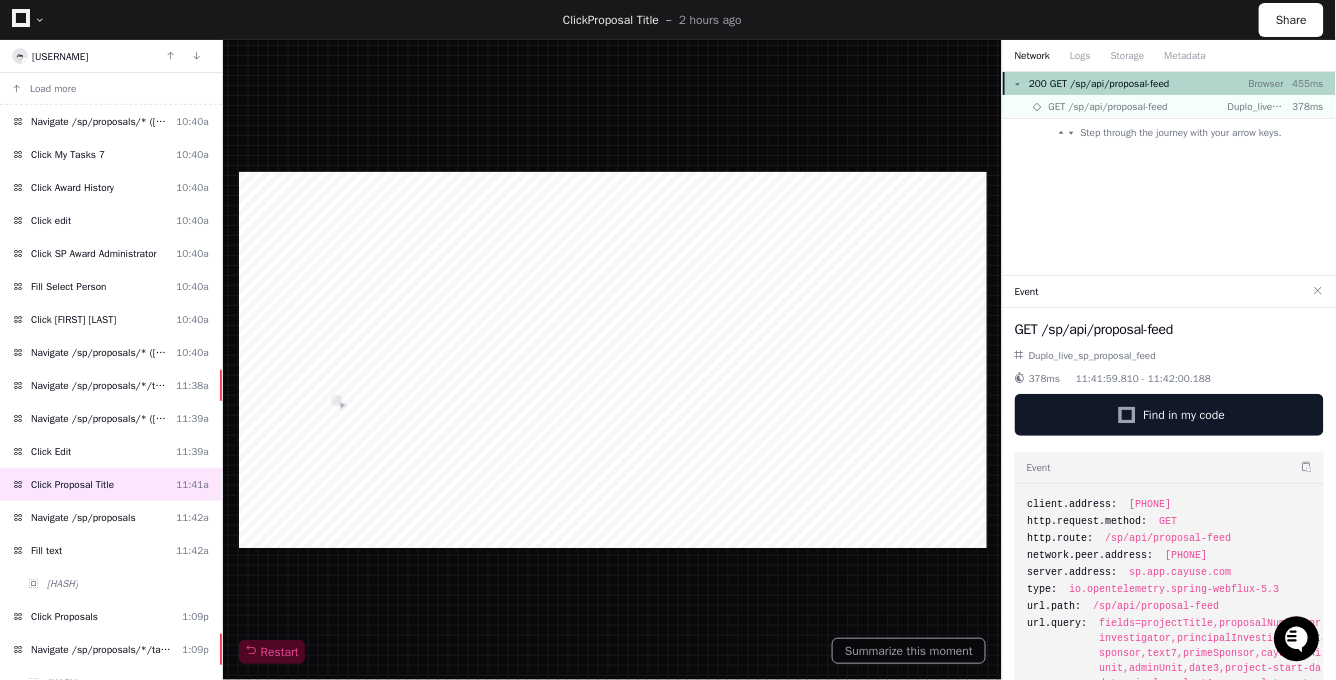 click on "200 GET /sp/api/proposal-feed" 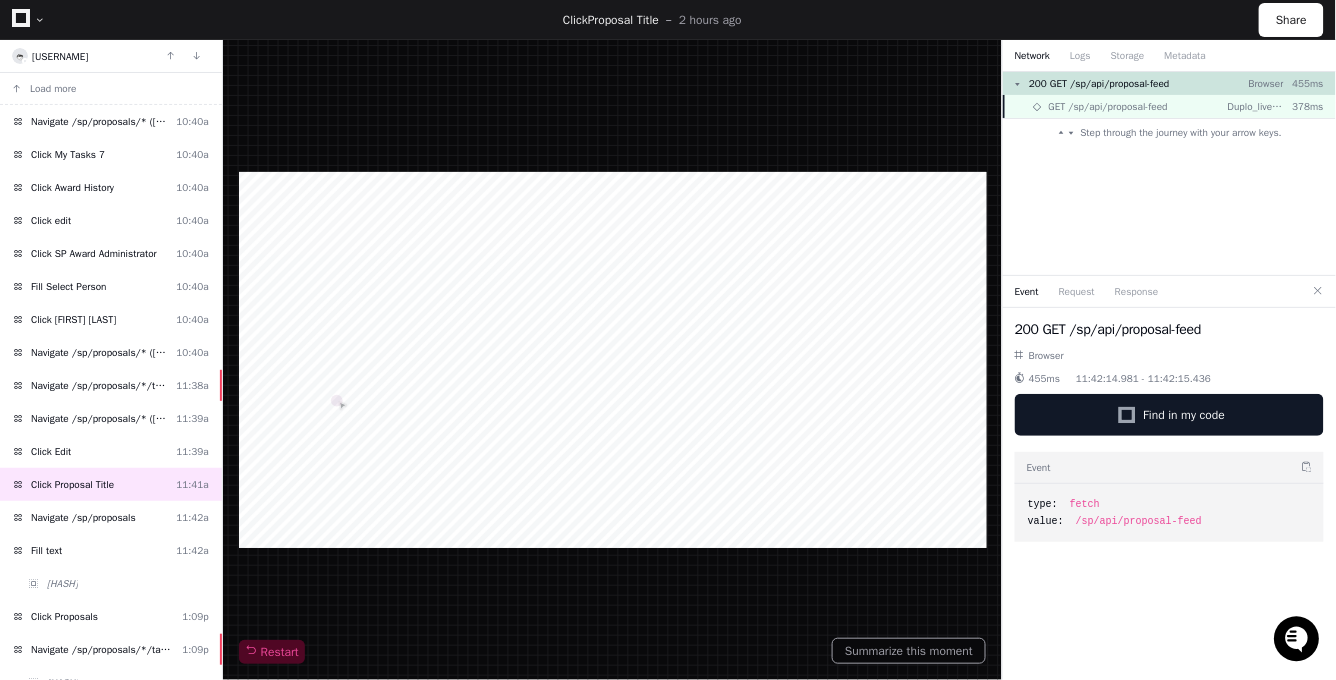 click on "GET /sp/api/proposal-feed" 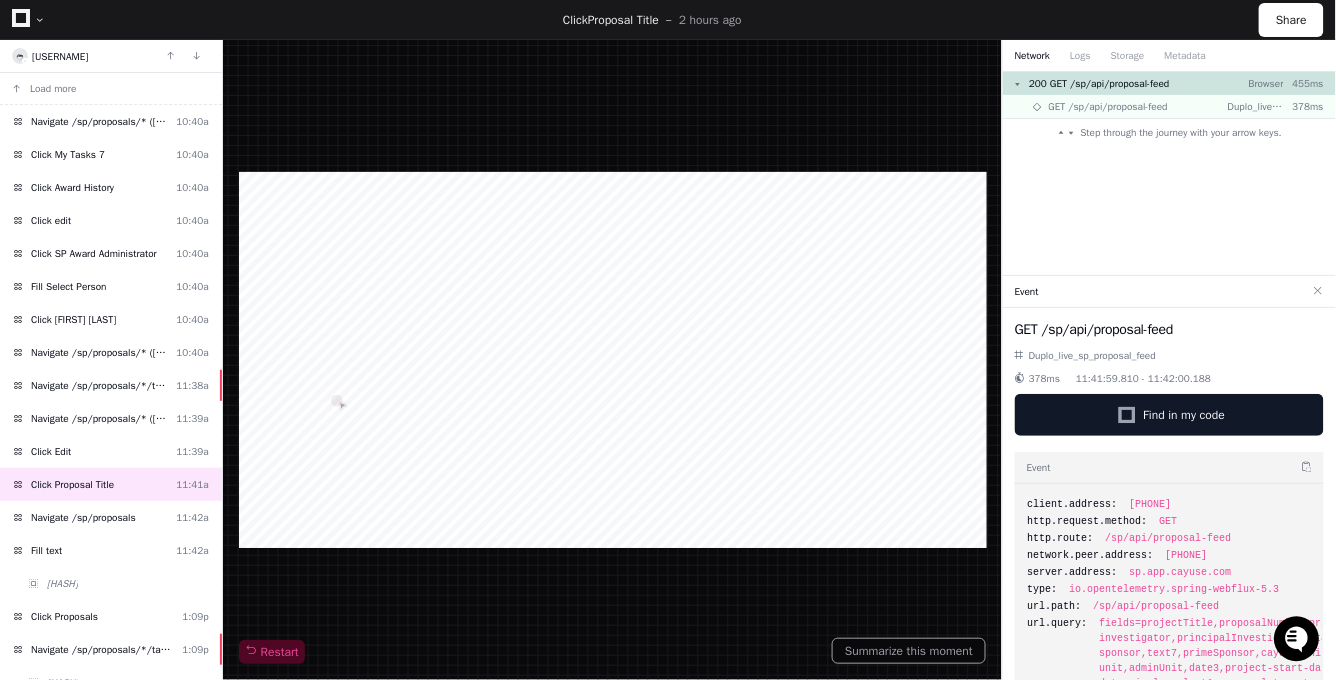 click on "Network  Logs  Storage  Metadata" 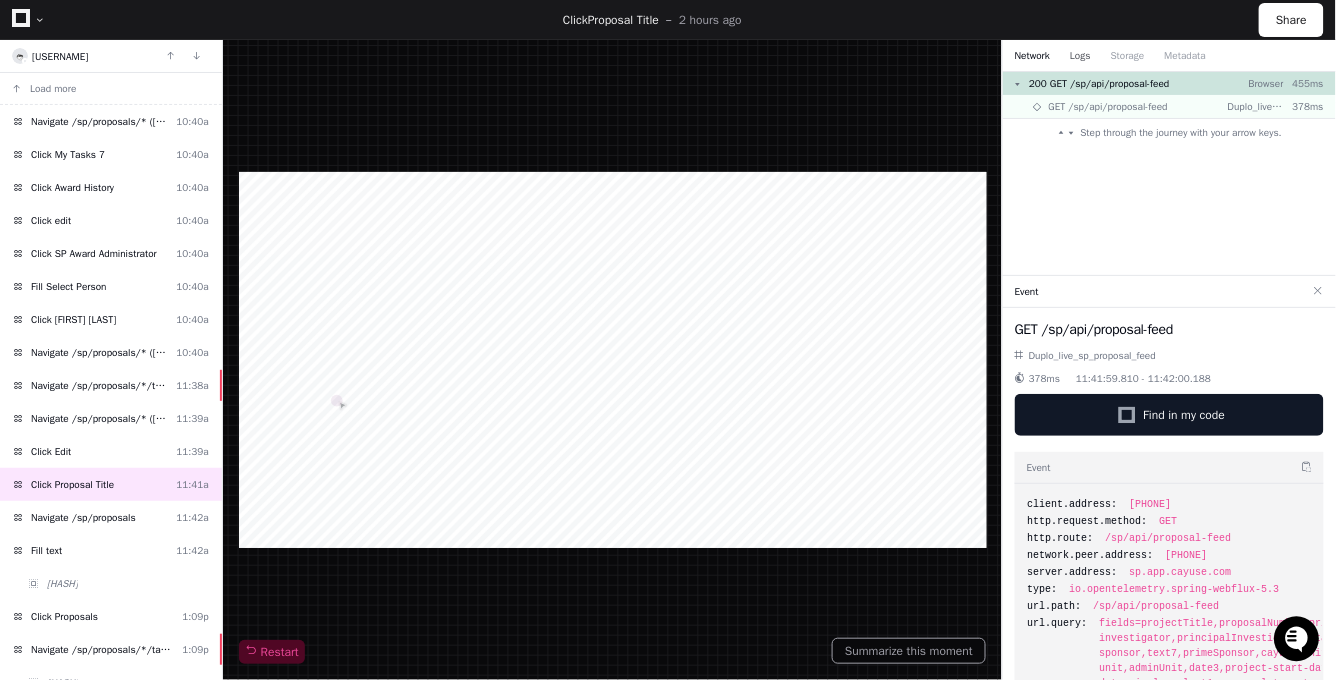 click on "Logs" 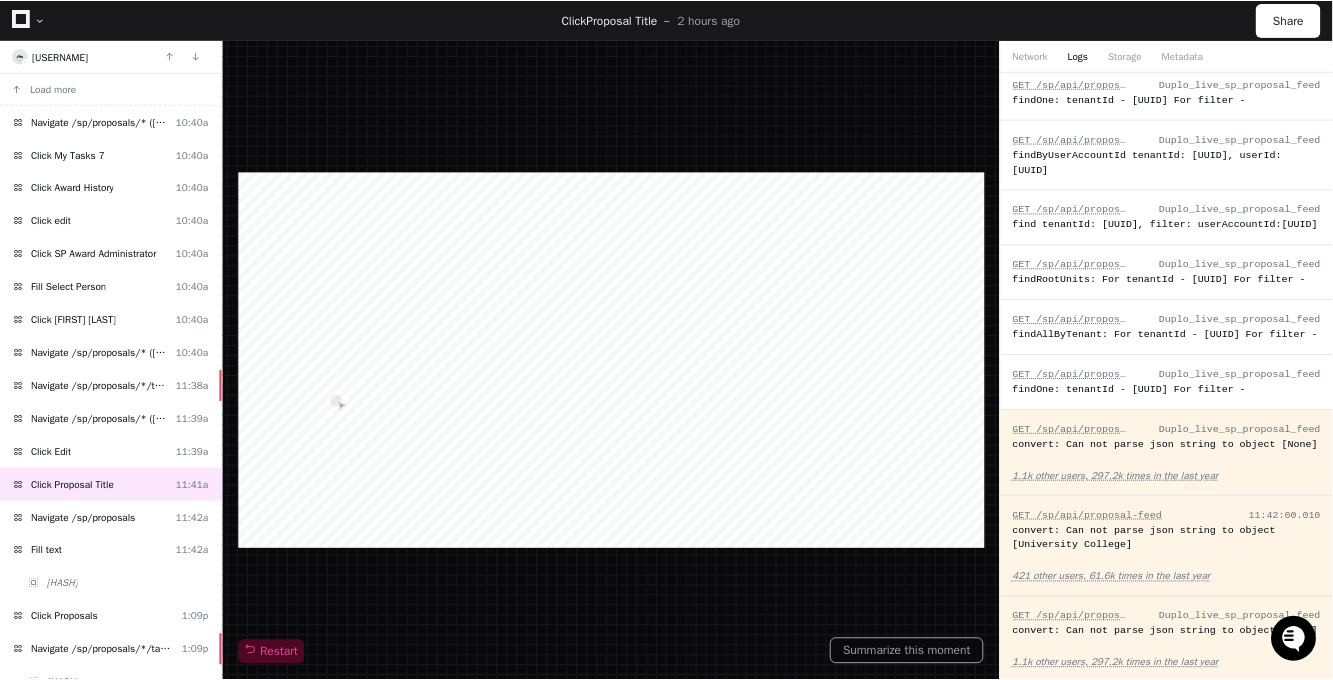 scroll, scrollTop: 0, scrollLeft: 0, axis: both 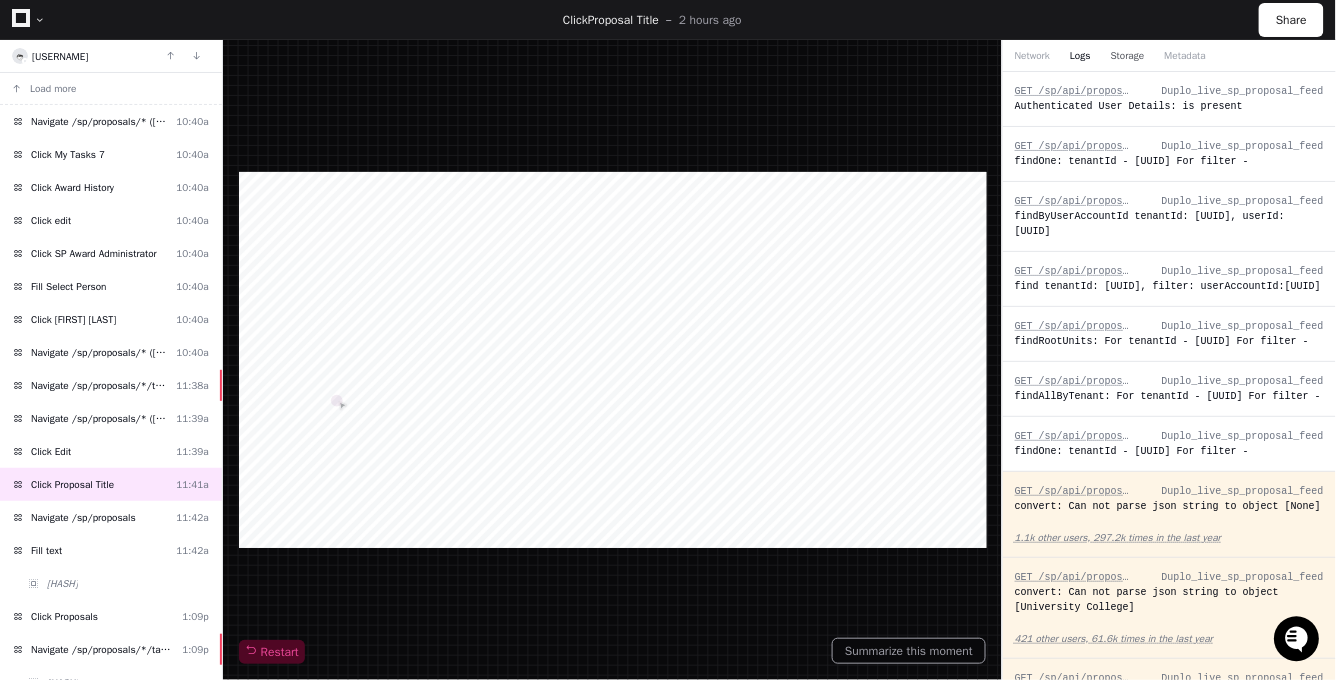 click on "Storage" 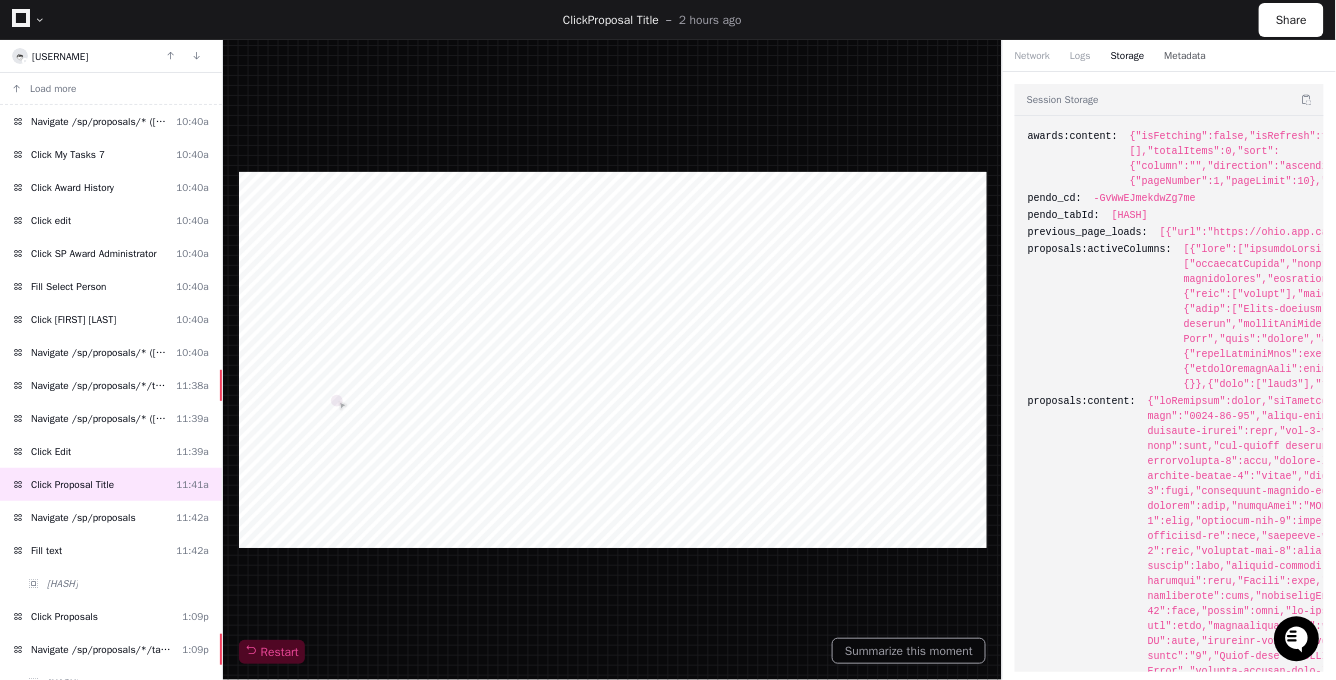 click on "Metadata" 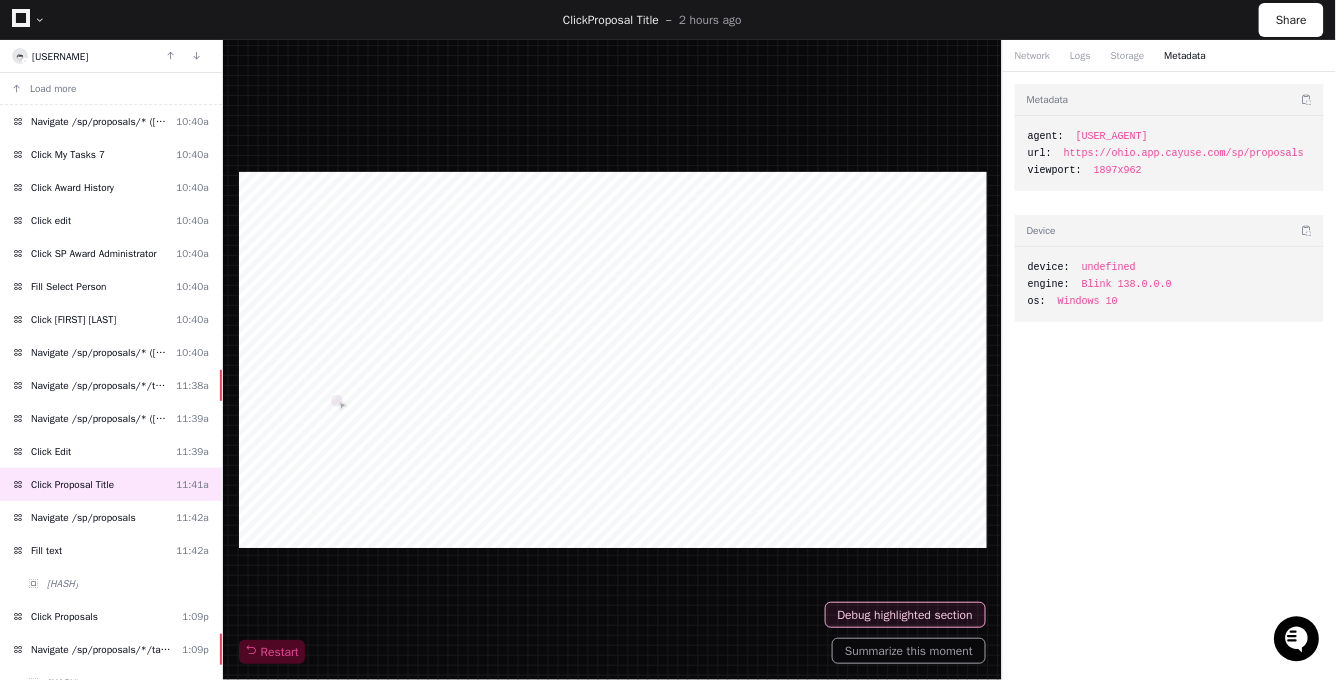 drag, startPoint x: 1147, startPoint y: 171, endPoint x: 1095, endPoint y: 156, distance: 54.120235 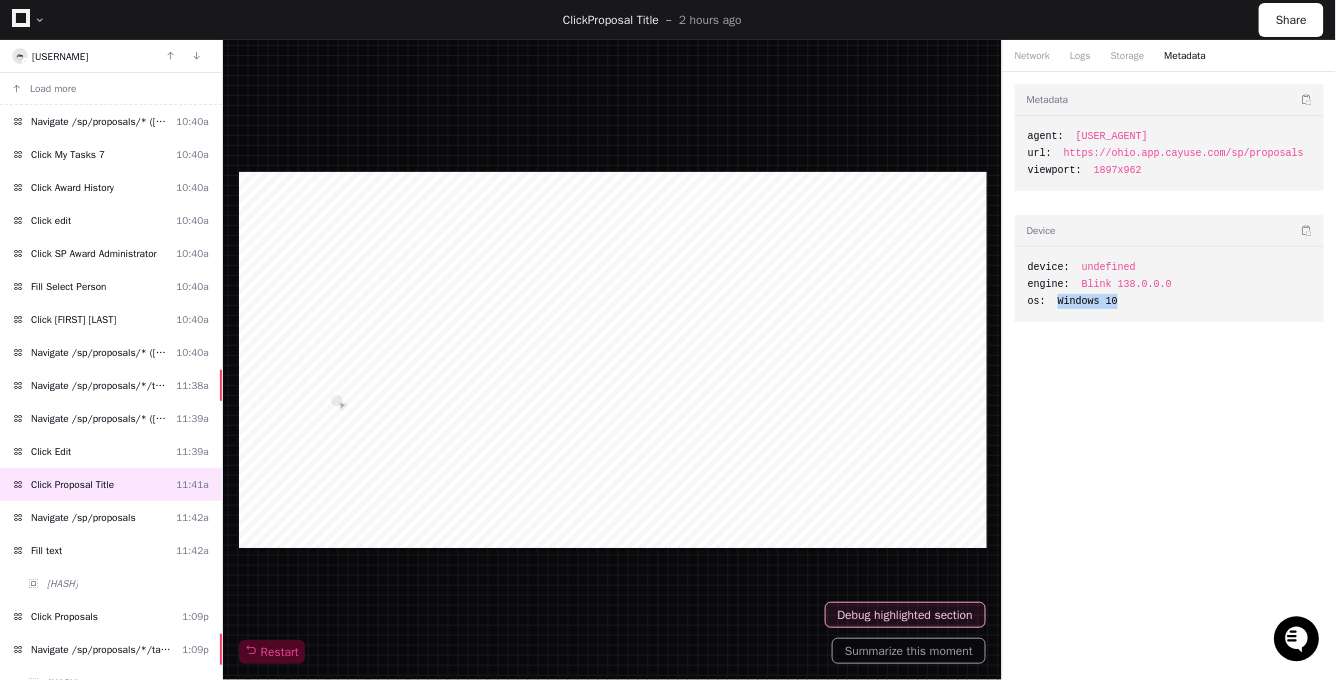 drag, startPoint x: 1160, startPoint y: 341, endPoint x: 1068, endPoint y: 339, distance: 92.021736 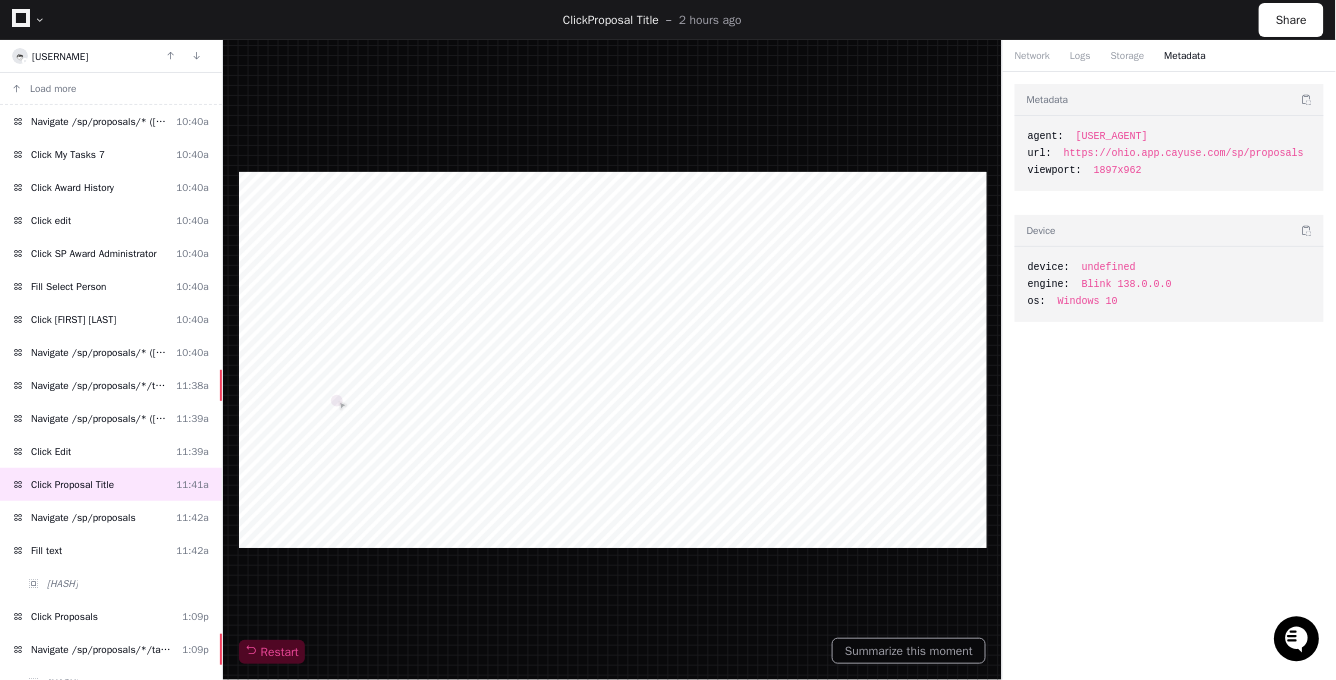 click on "Metadata agent: [USER_AGENT] url: https://ohio.app.cayuse.com/sp/proposals viewport: 1897x962 Device device: undefined engine: Blink 138.0.0.0 os: Windows 10" 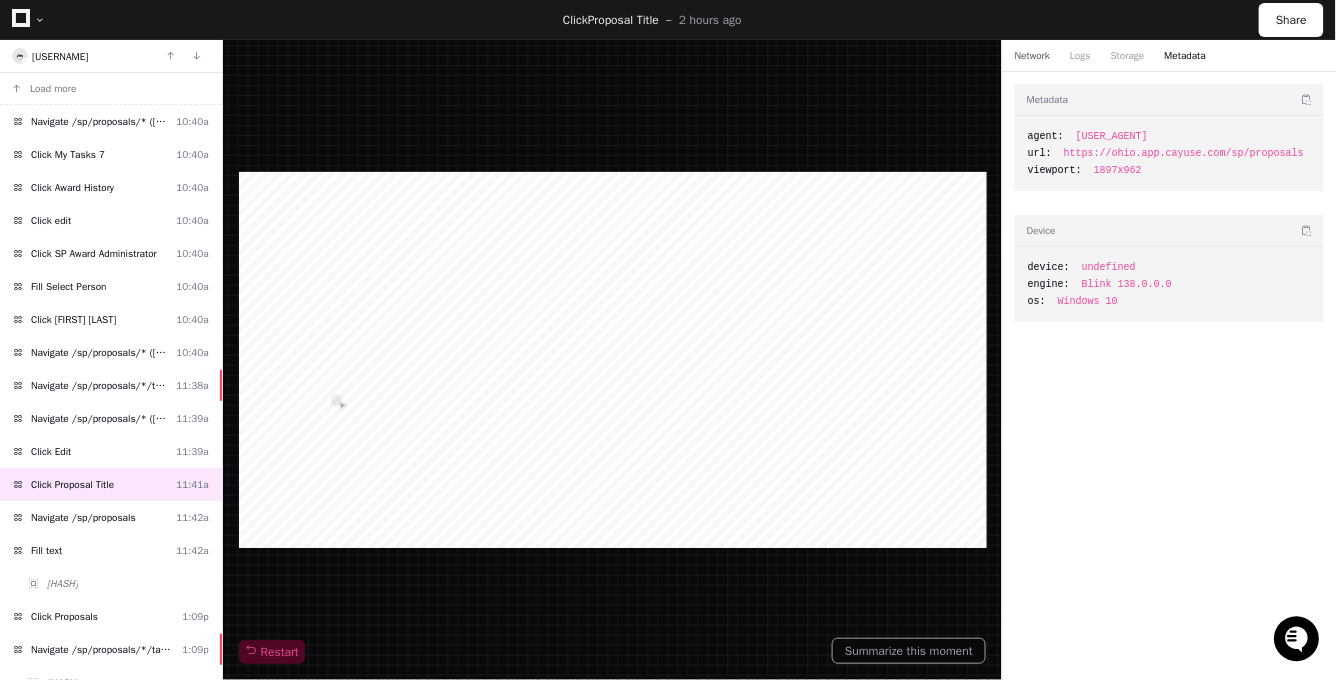 click on "Network" 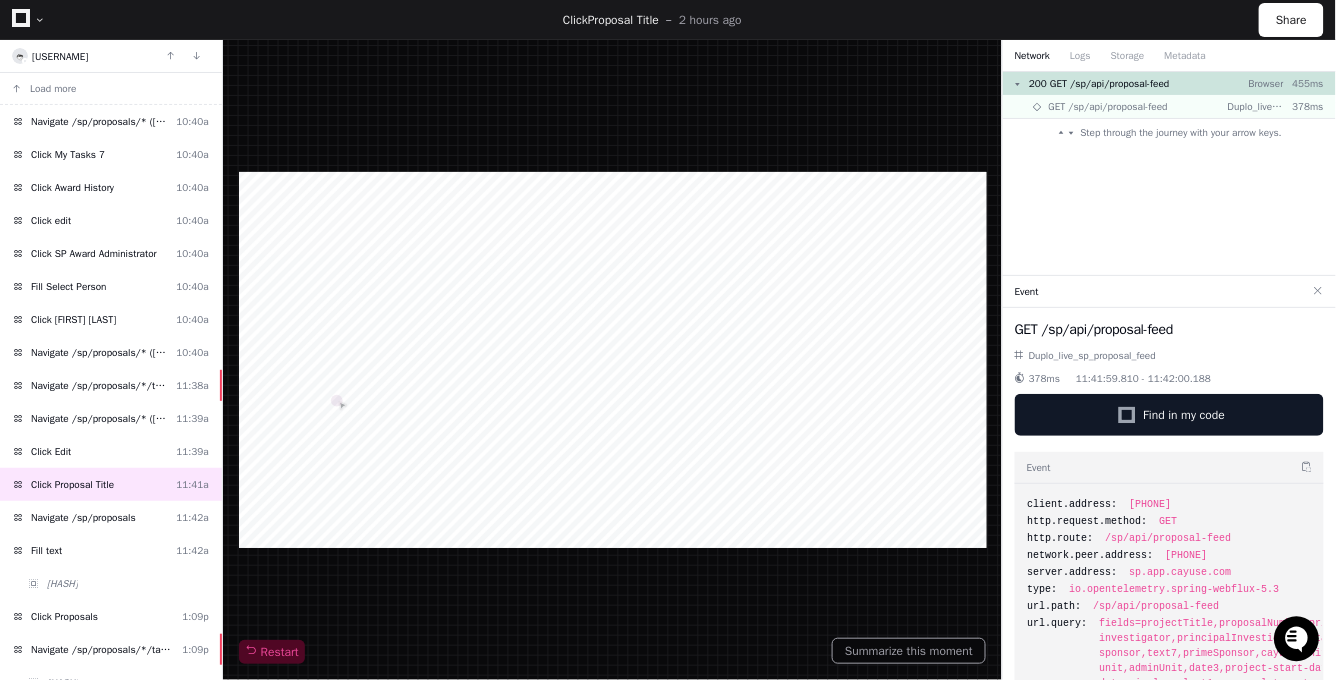 click 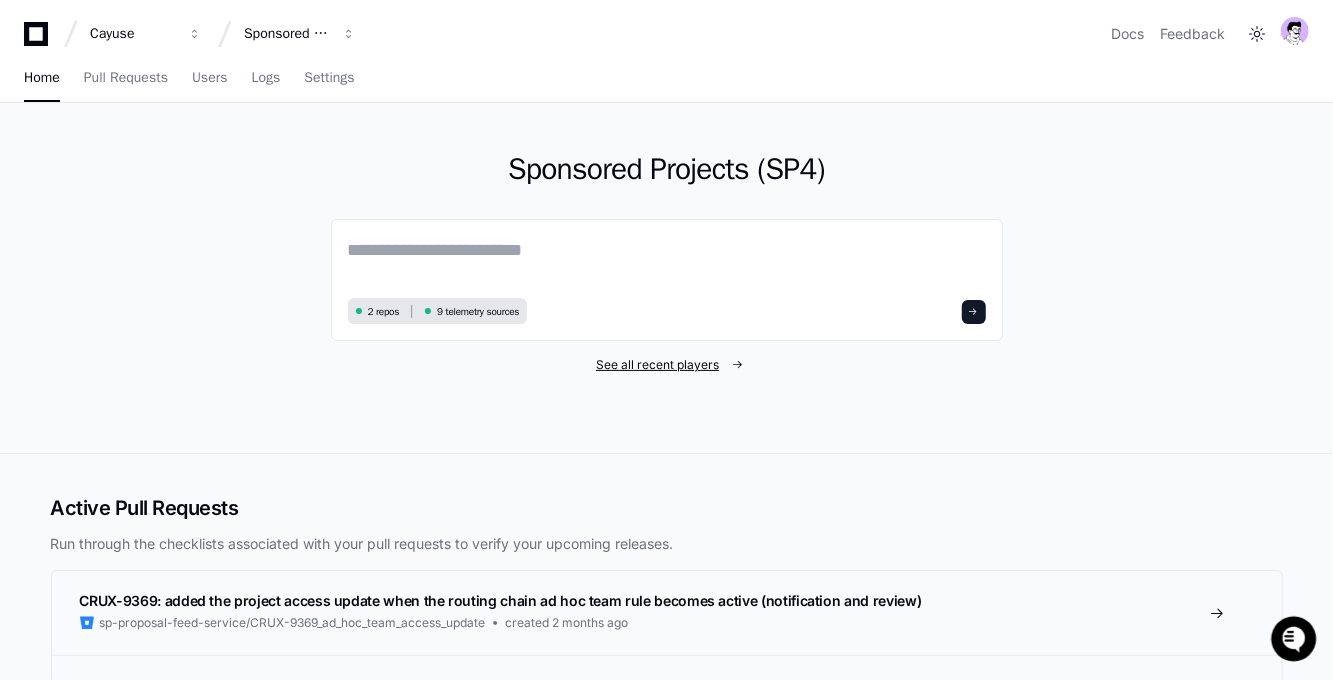 click on "See all recent players" 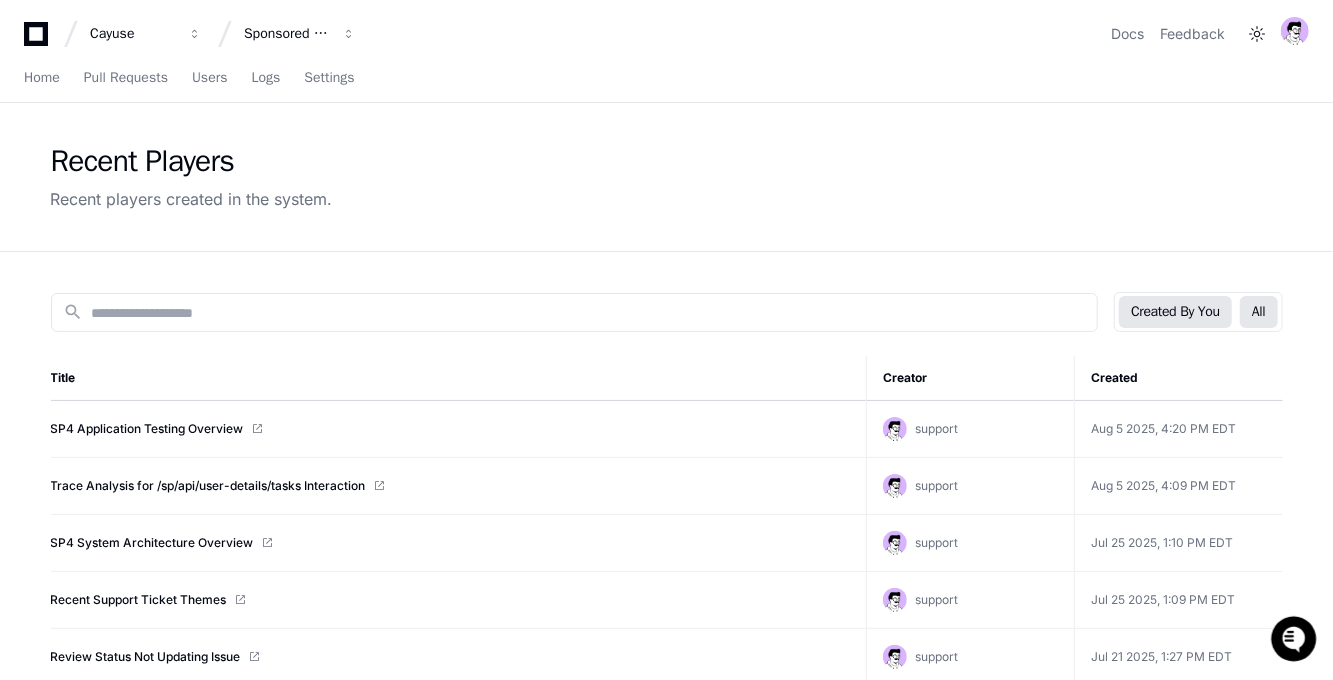click on "All" 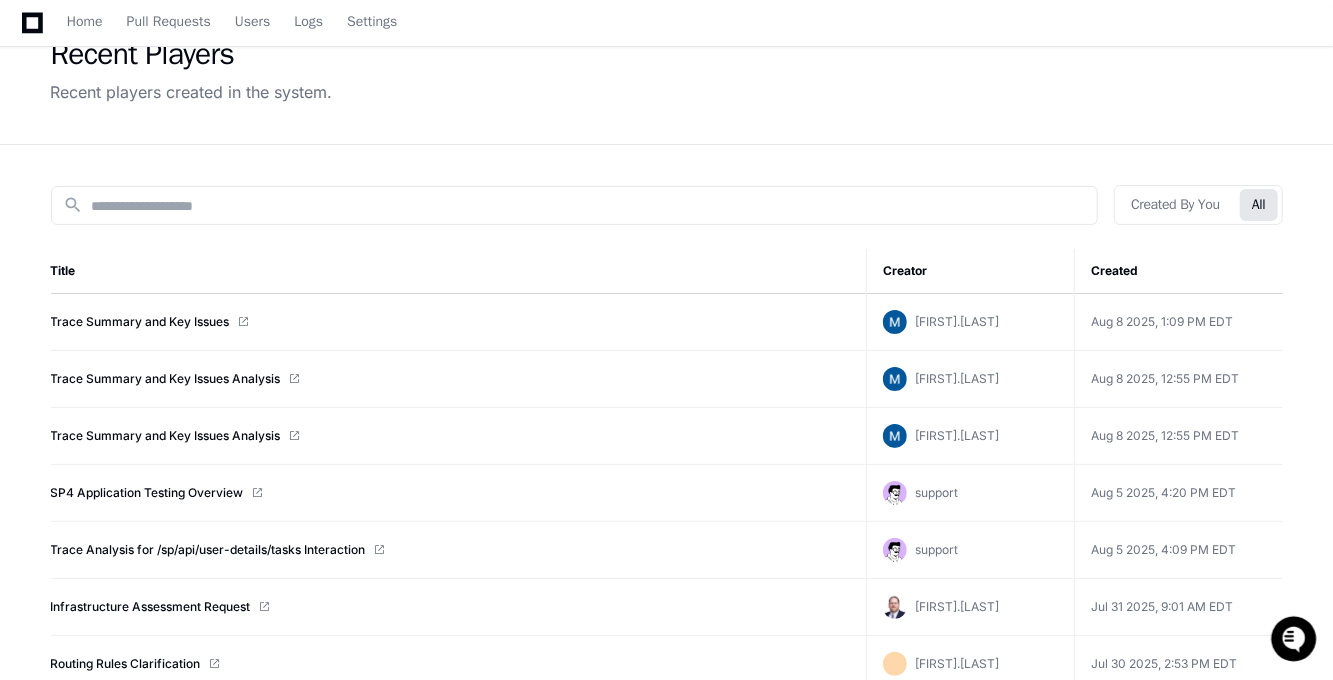 scroll, scrollTop: 262, scrollLeft: 0, axis: vertical 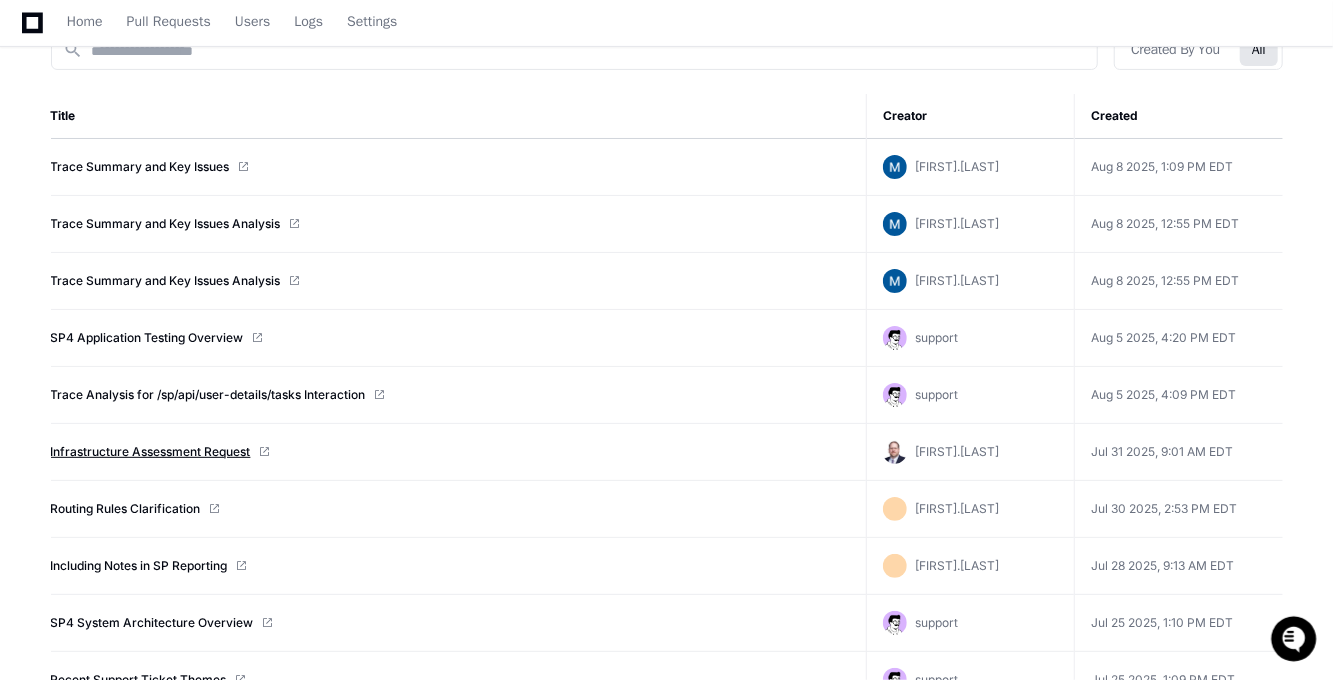 click on "Infrastructure Assessment Request" 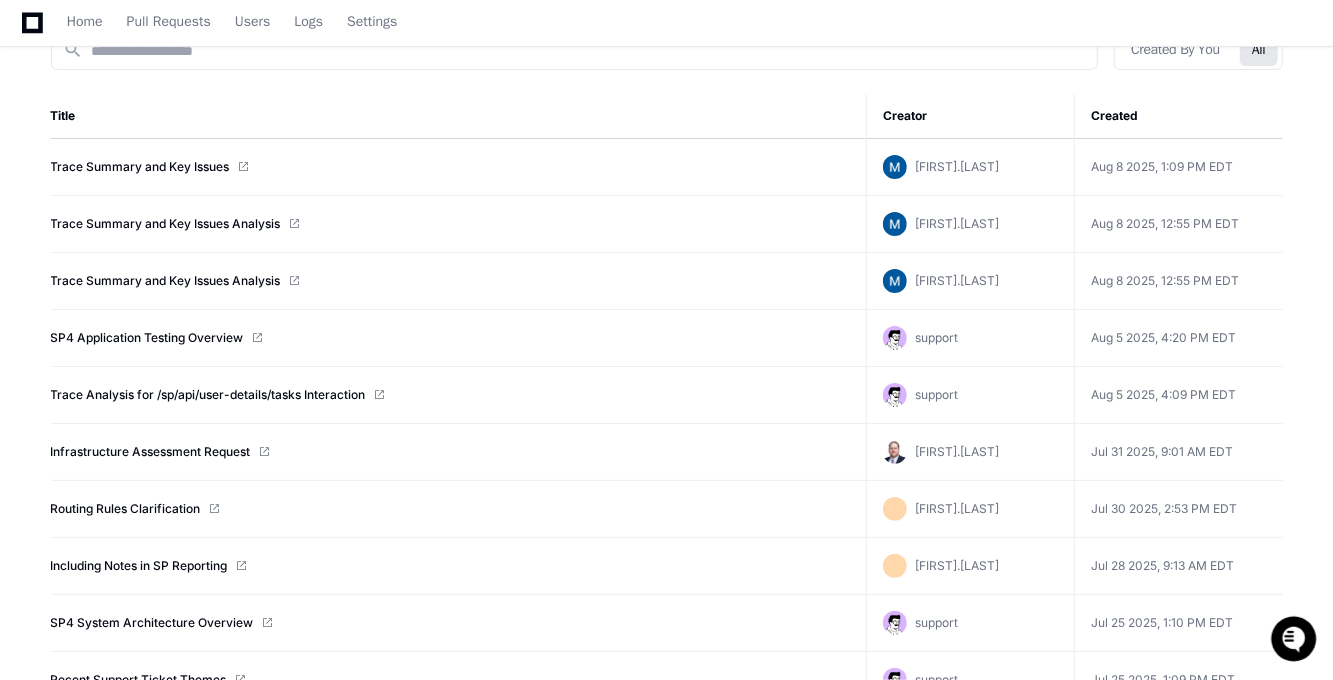 click on "Infrastructure Assessment Request" 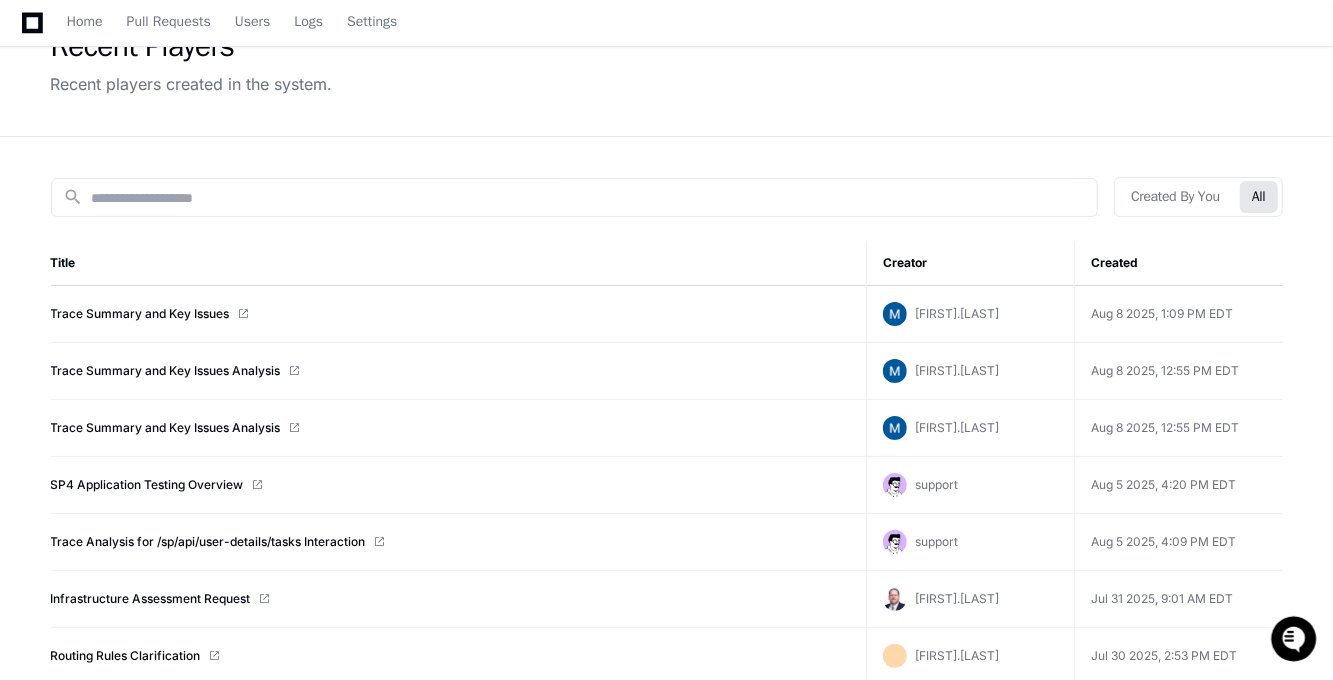 scroll, scrollTop: 0, scrollLeft: 0, axis: both 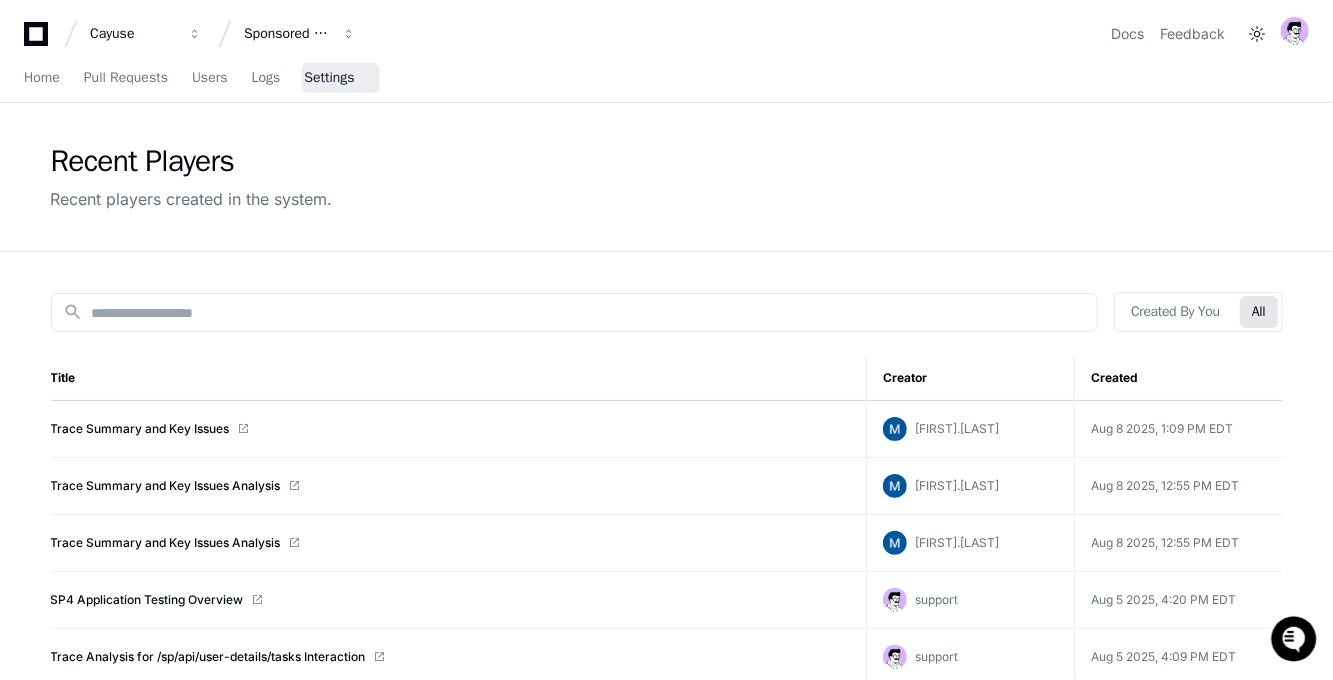click on "Settings" at bounding box center [329, 78] 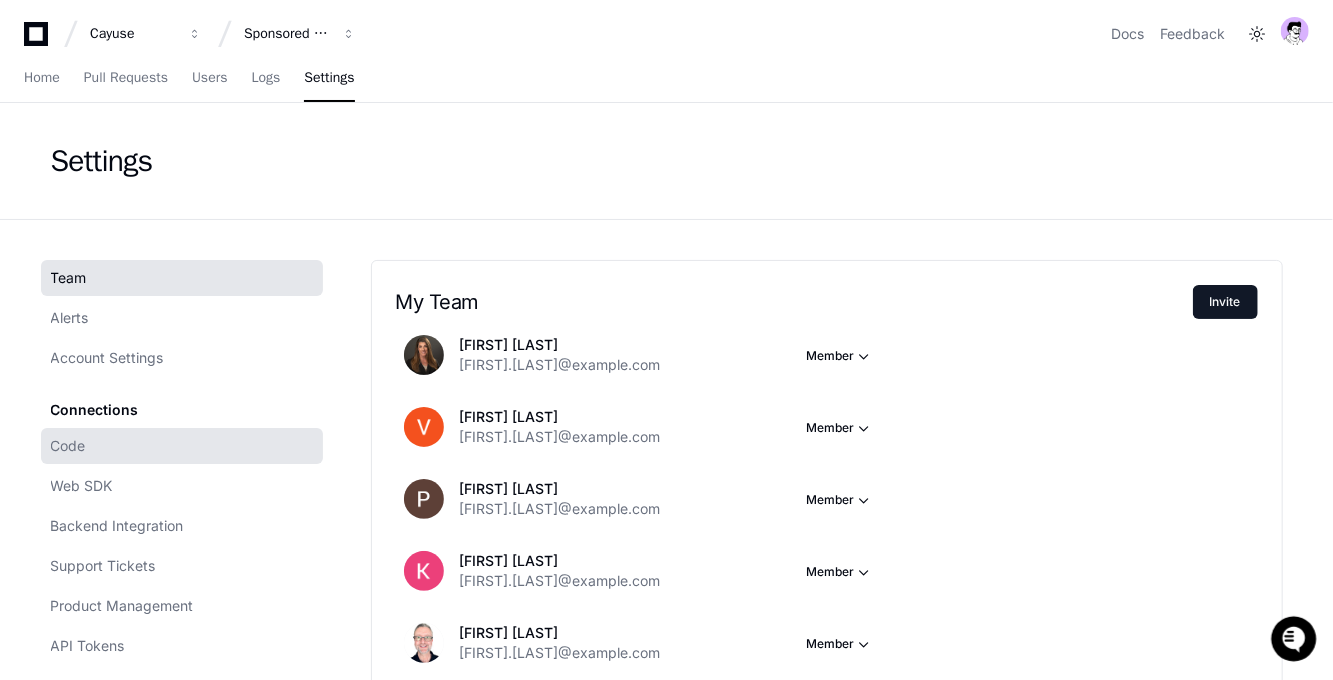 click on "Code" 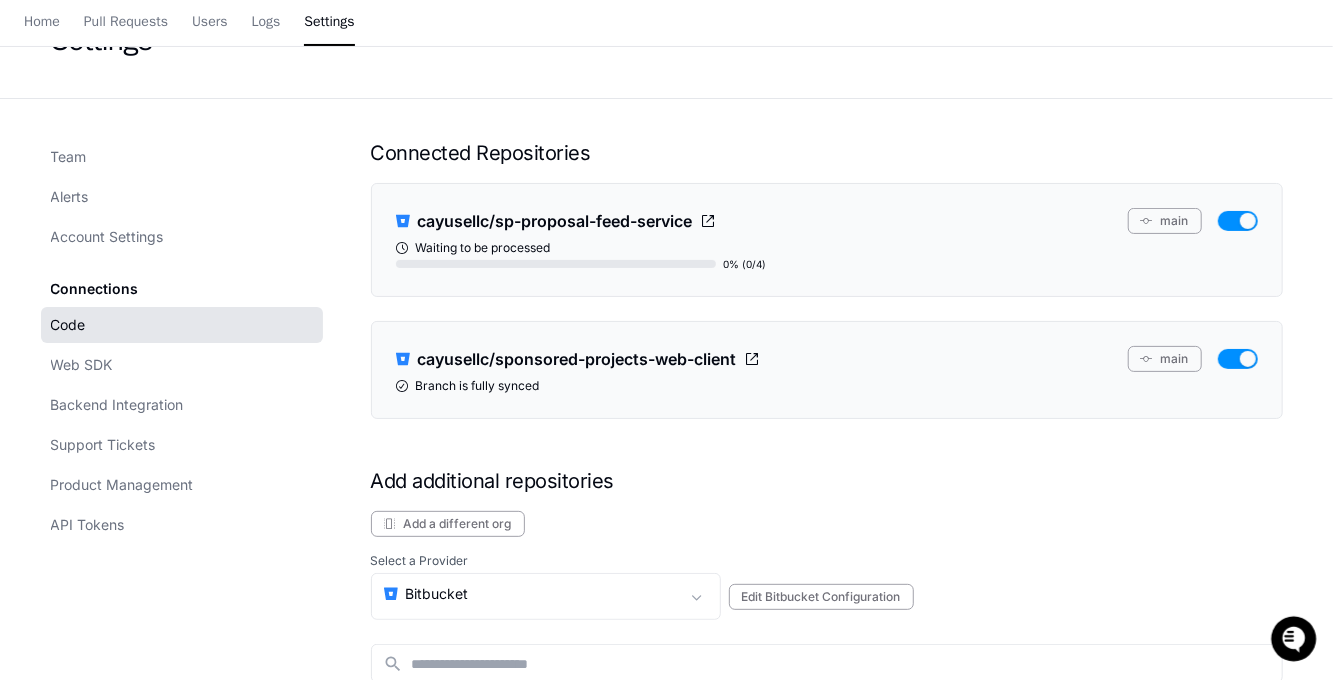 scroll, scrollTop: 0, scrollLeft: 0, axis: both 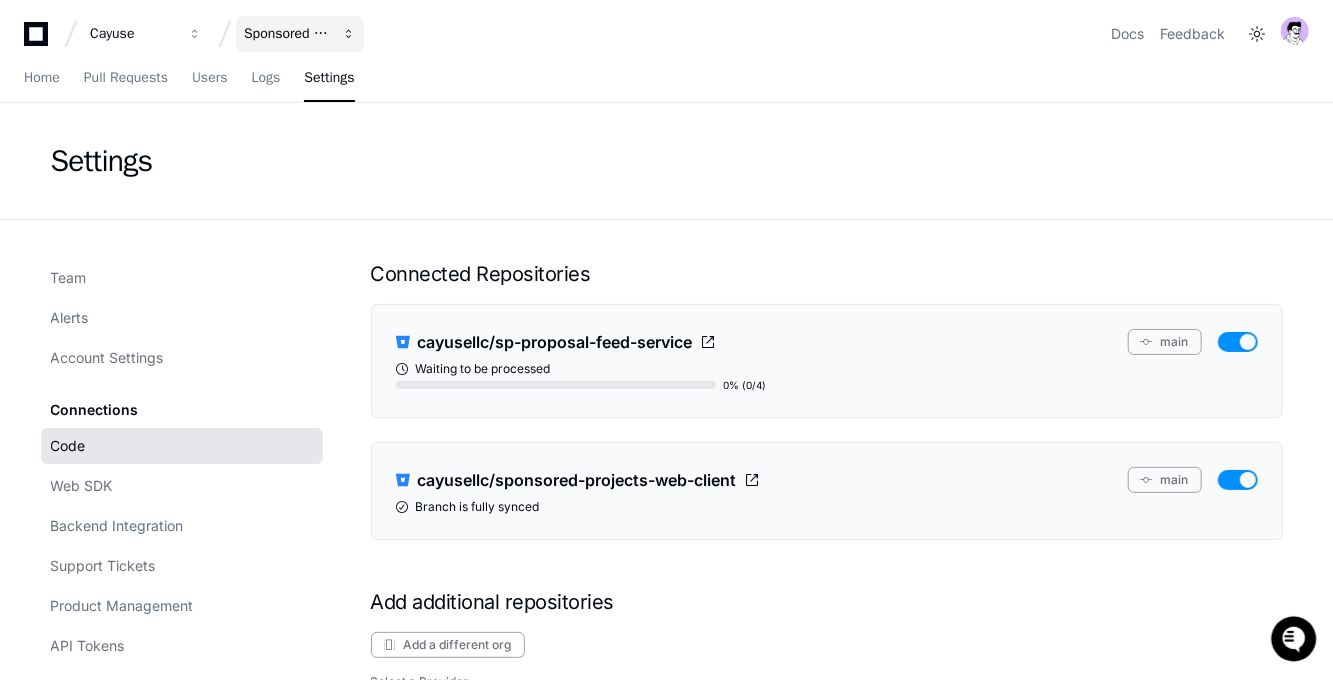 click on "Sponsored Projects (SP4)" at bounding box center (300, 34) 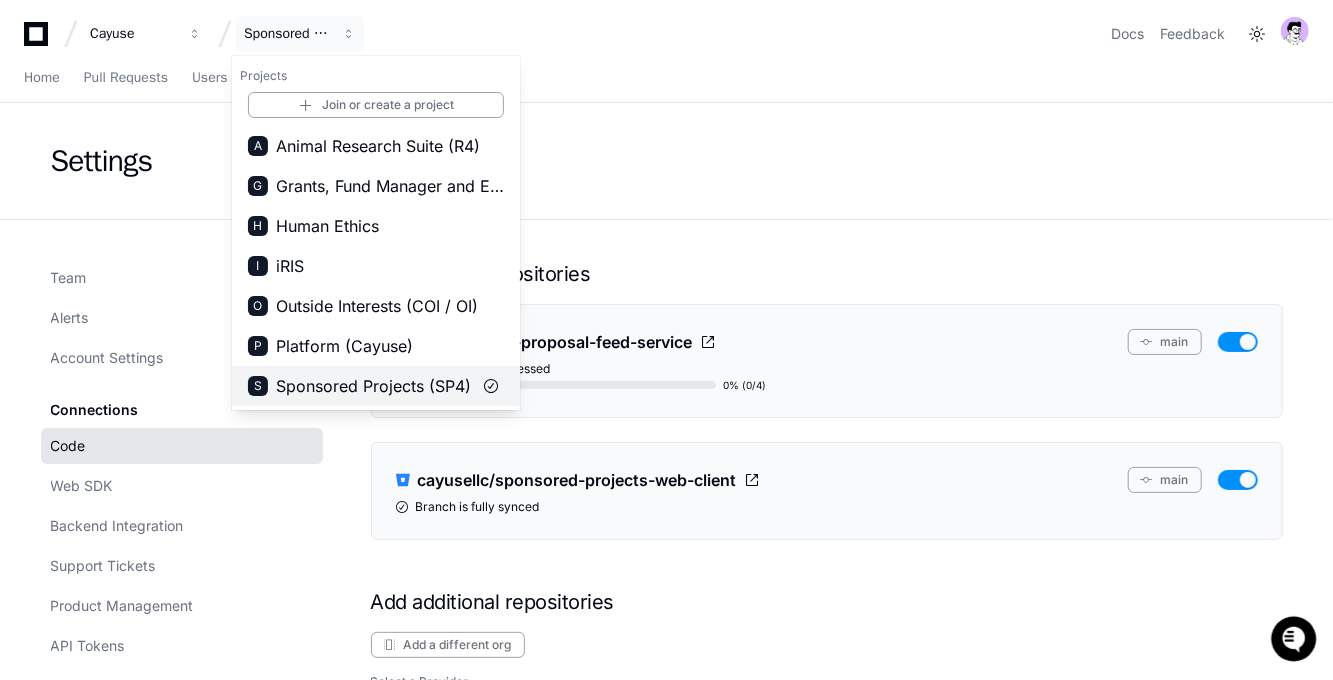 click on "Sponsored Projects (SP4)" at bounding box center [373, 386] 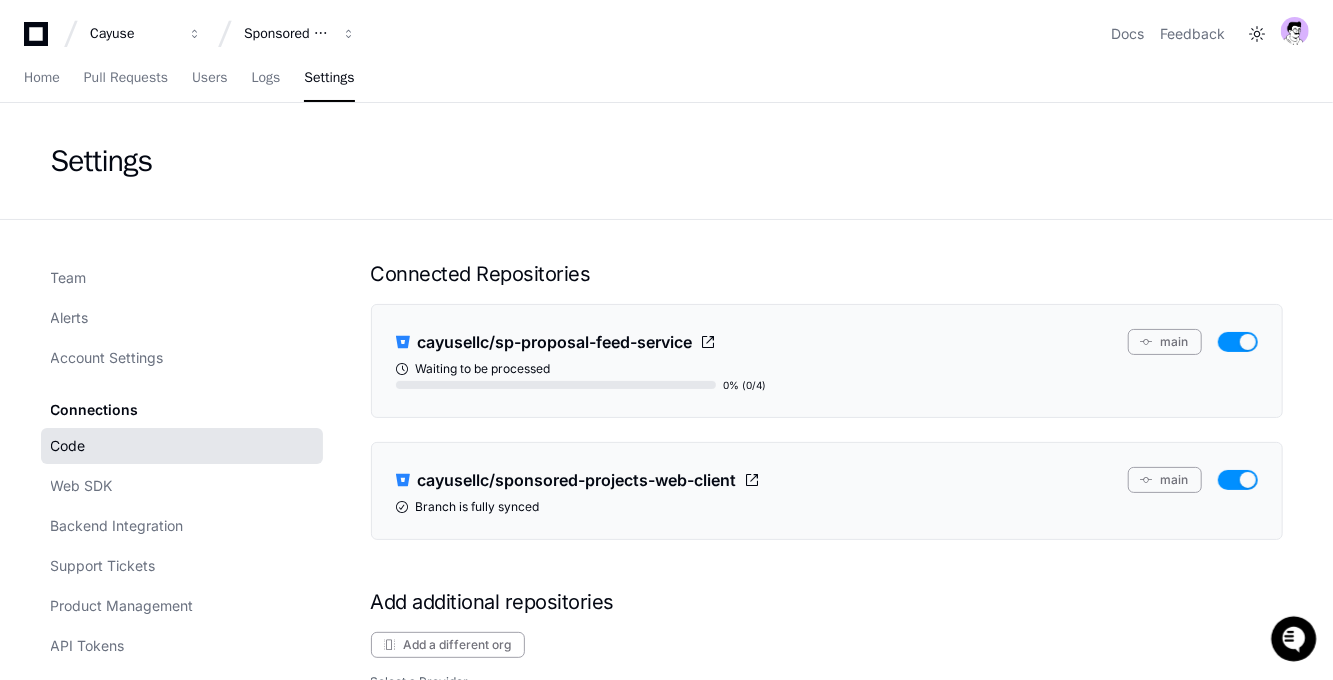 click on "Settings" 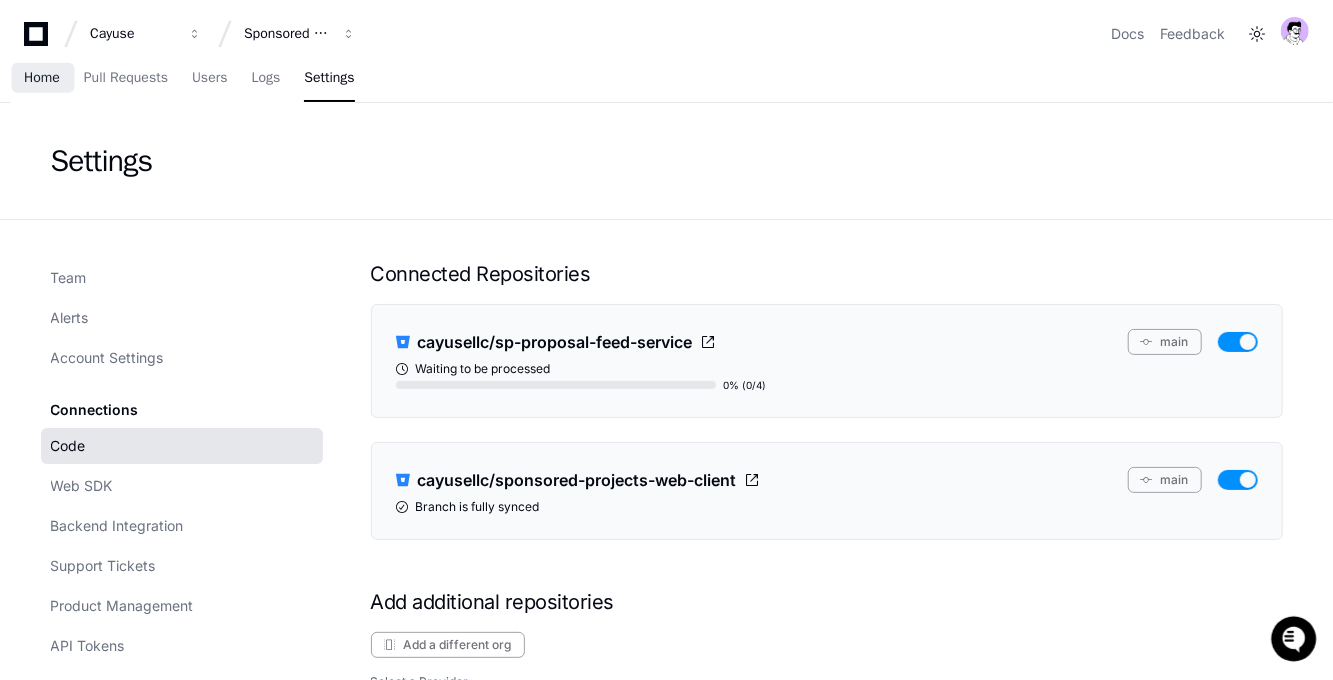 click on "Home" at bounding box center (42, 78) 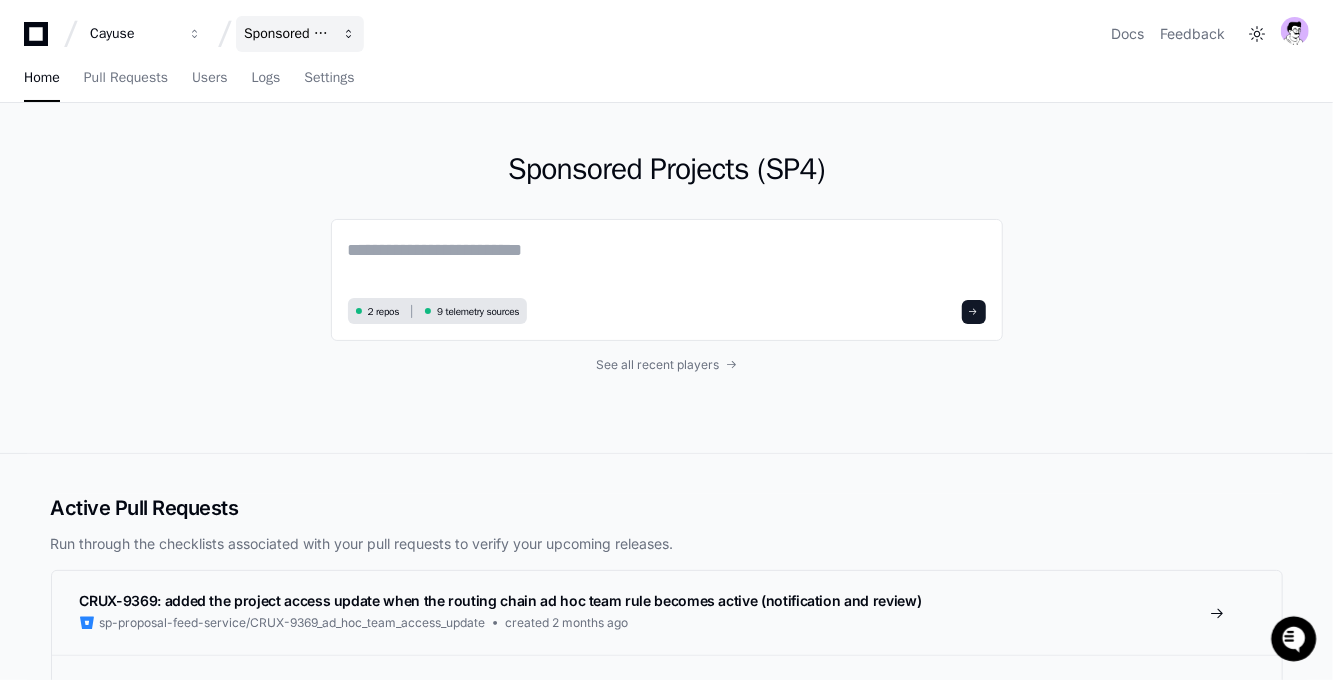 click on "Sponsored Projects (SP4)" at bounding box center [300, 34] 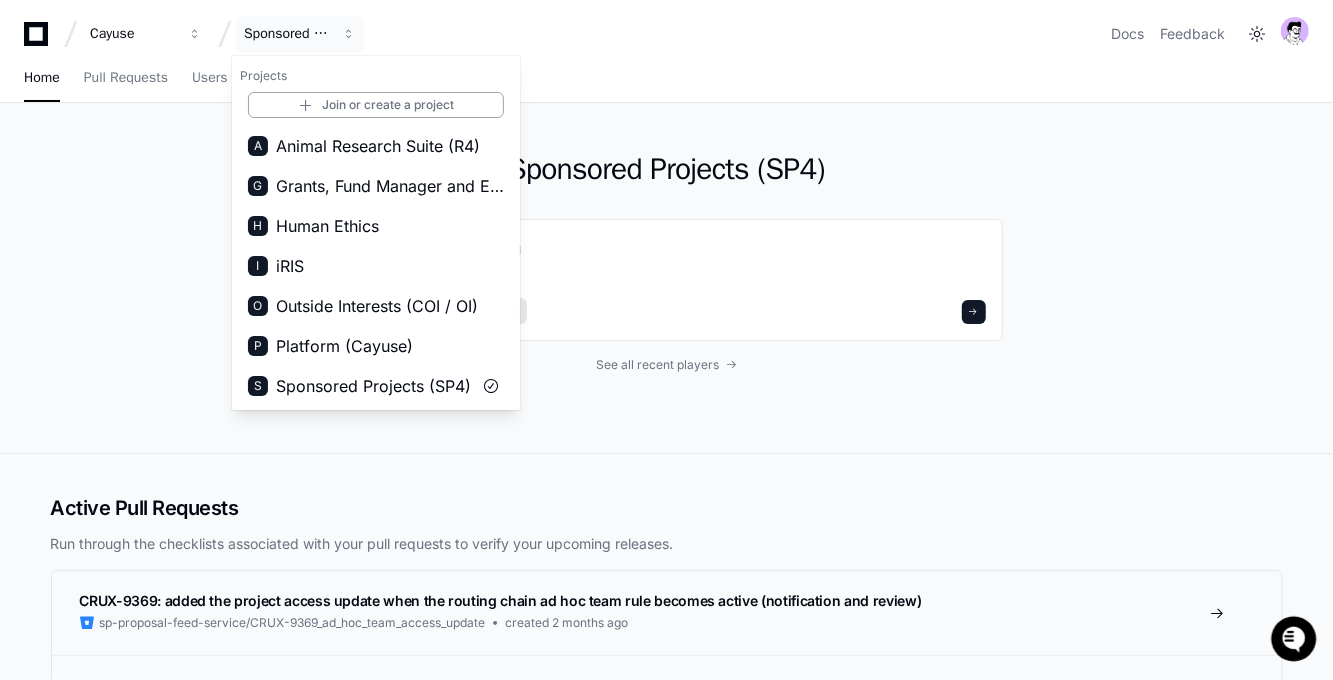 click on "Sponsored Projects (SP4)  2 repos 9 telemetry sources See all recent players" 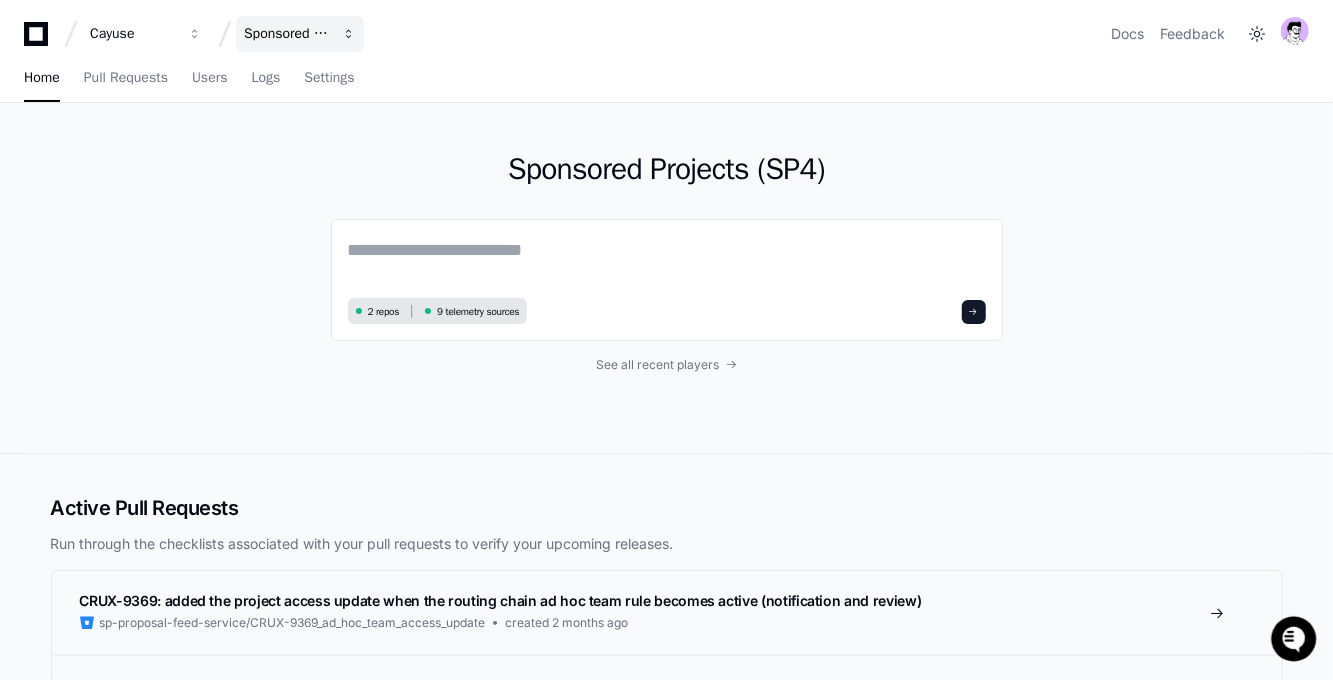 click on "Sponsored Projects (SP4)" at bounding box center [133, 34] 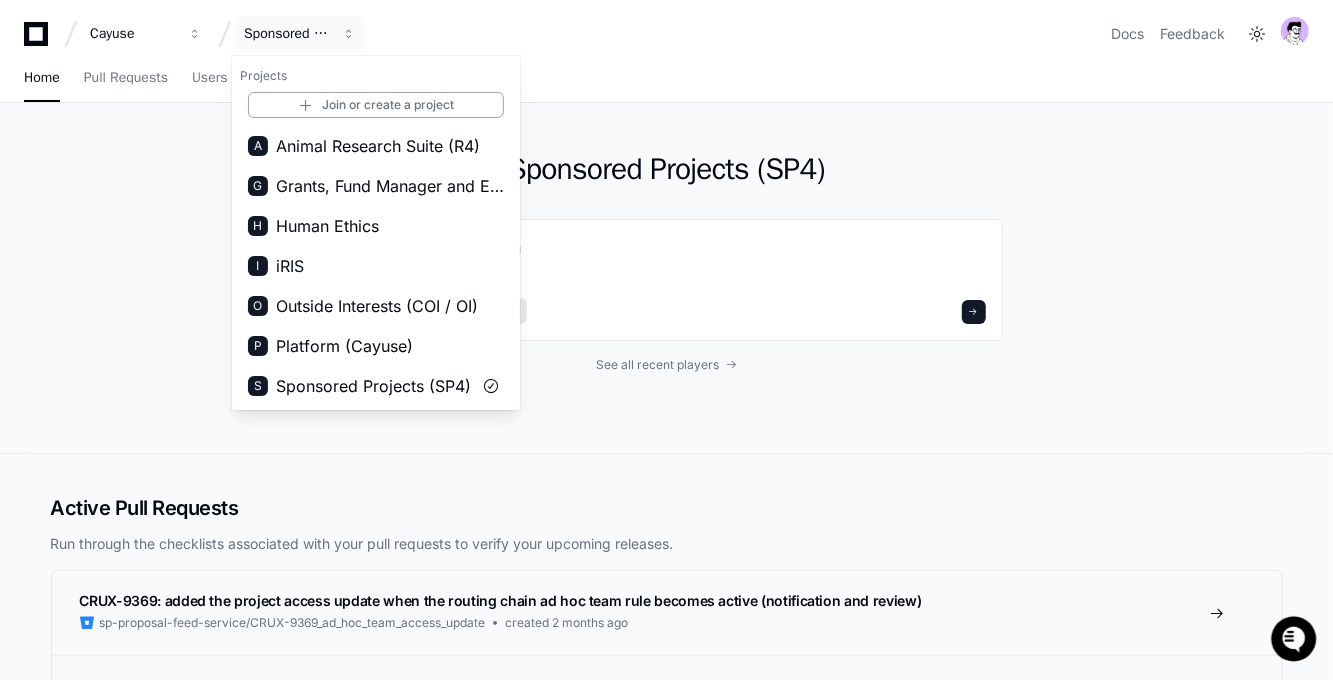 click on "Sponsored Projects (SP4)  2 repos 9 telemetry sources See all recent players" 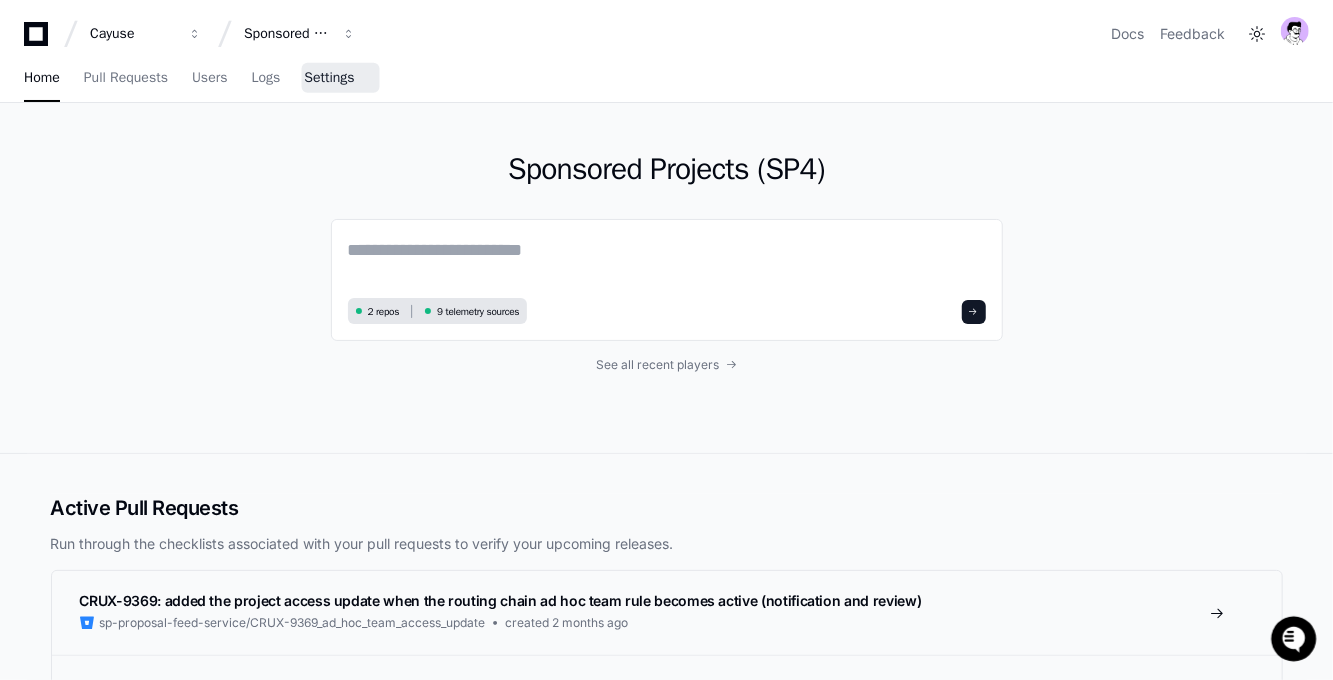 click on "Settings" at bounding box center [329, 79] 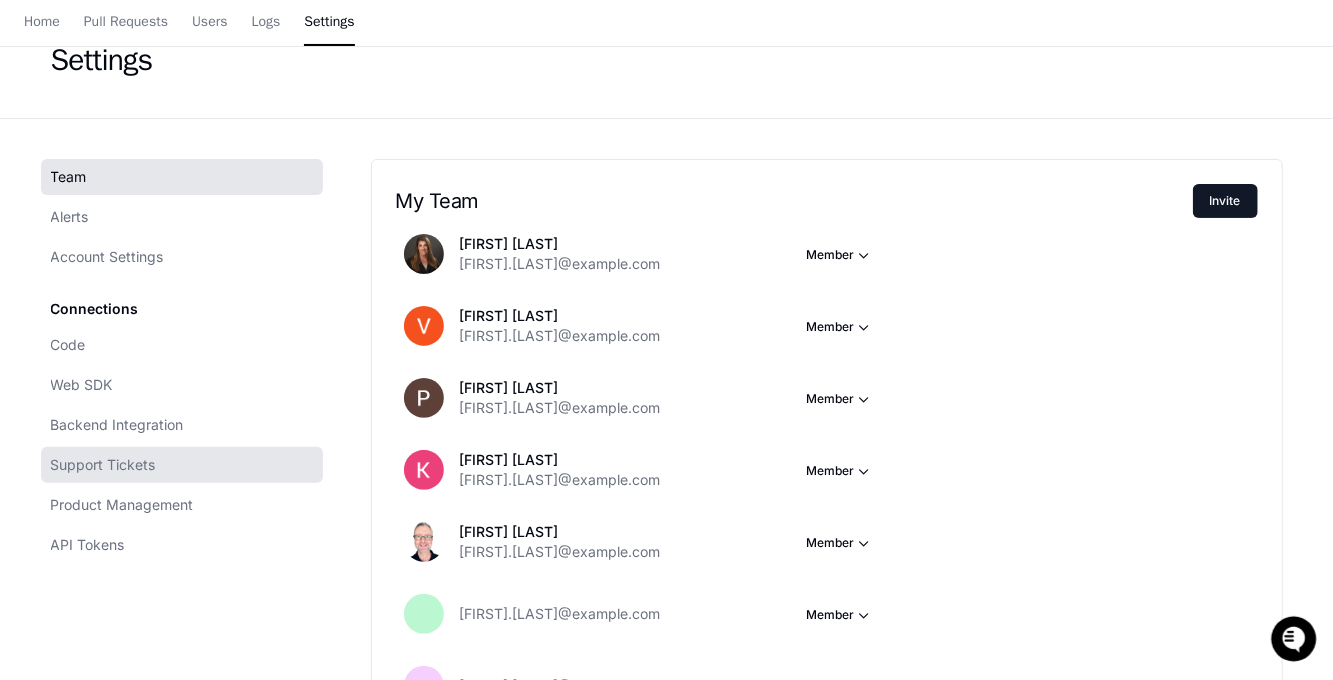 scroll, scrollTop: 0, scrollLeft: 0, axis: both 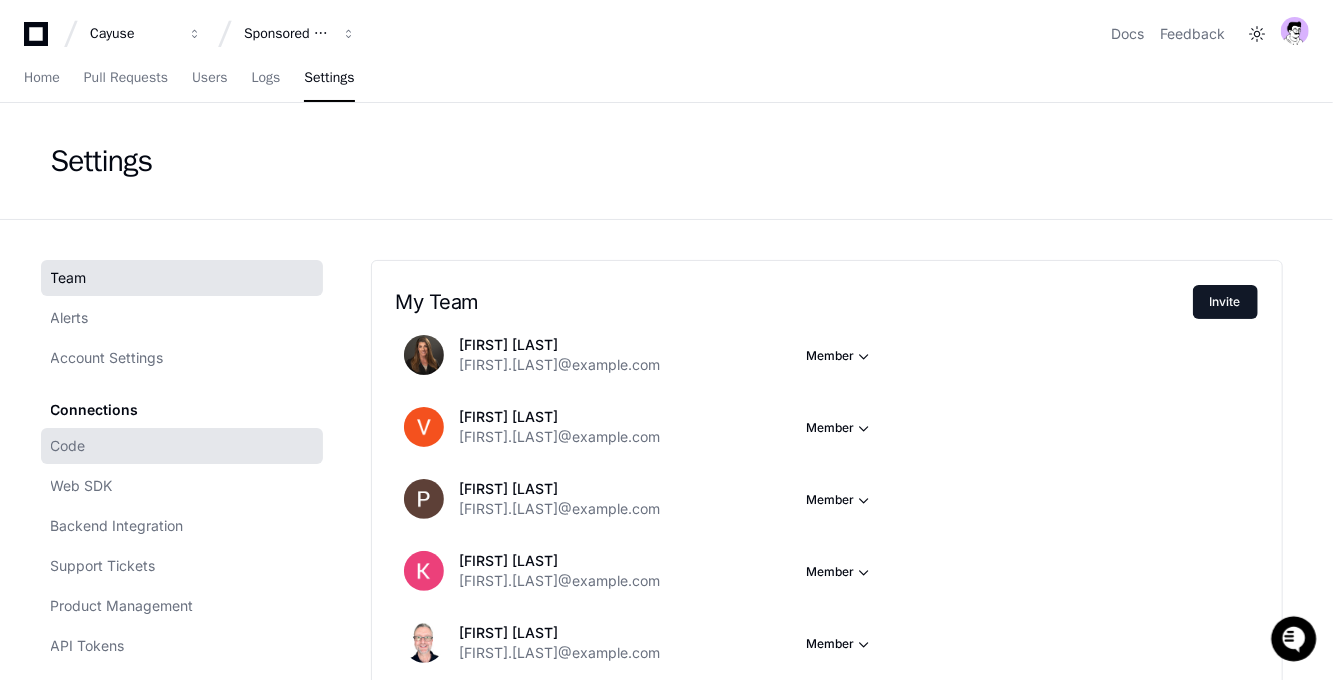 click on "Code" 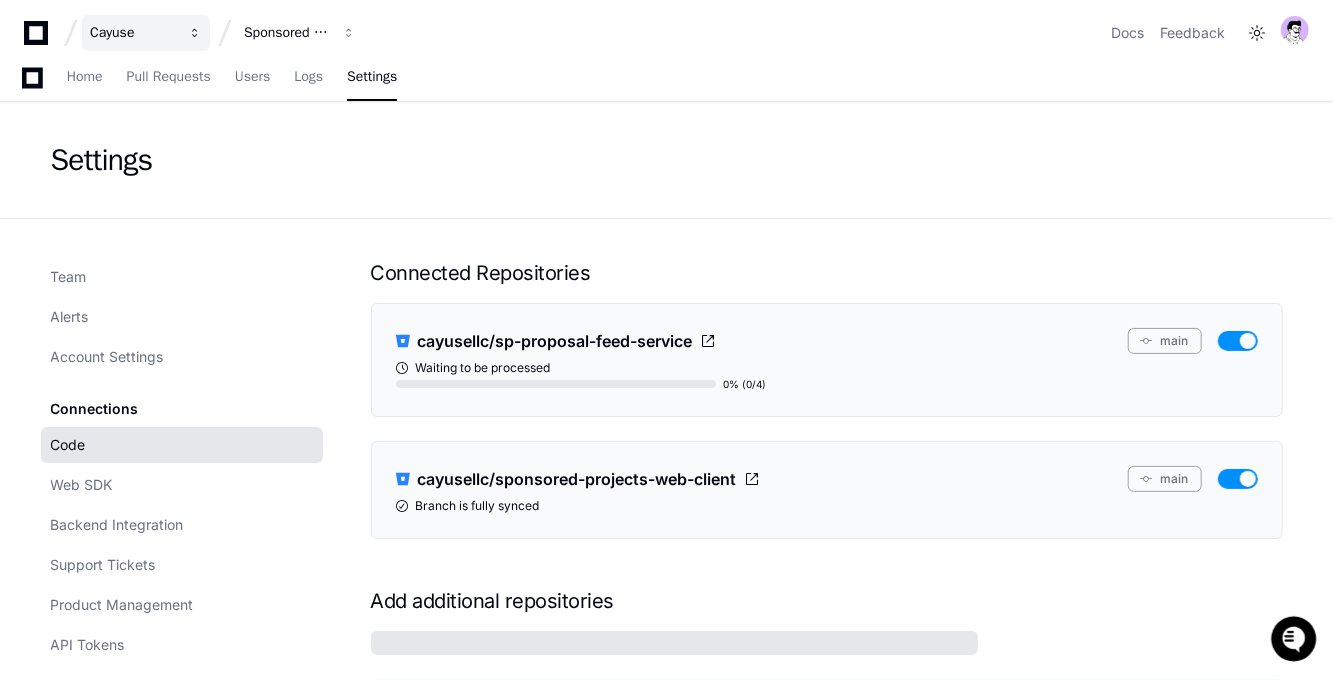 scroll, scrollTop: 0, scrollLeft: 0, axis: both 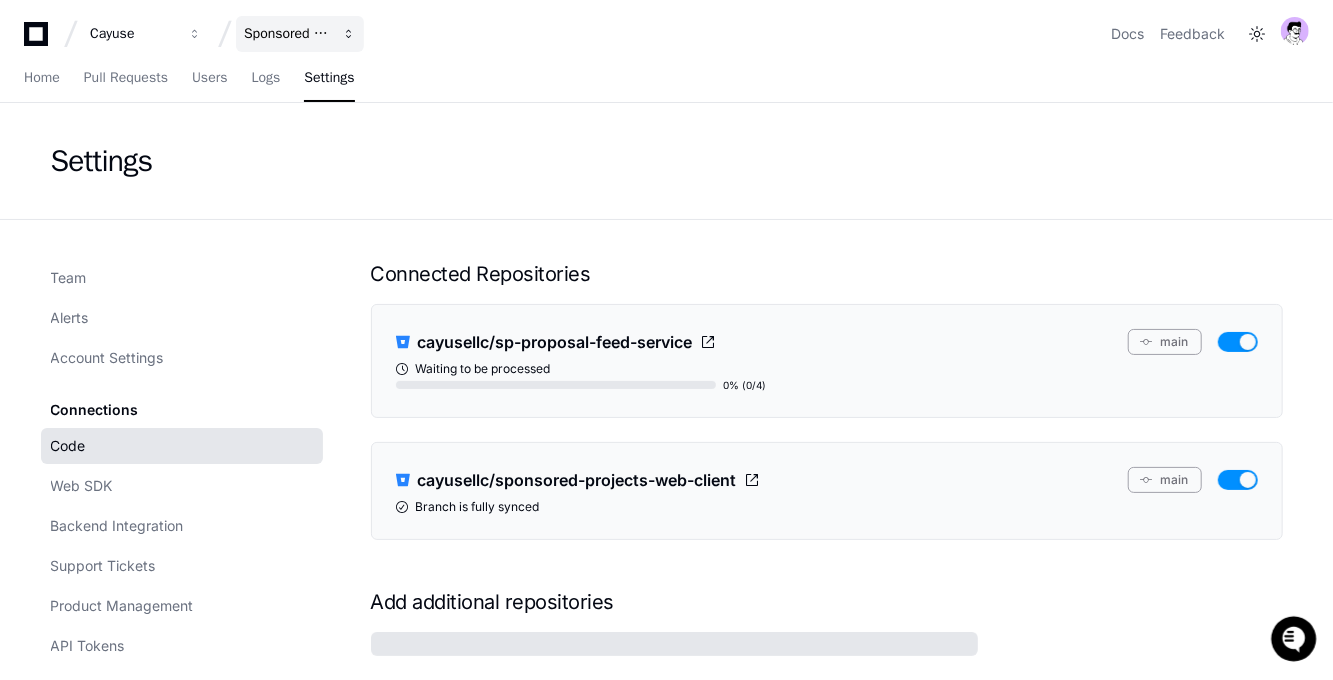 click on "Sponsored Projects (SP4)" at bounding box center (300, 34) 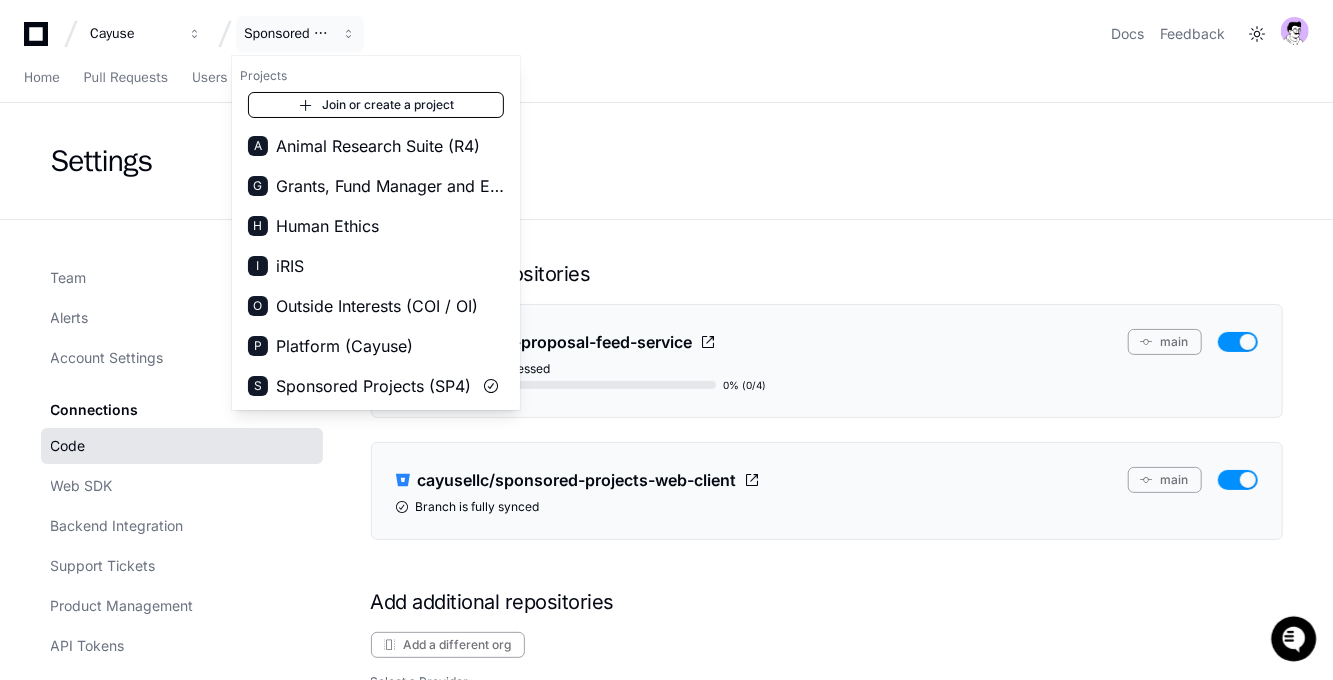 click on "Join or create a project" at bounding box center [376, 105] 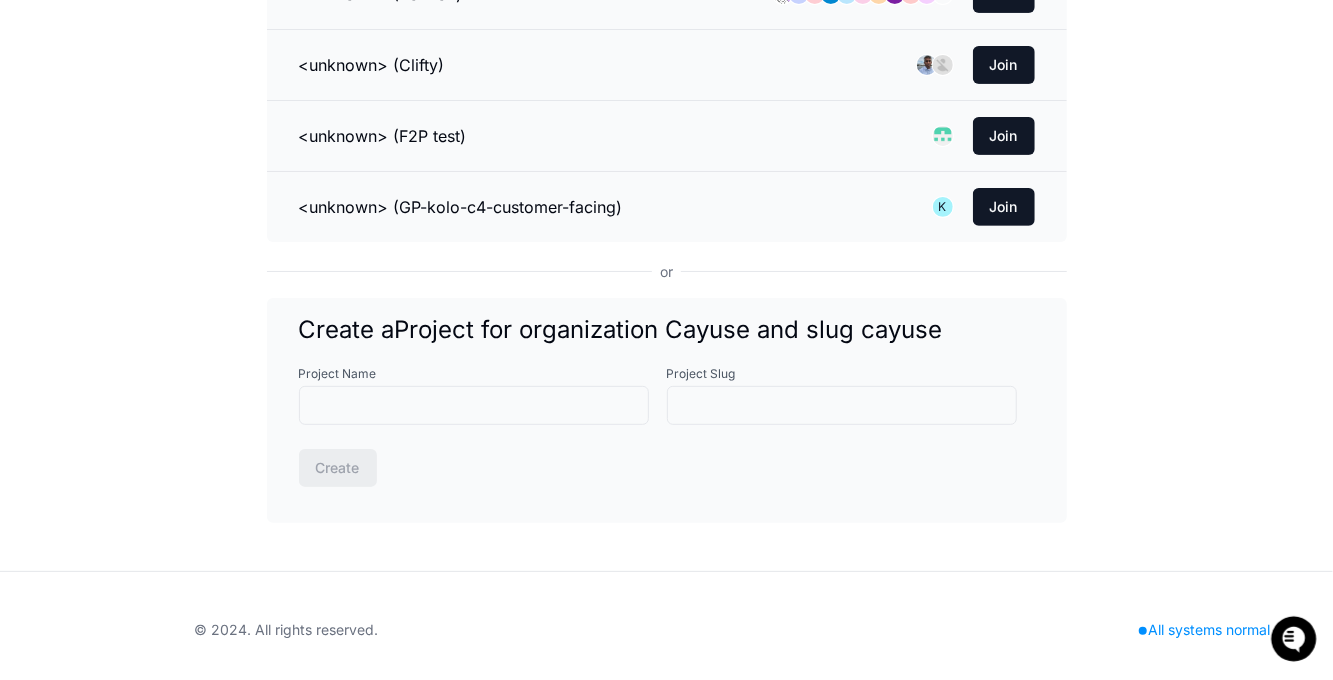 scroll, scrollTop: 301, scrollLeft: 0, axis: vertical 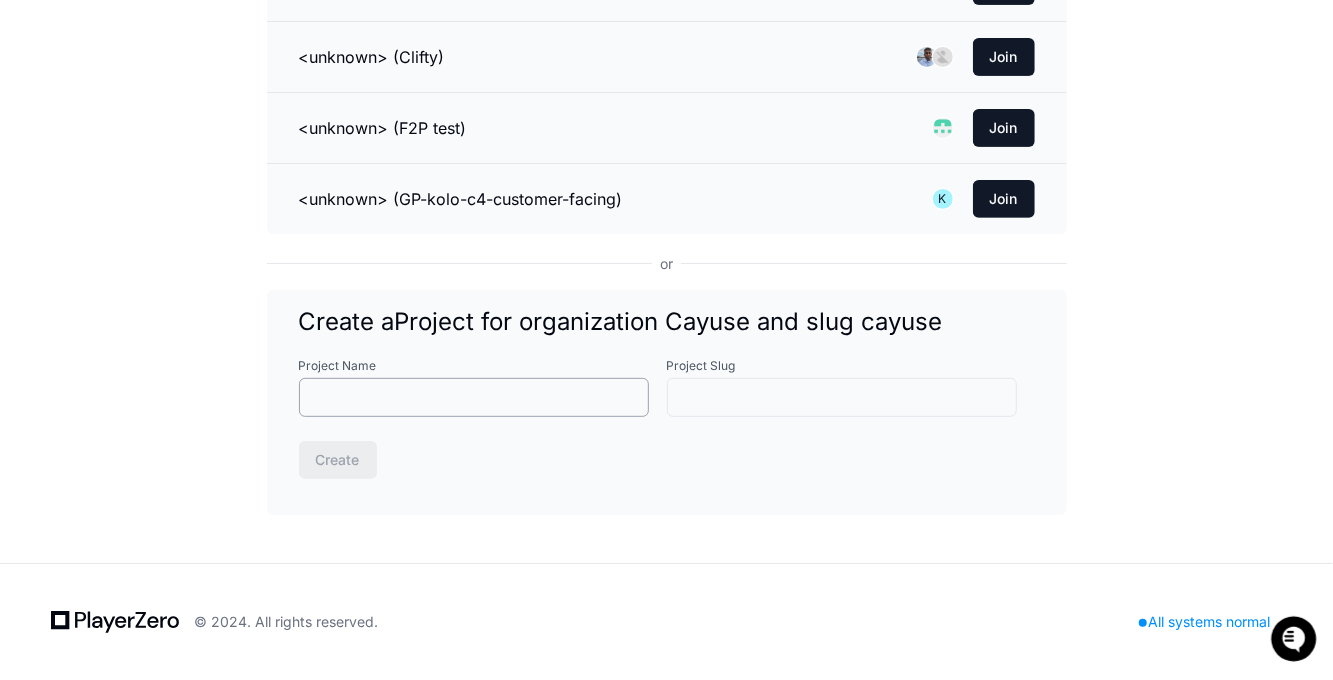 click on "Project Name" at bounding box center (474, 398) 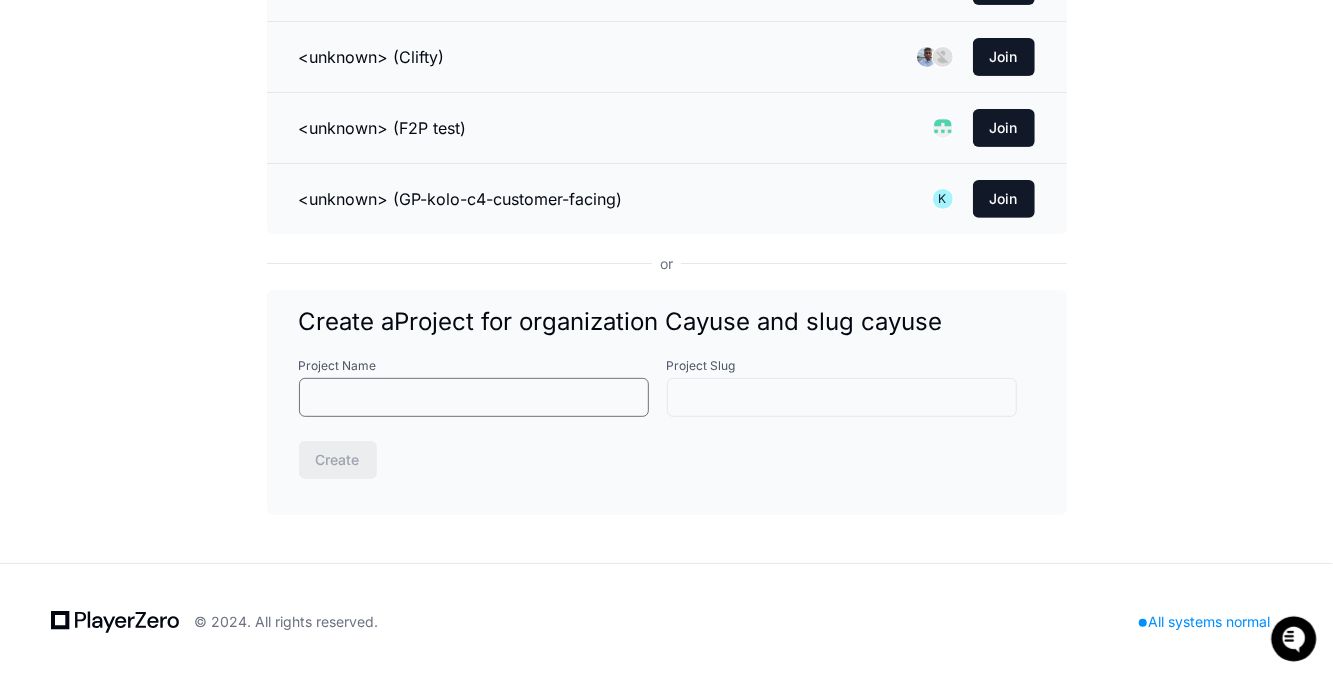 type on "*" 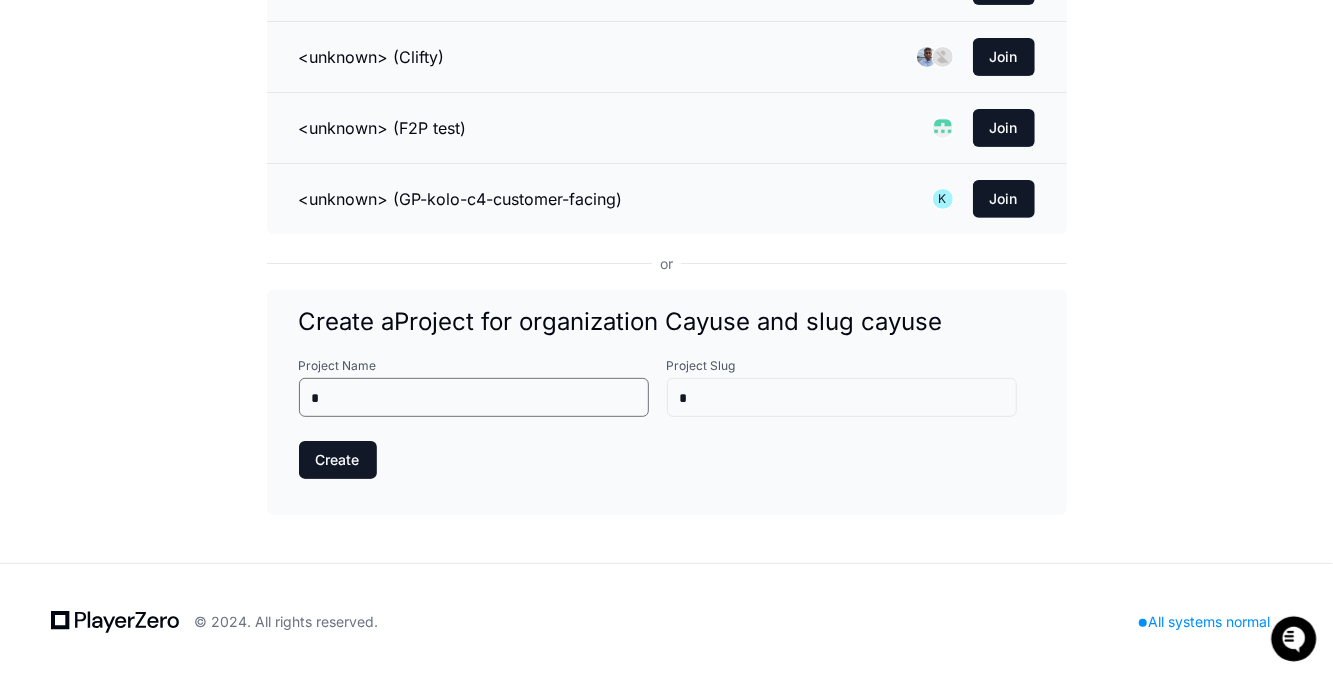 type 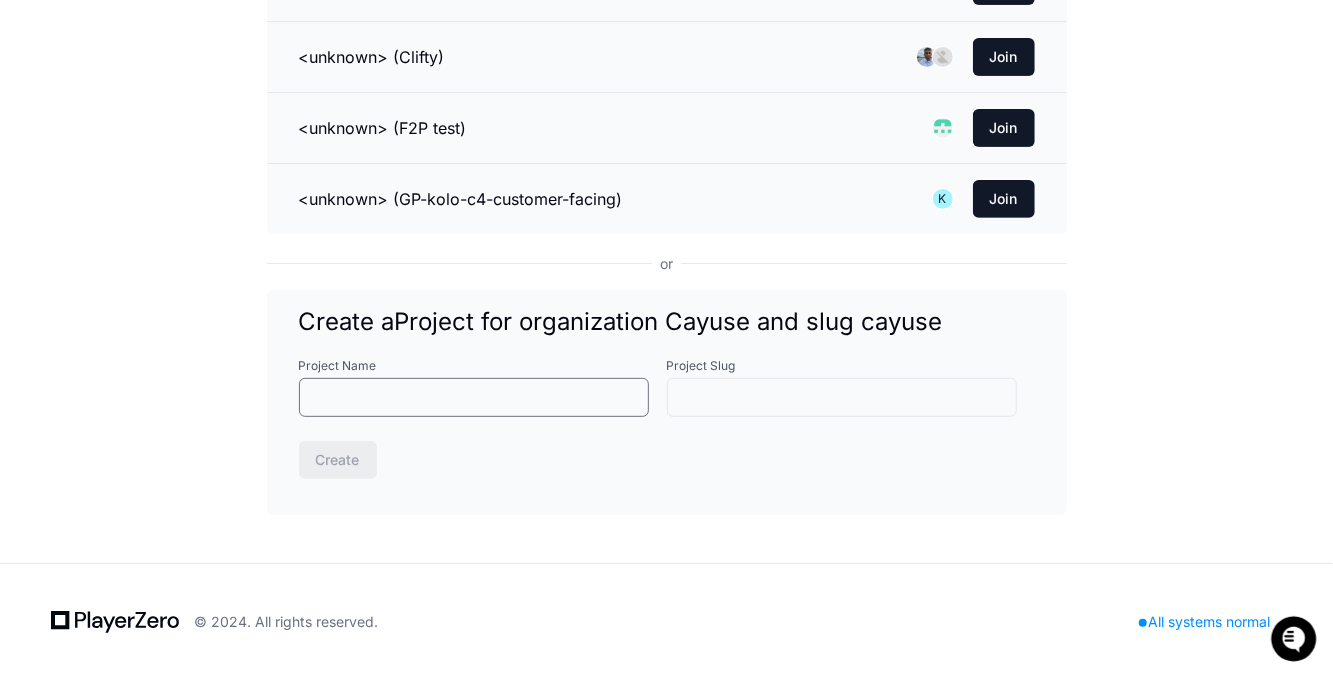 type on "*" 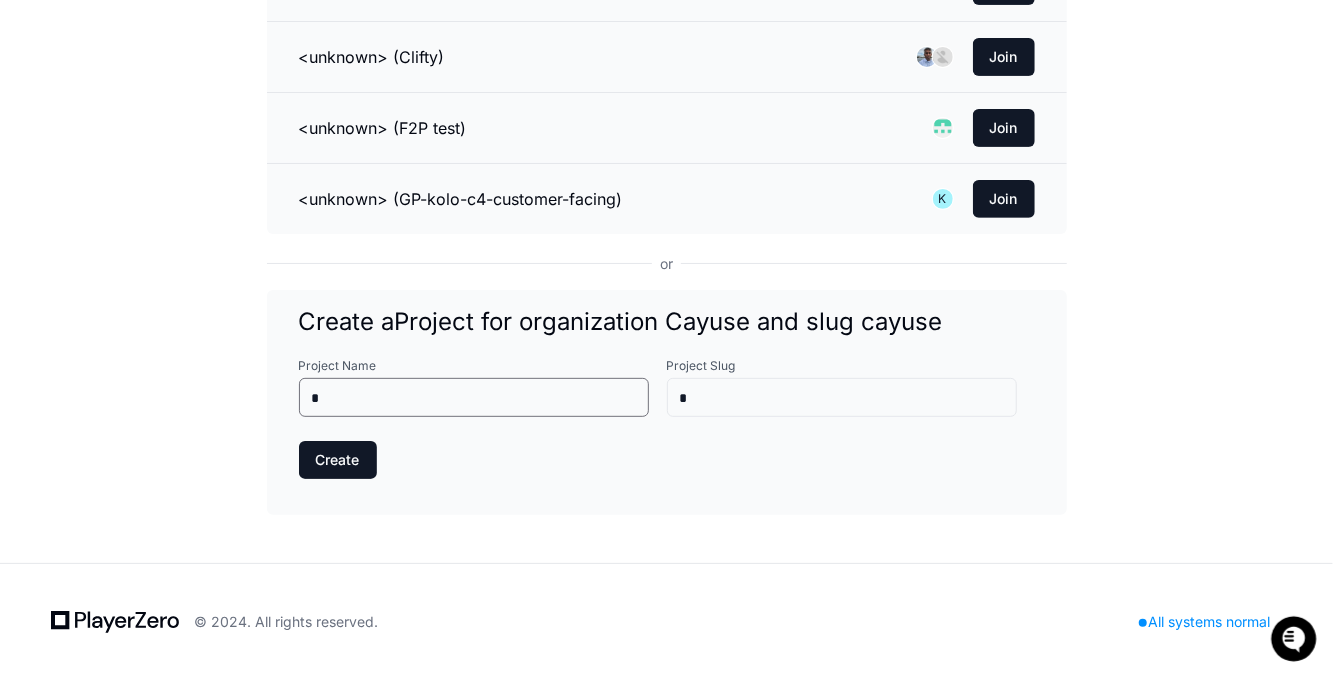type on "**" 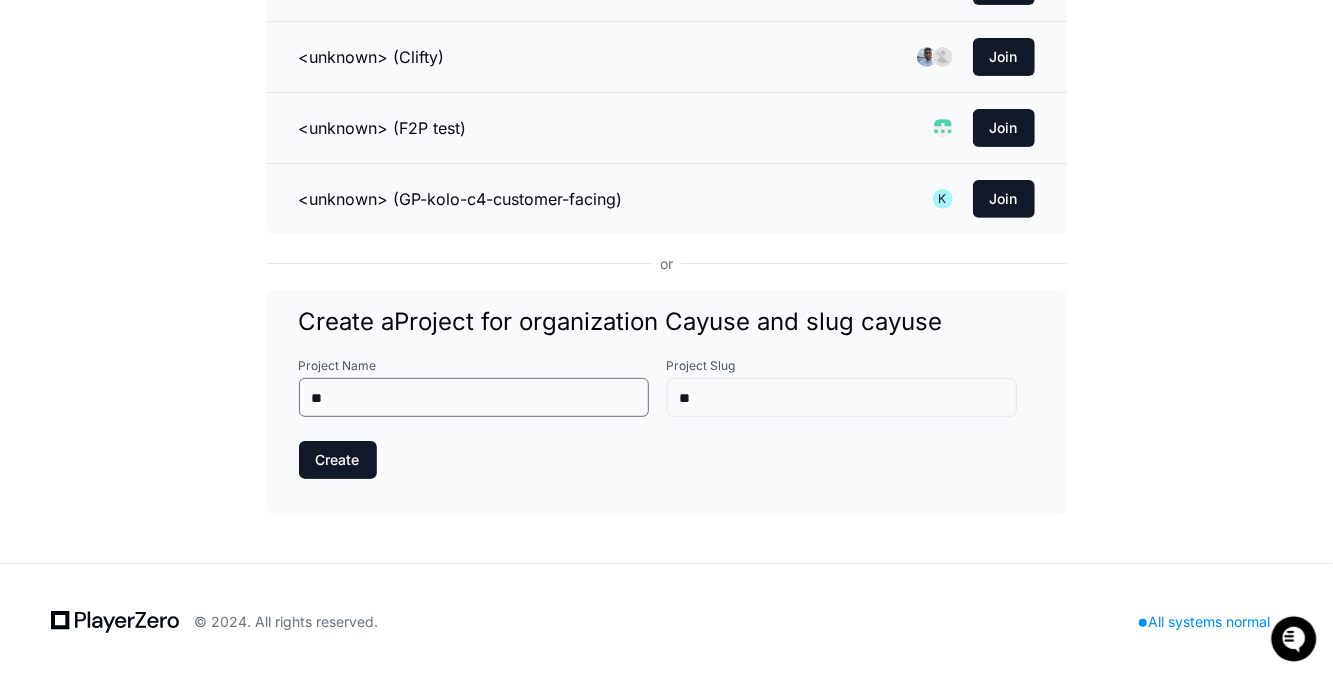 type on "***" 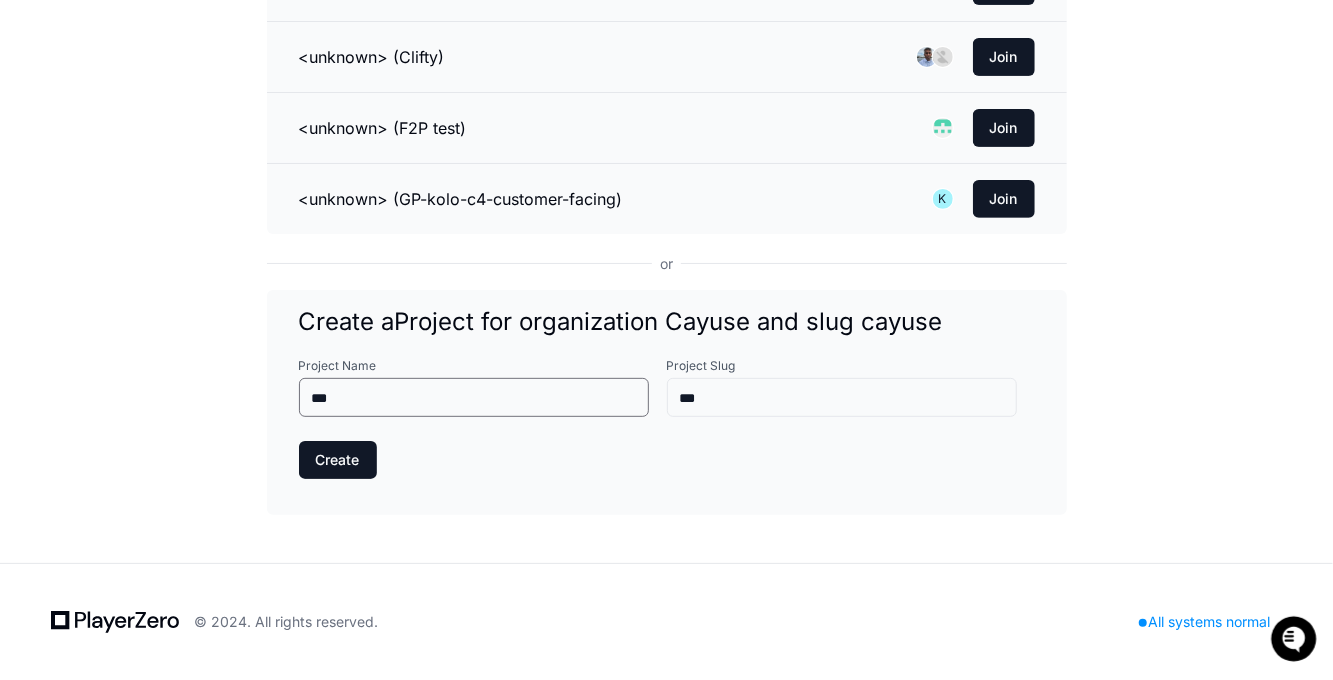 type on "****" 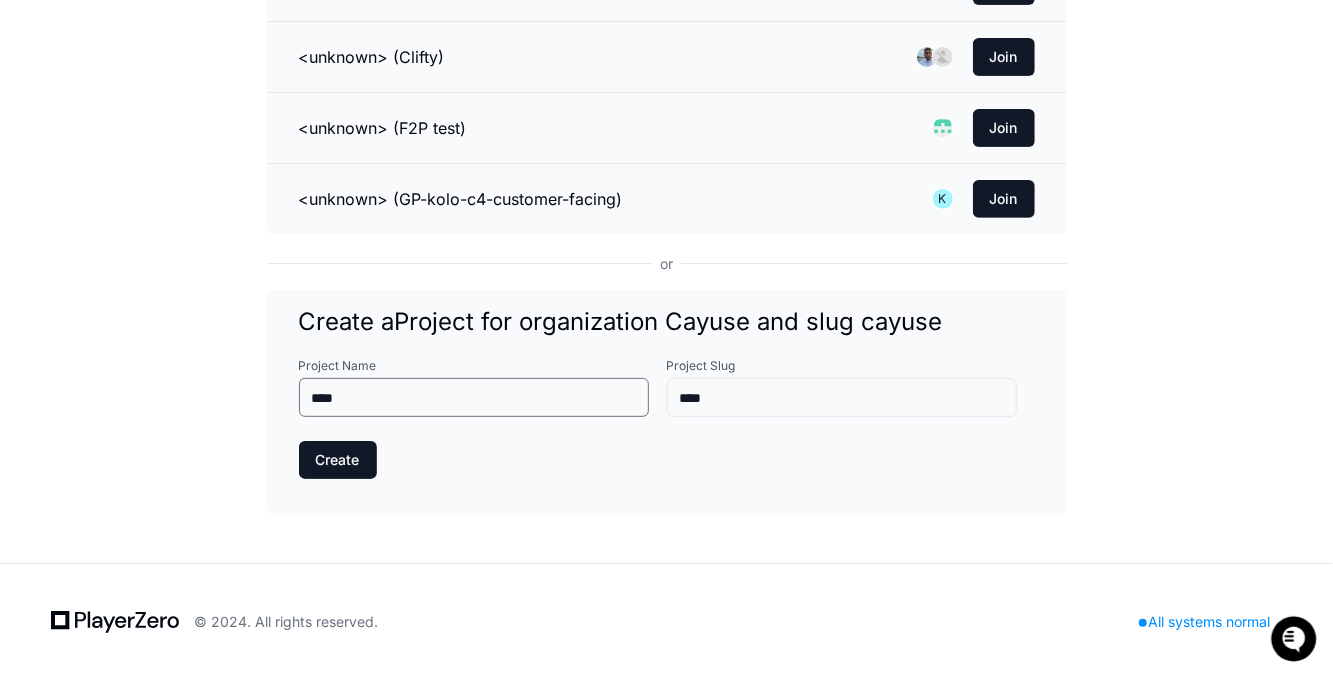 type on "*****" 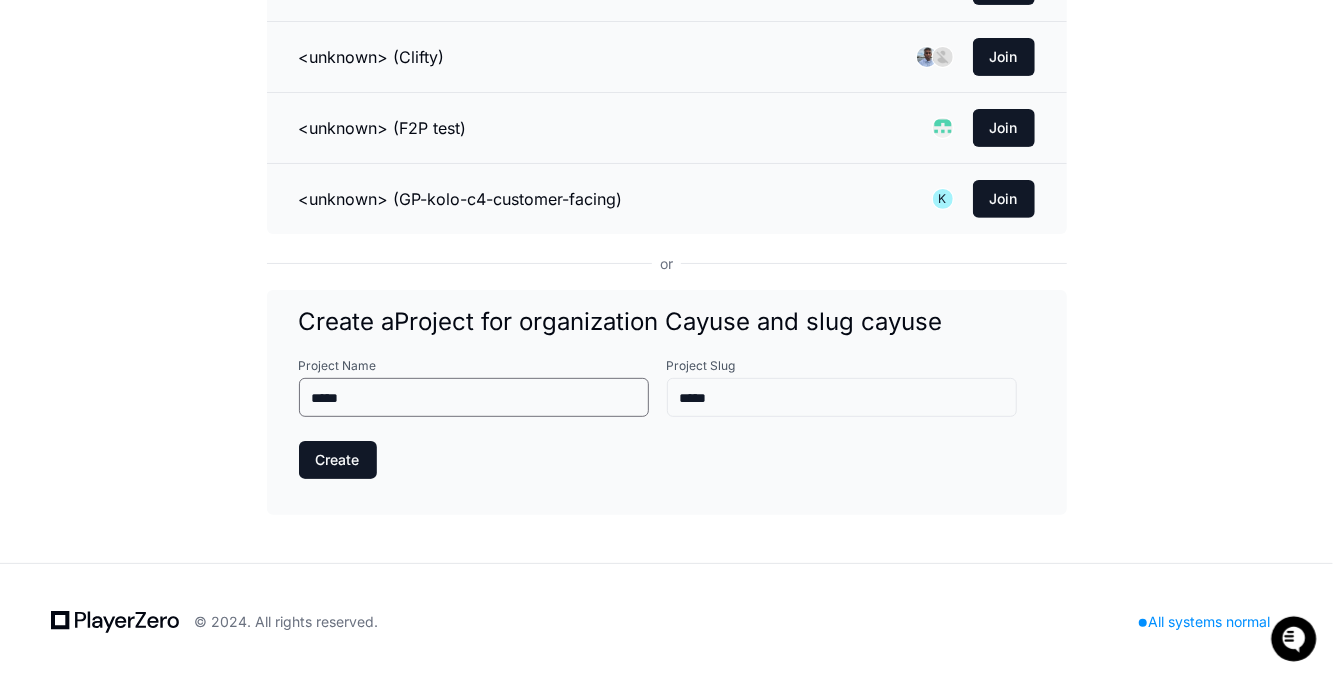 type on "******" 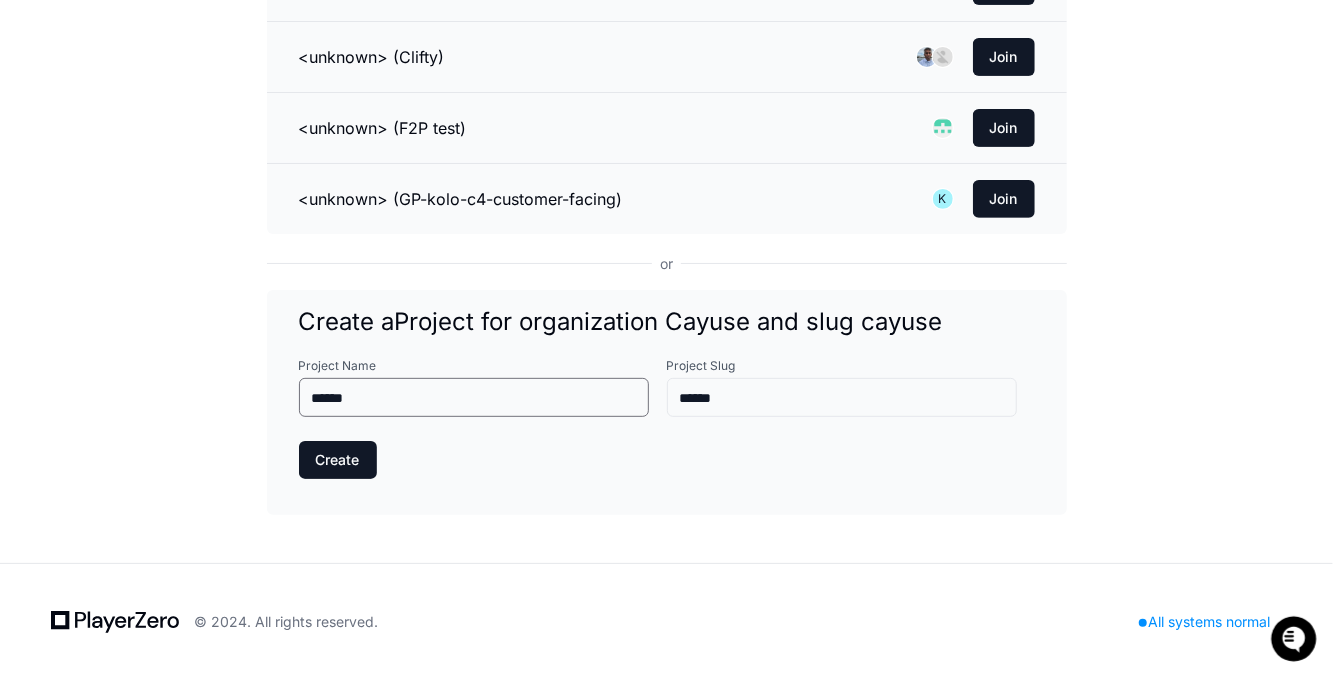 type on "*****" 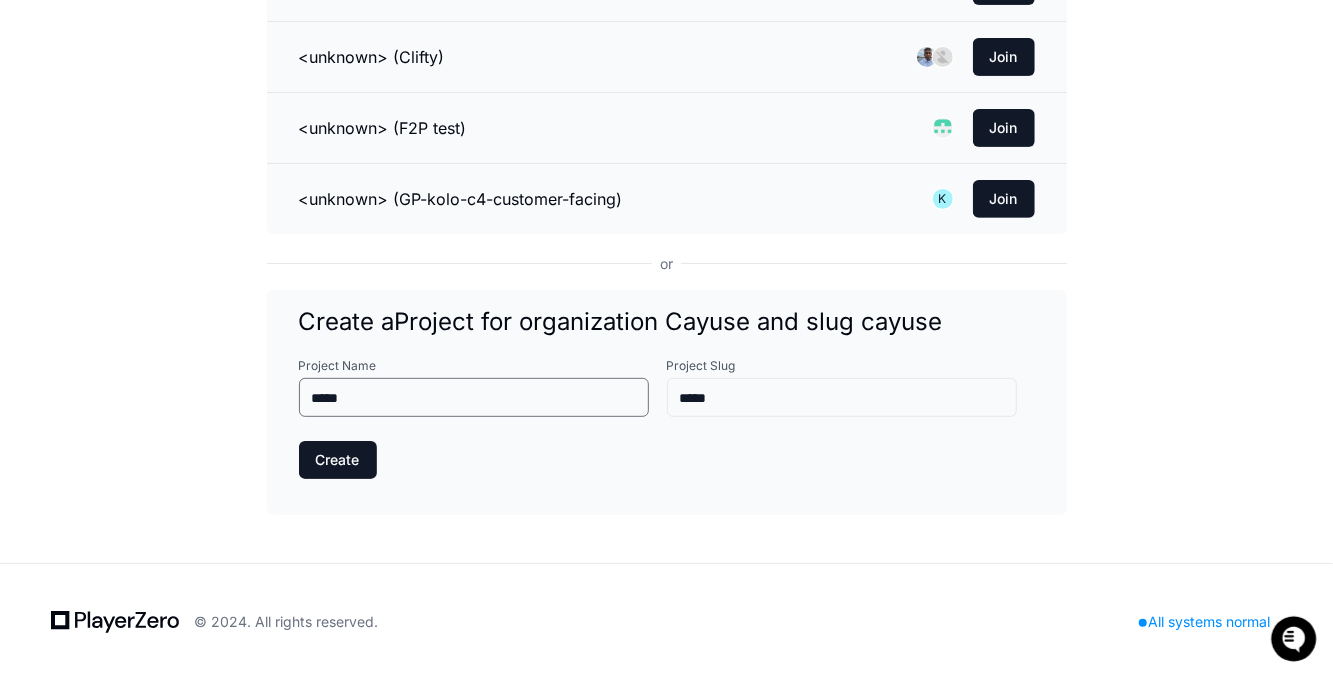 type on "****" 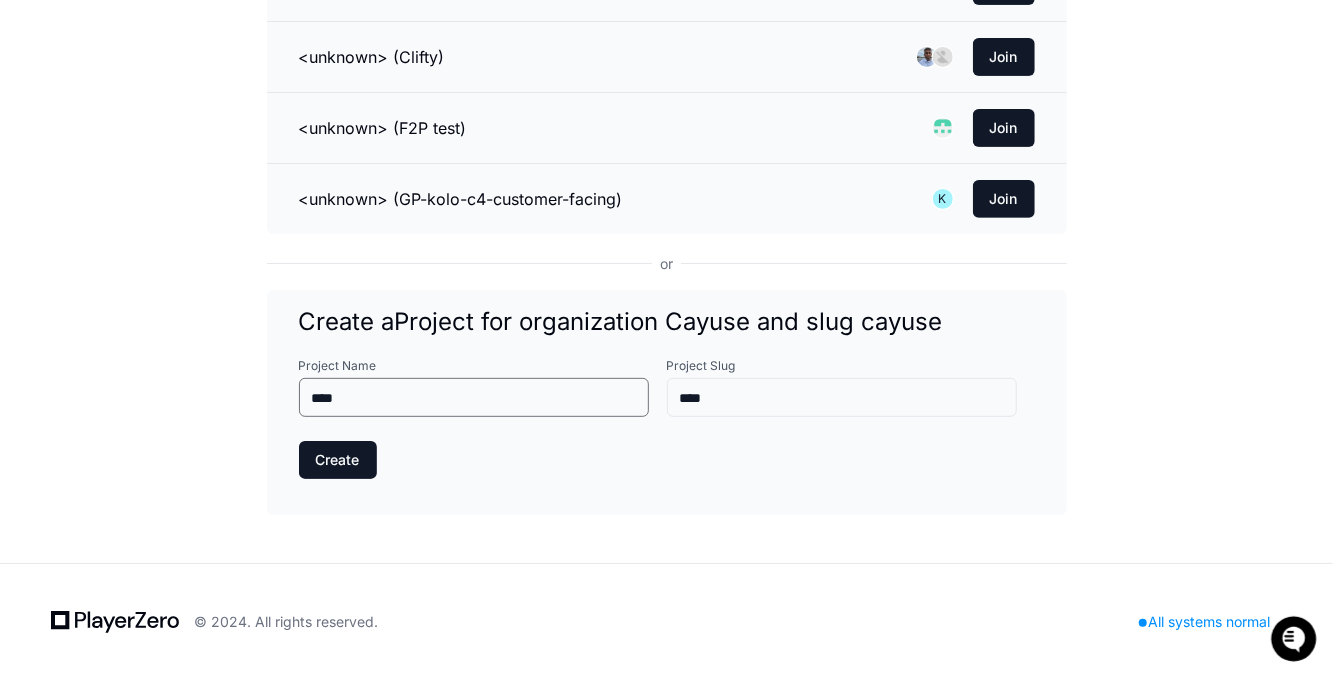 type on "***" 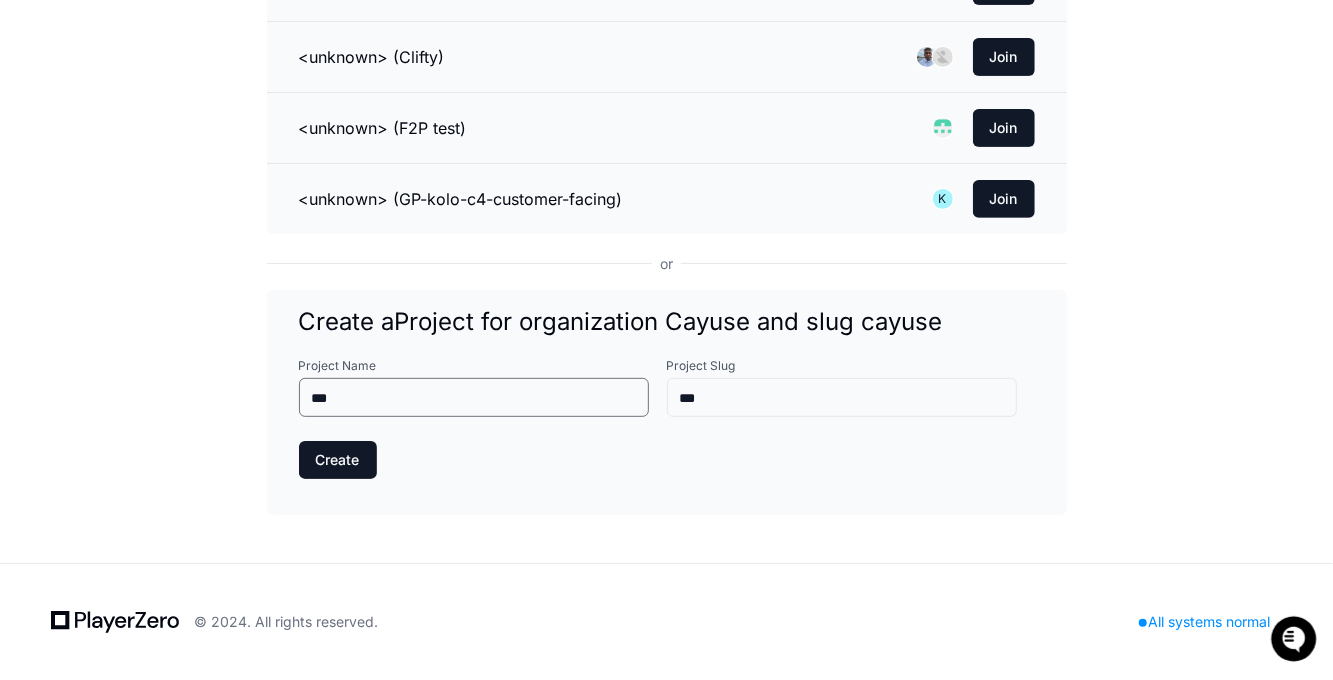 type on "**" 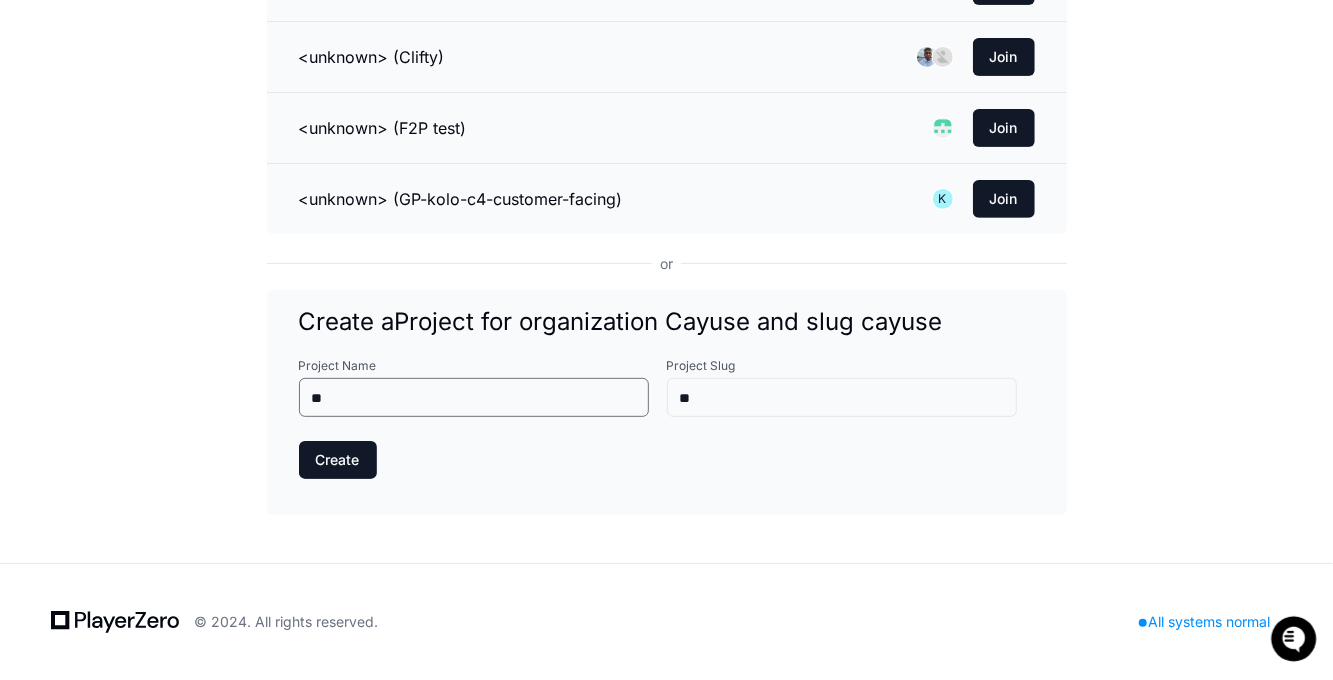 type on "*" 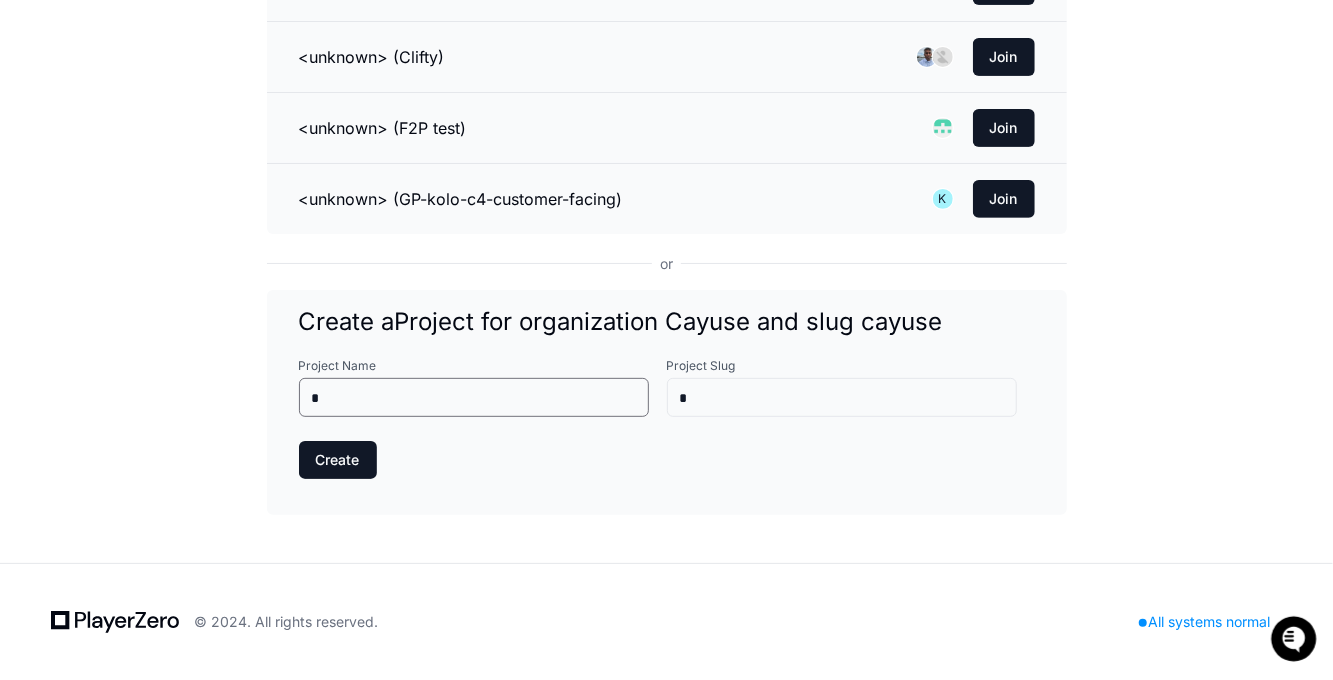 type 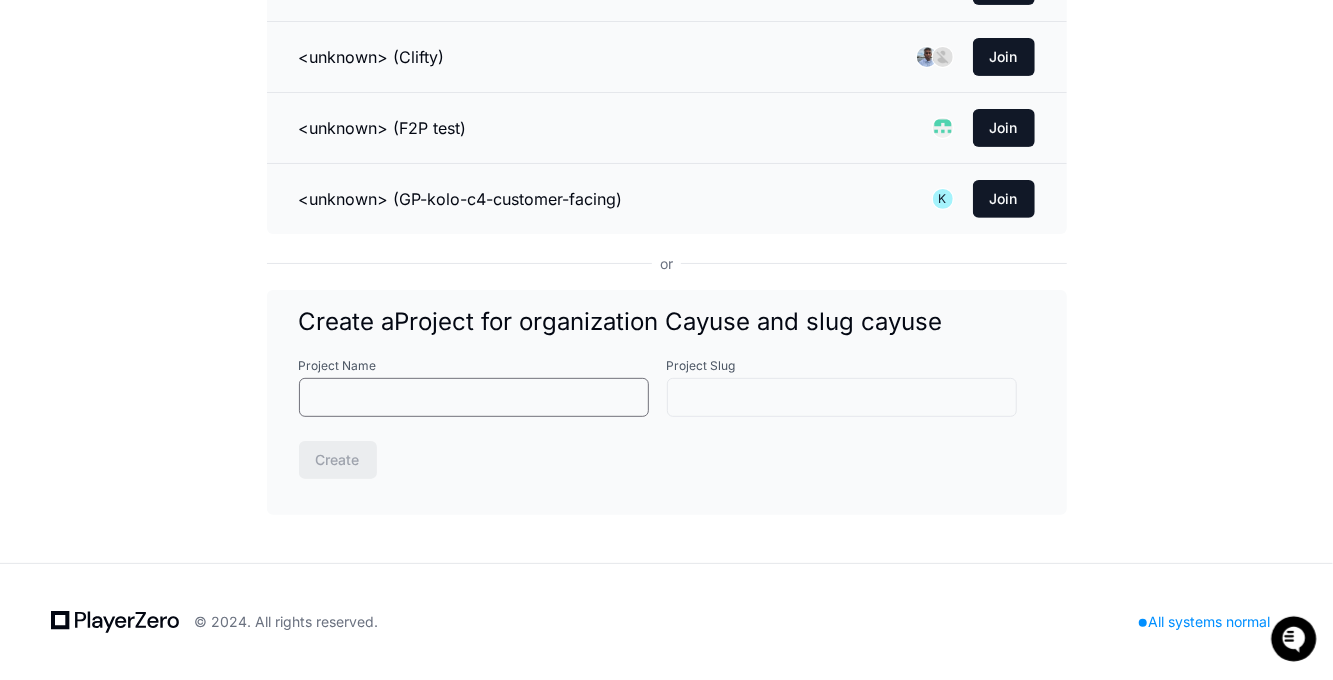 type on "*" 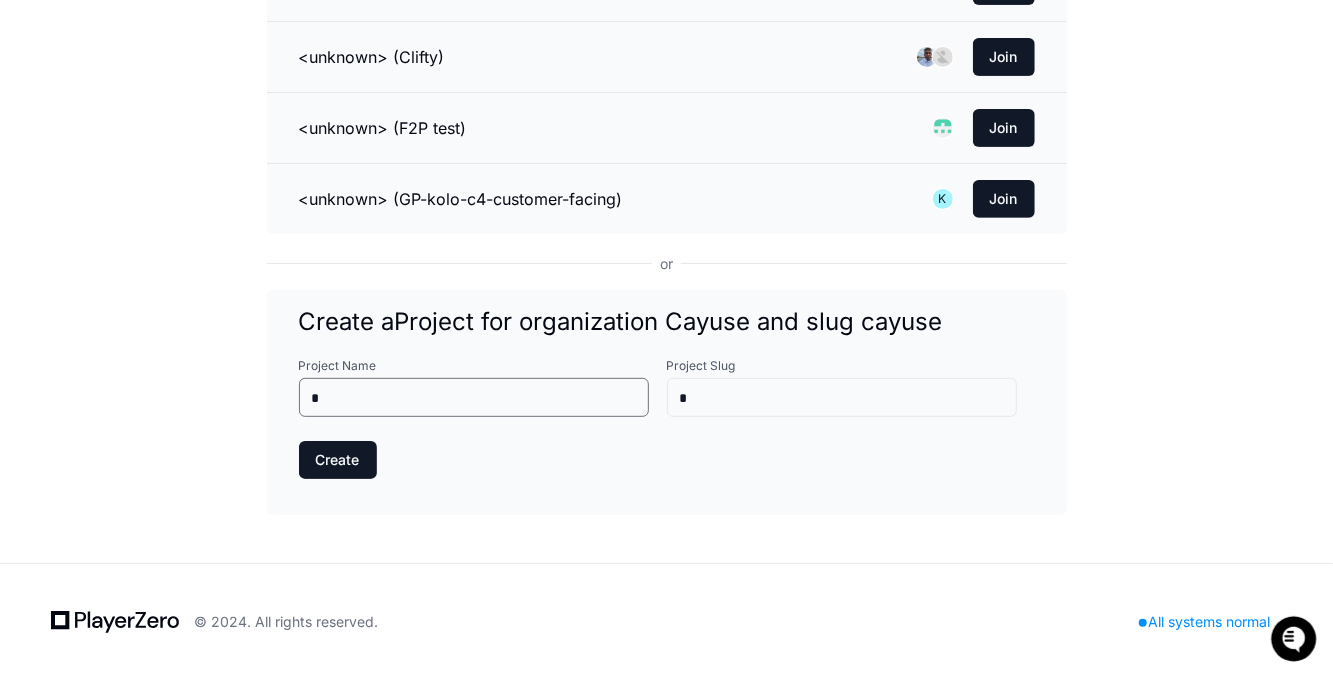 type on "**" 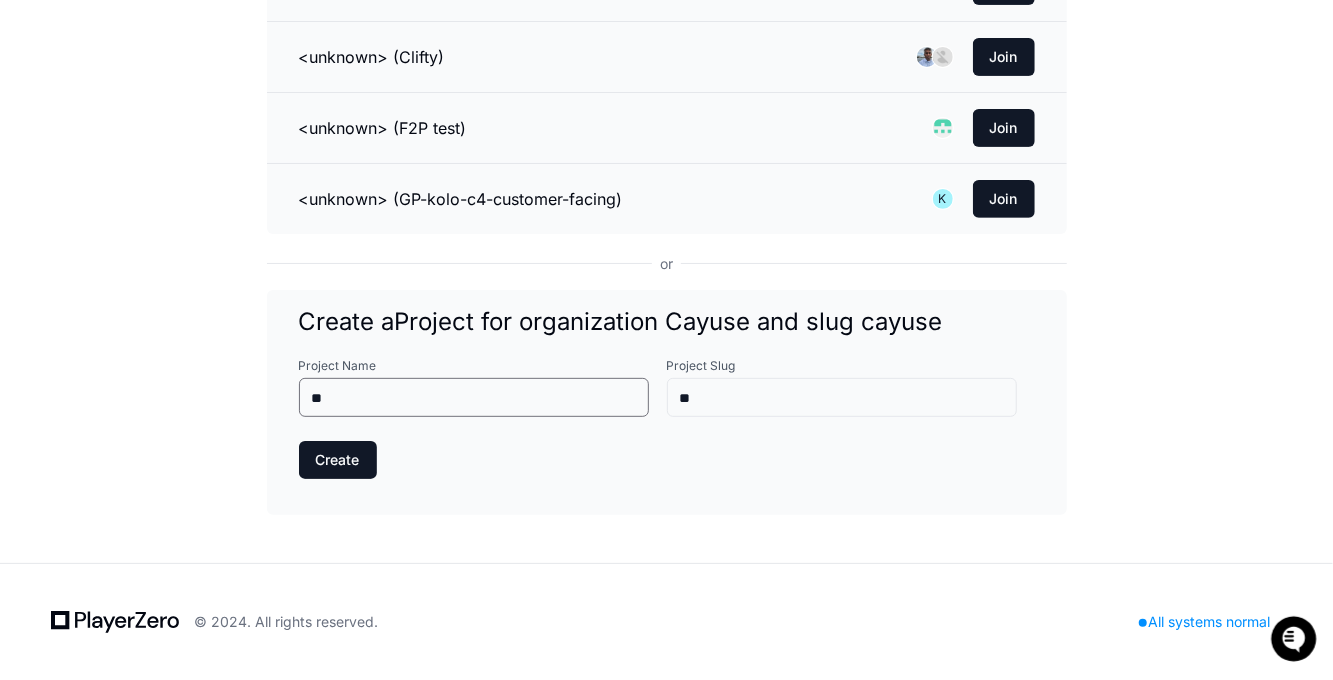 type on "***" 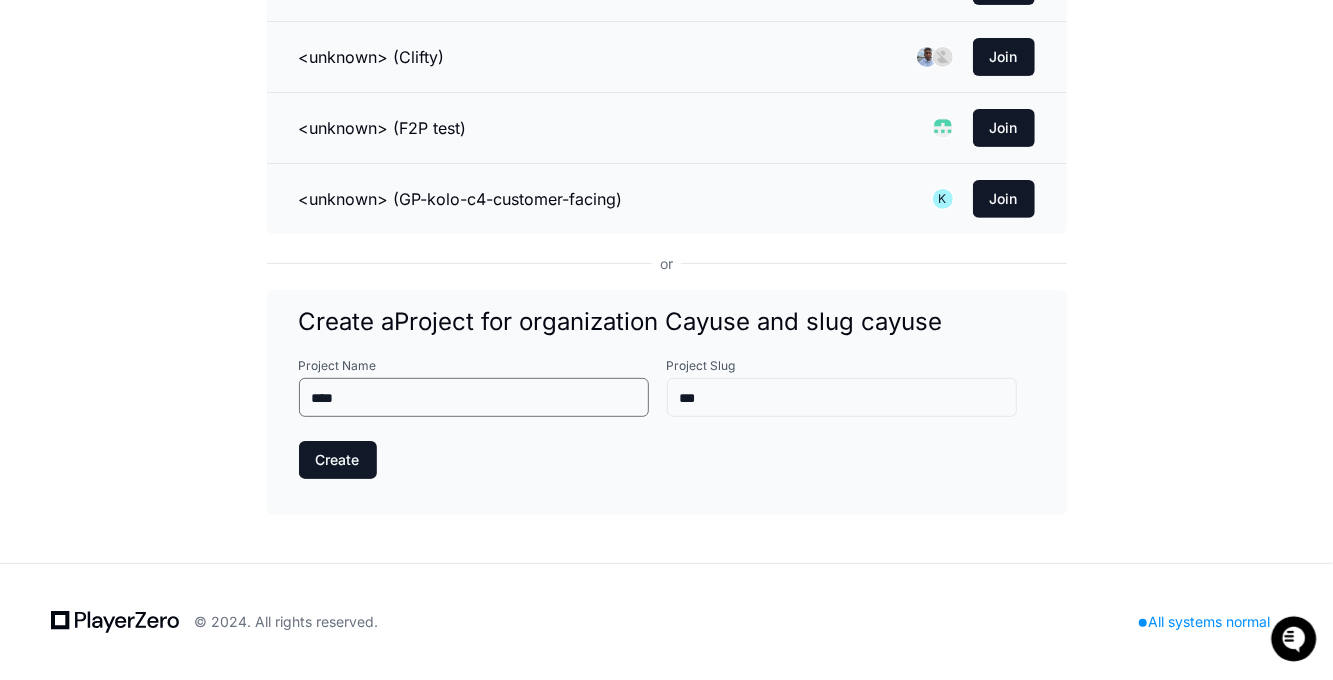 type on "*****" 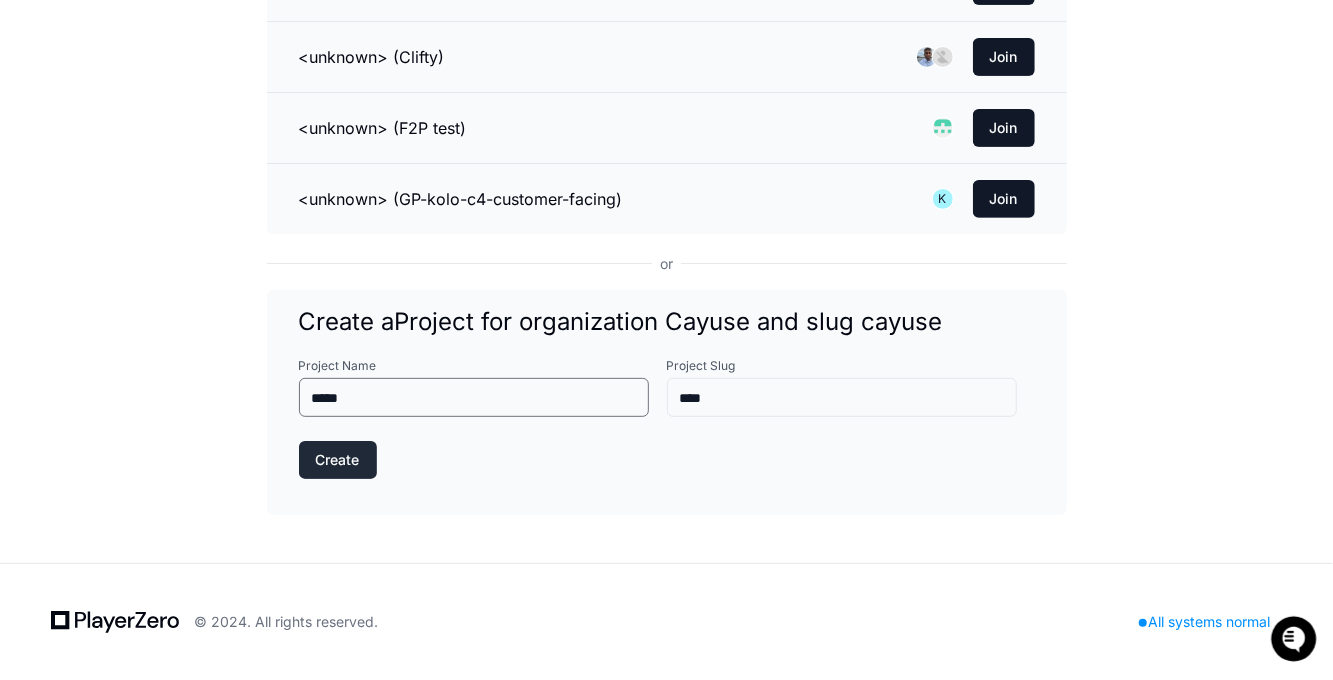 type on "*****" 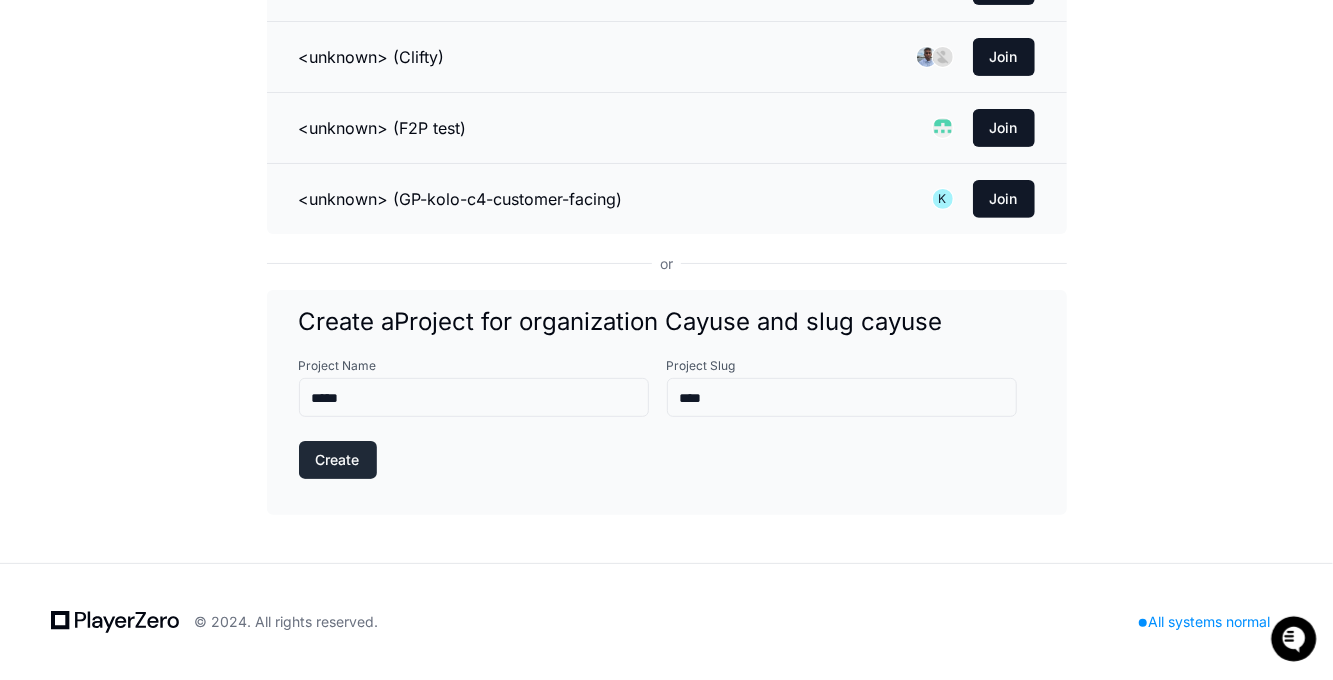 click on "Create" 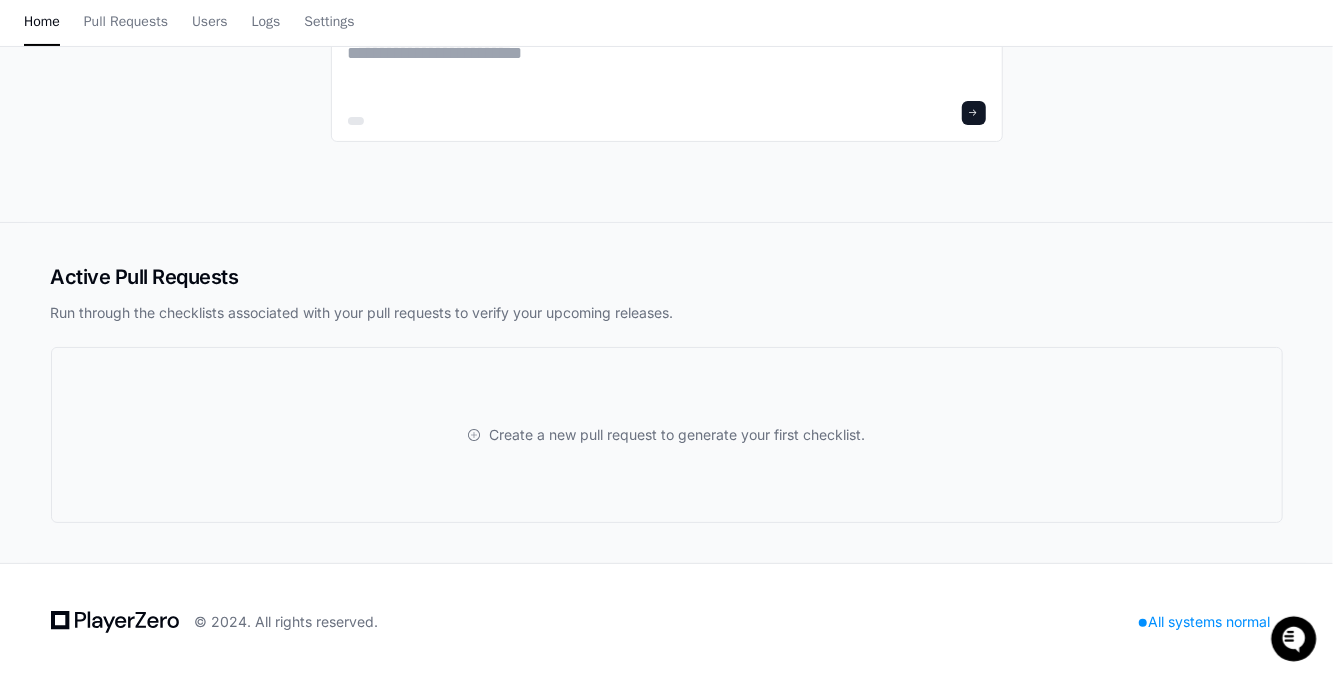 scroll, scrollTop: 0, scrollLeft: 0, axis: both 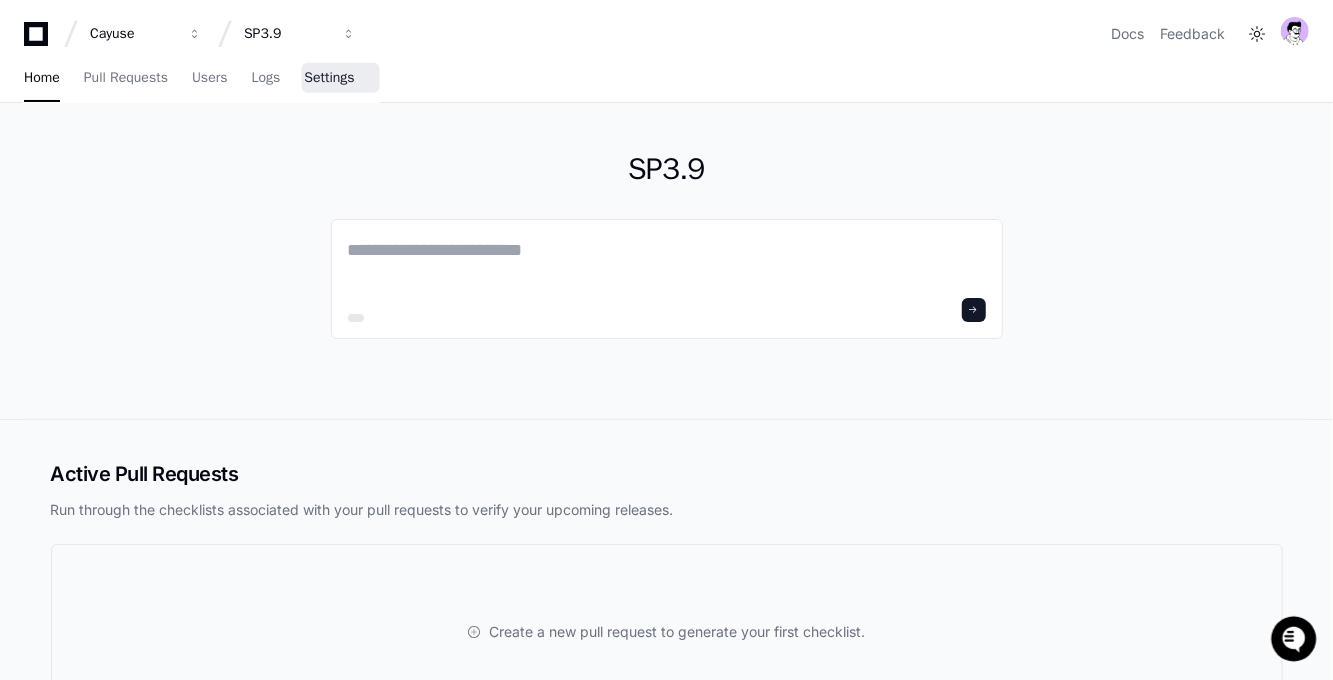 click on "Settings" at bounding box center [329, 78] 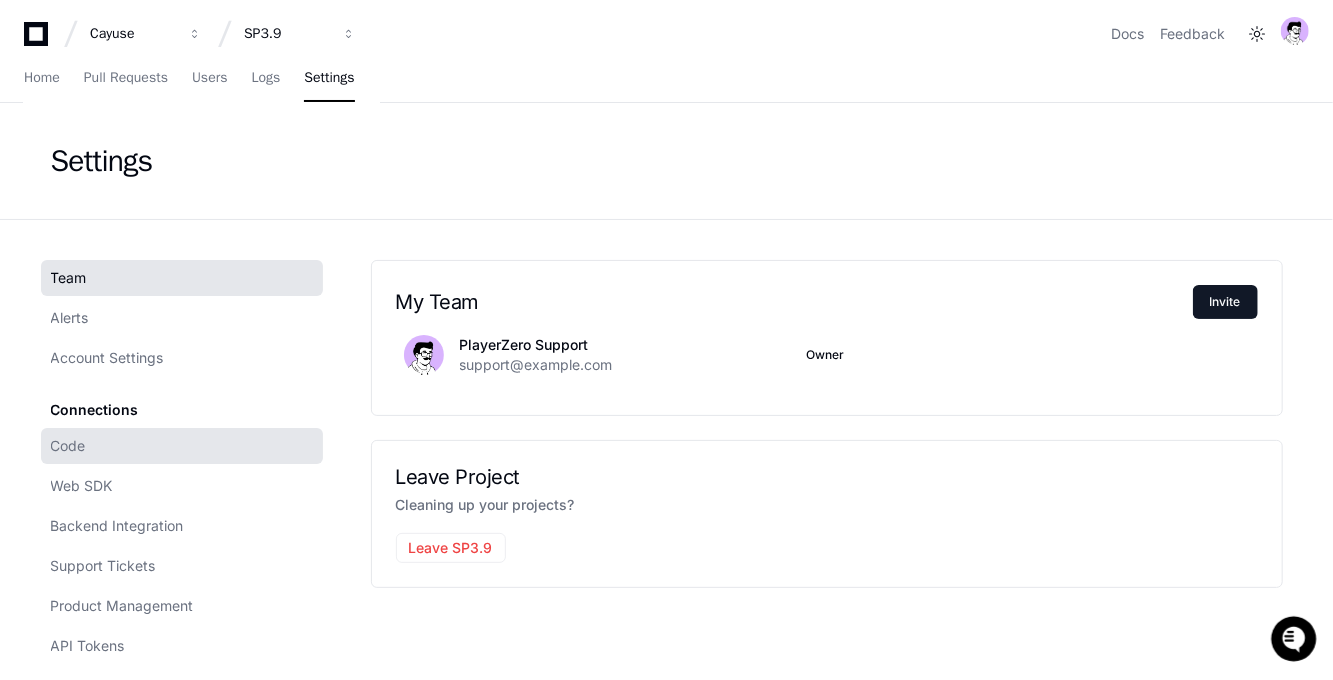 click on "Code" 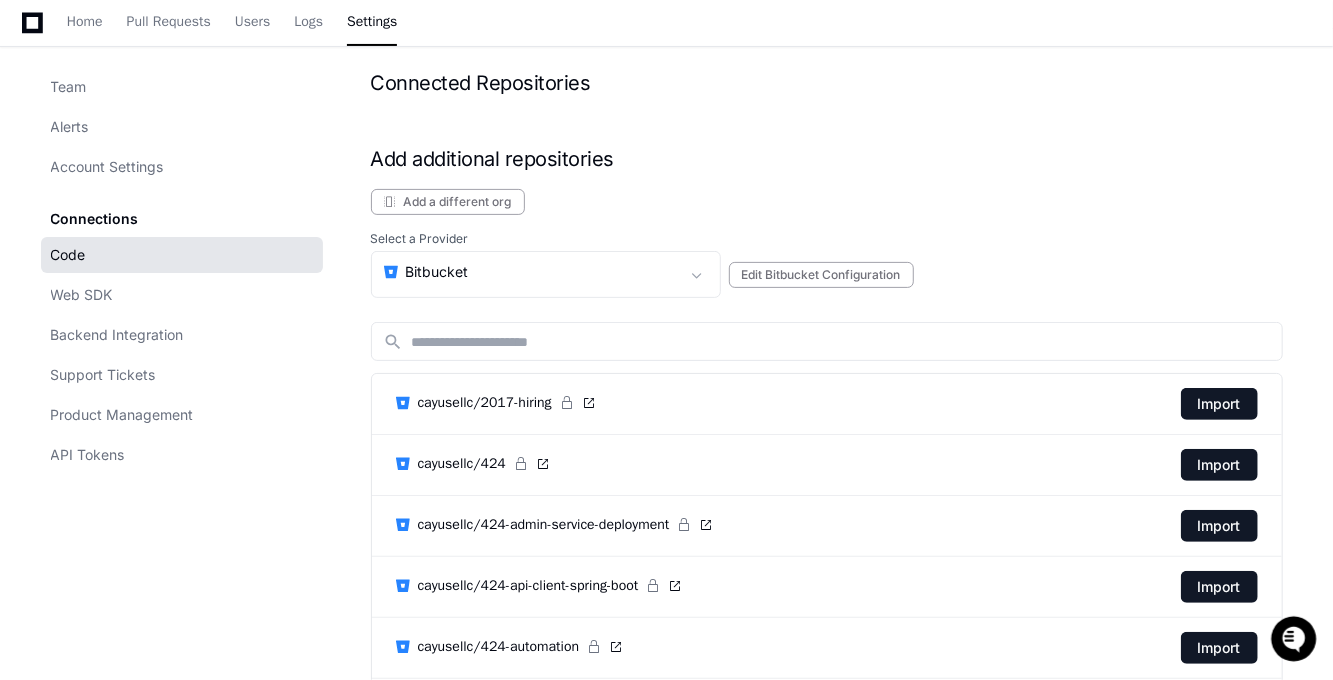 scroll, scrollTop: 214, scrollLeft: 0, axis: vertical 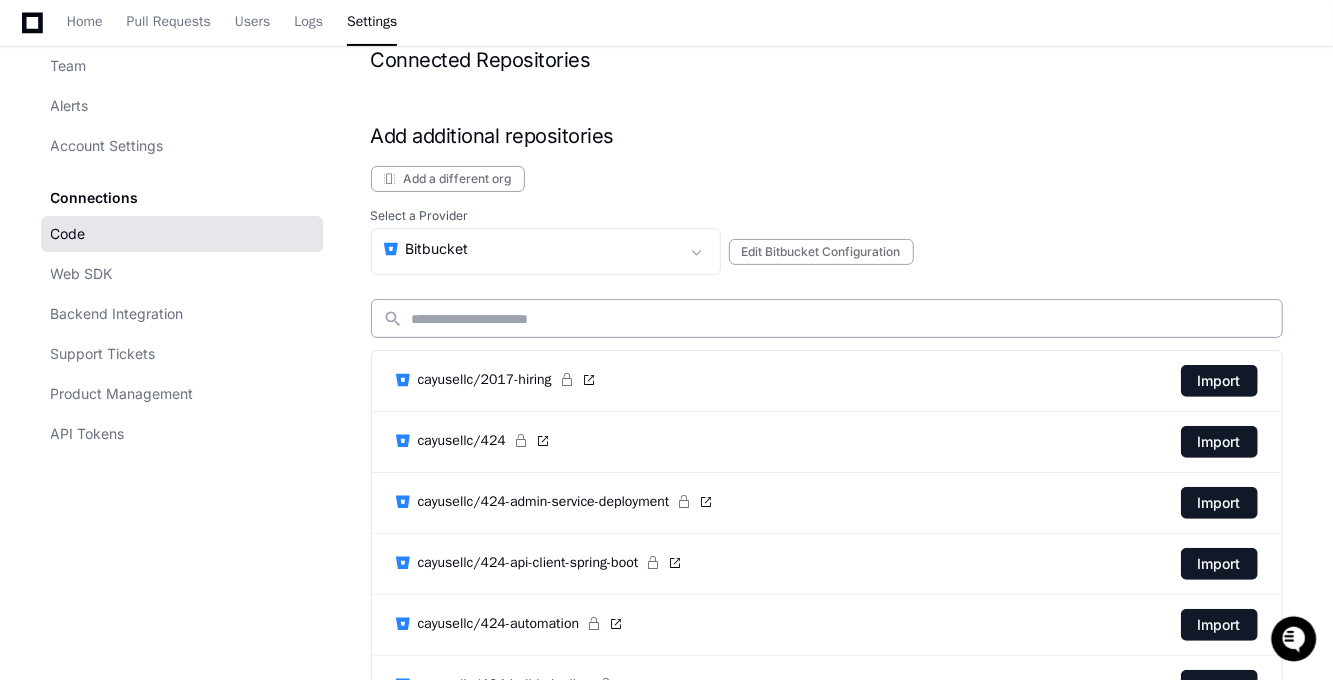 click at bounding box center [841, 319] 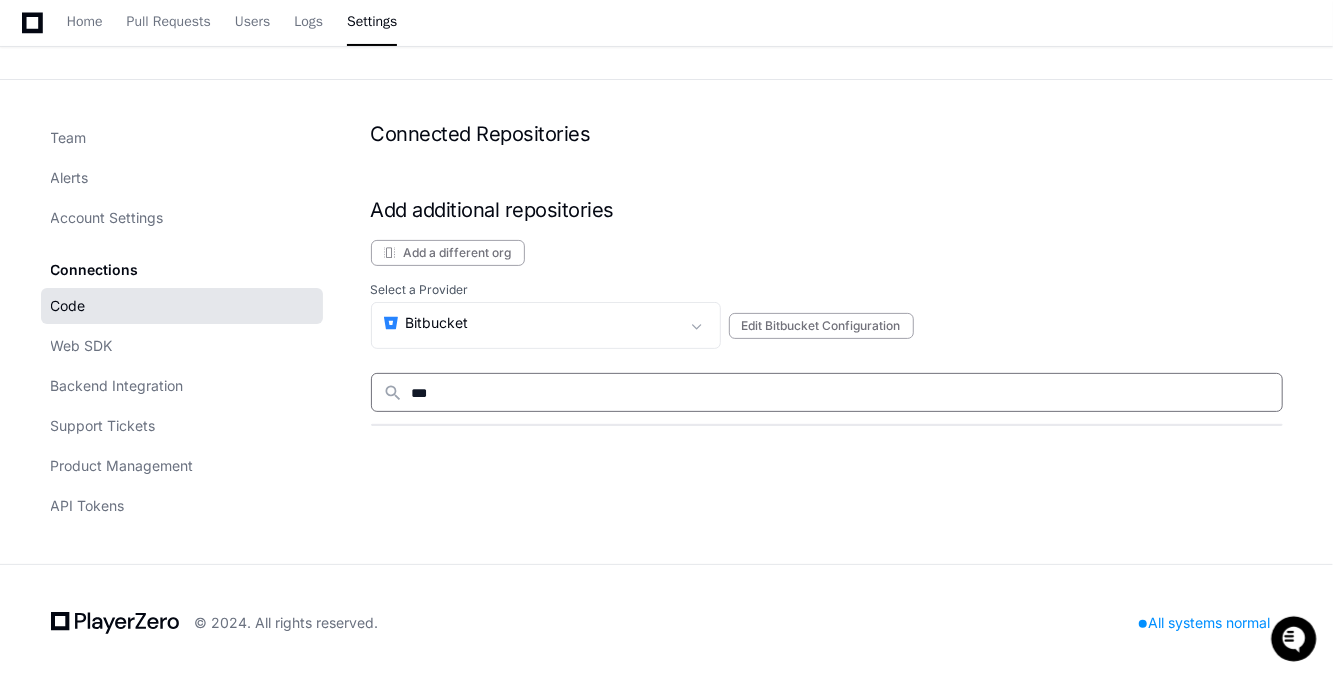 scroll, scrollTop: 214, scrollLeft: 0, axis: vertical 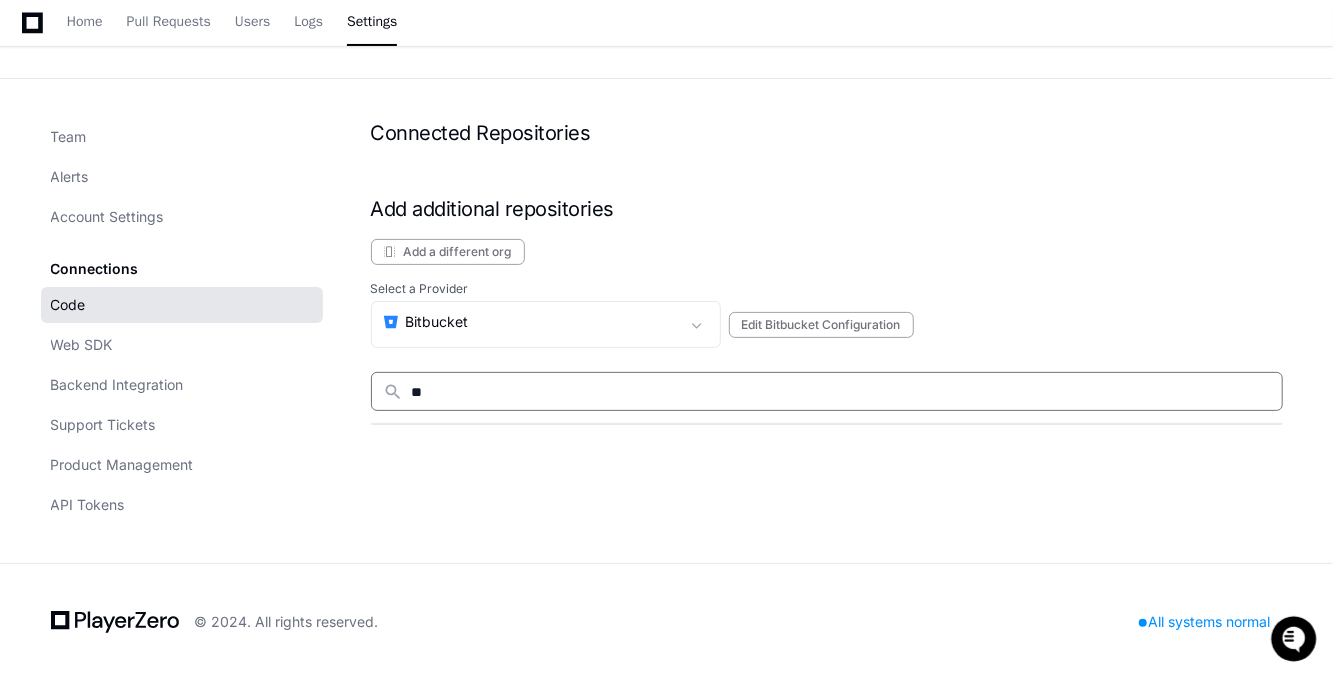 type on "*" 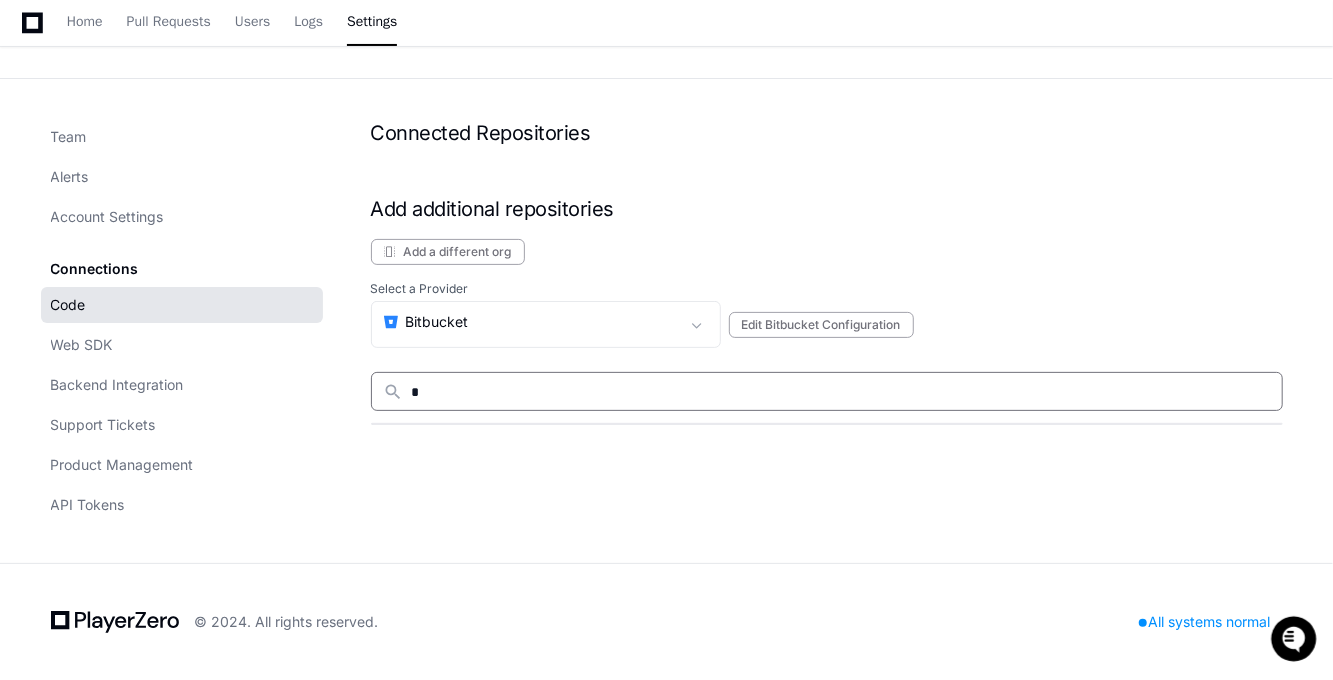 type 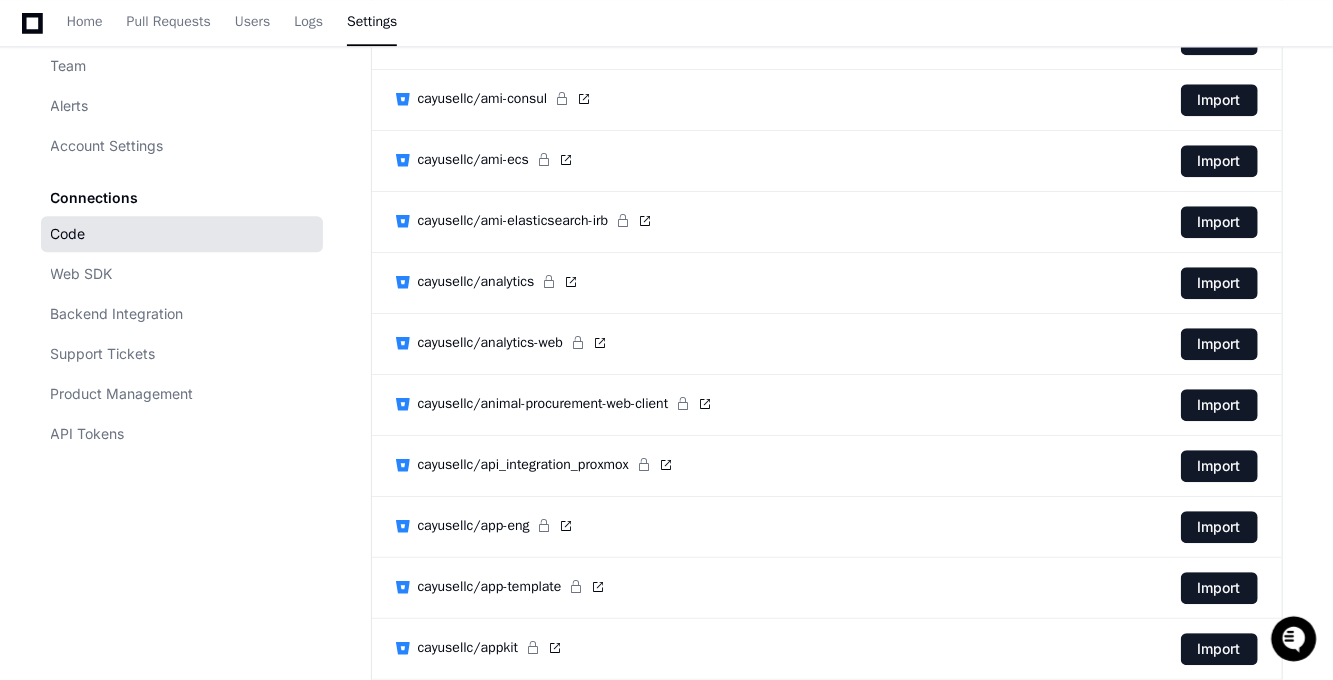 scroll, scrollTop: 2712, scrollLeft: 0, axis: vertical 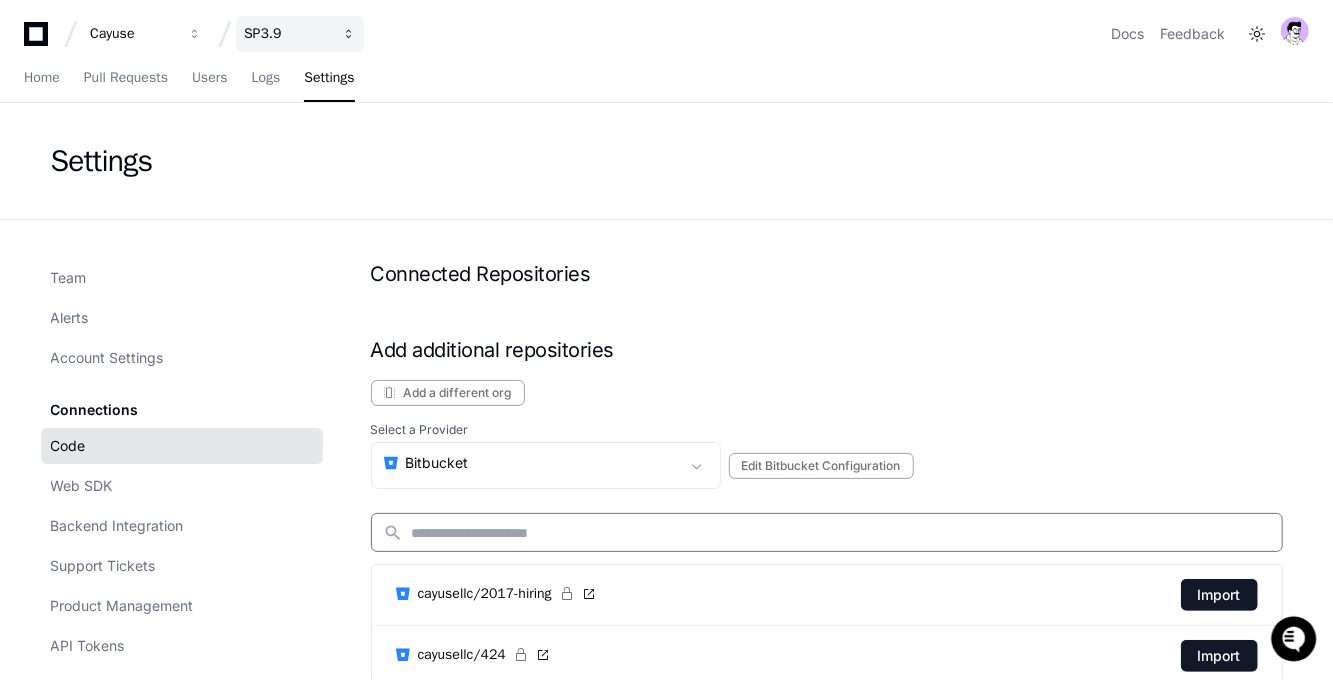 click on "SP3.9" at bounding box center (133, 34) 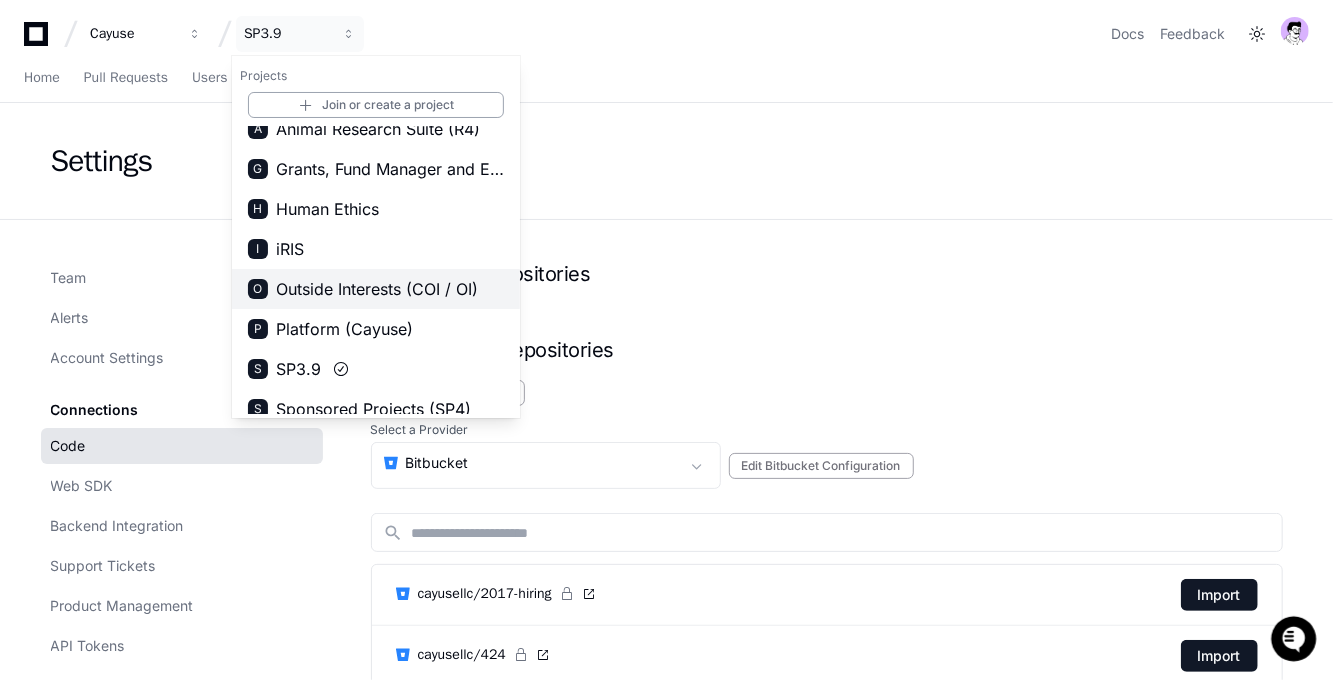 scroll, scrollTop: 31, scrollLeft: 0, axis: vertical 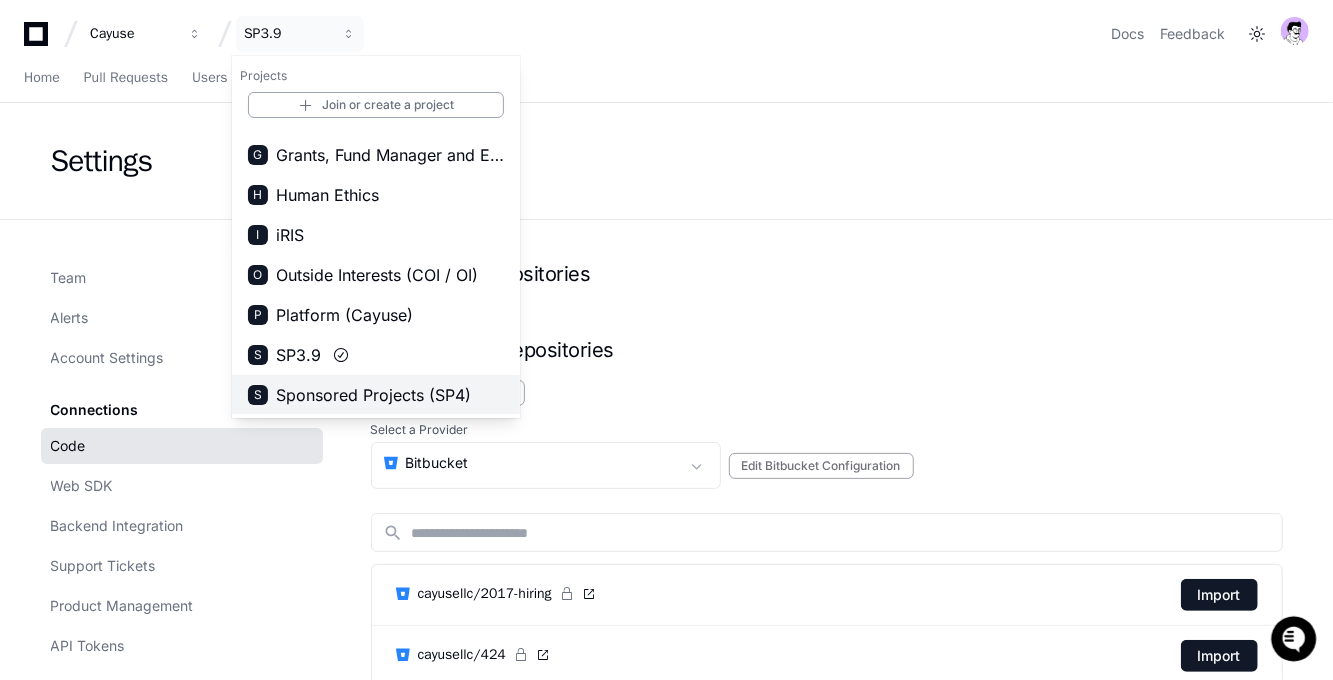 click on "Sponsored Projects (SP4)" at bounding box center (373, 395) 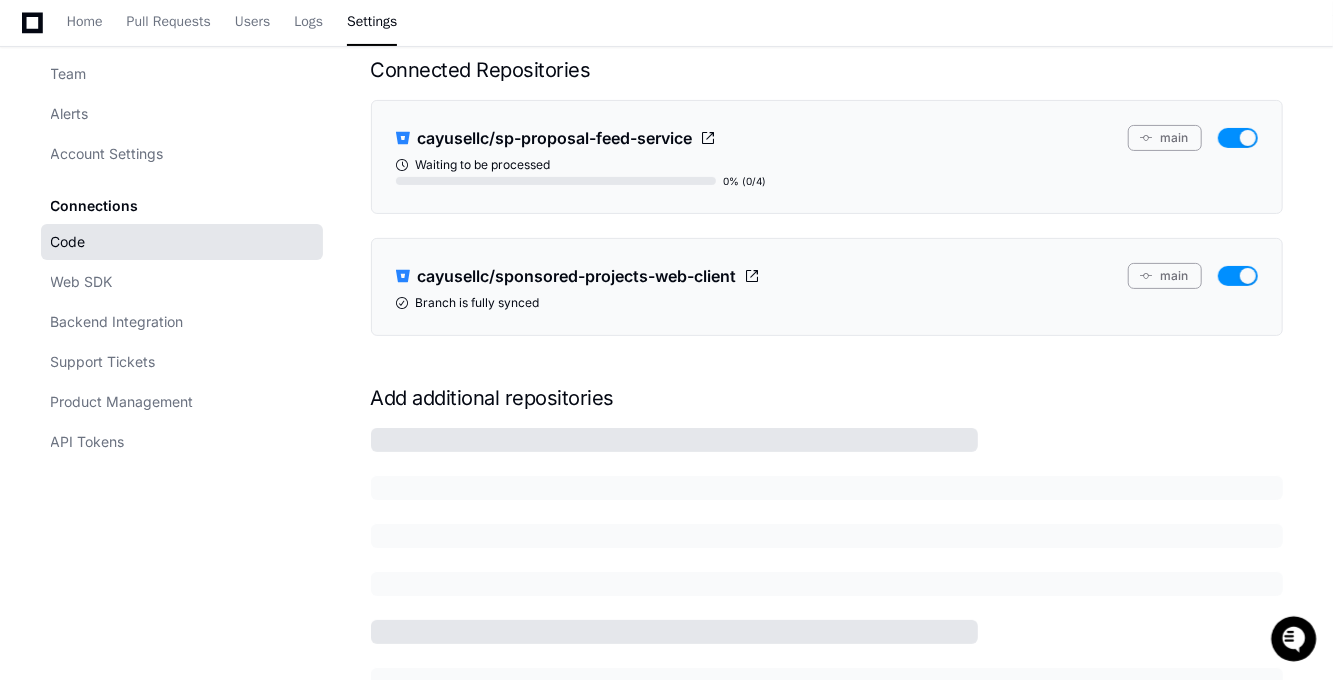 scroll, scrollTop: 202, scrollLeft: 0, axis: vertical 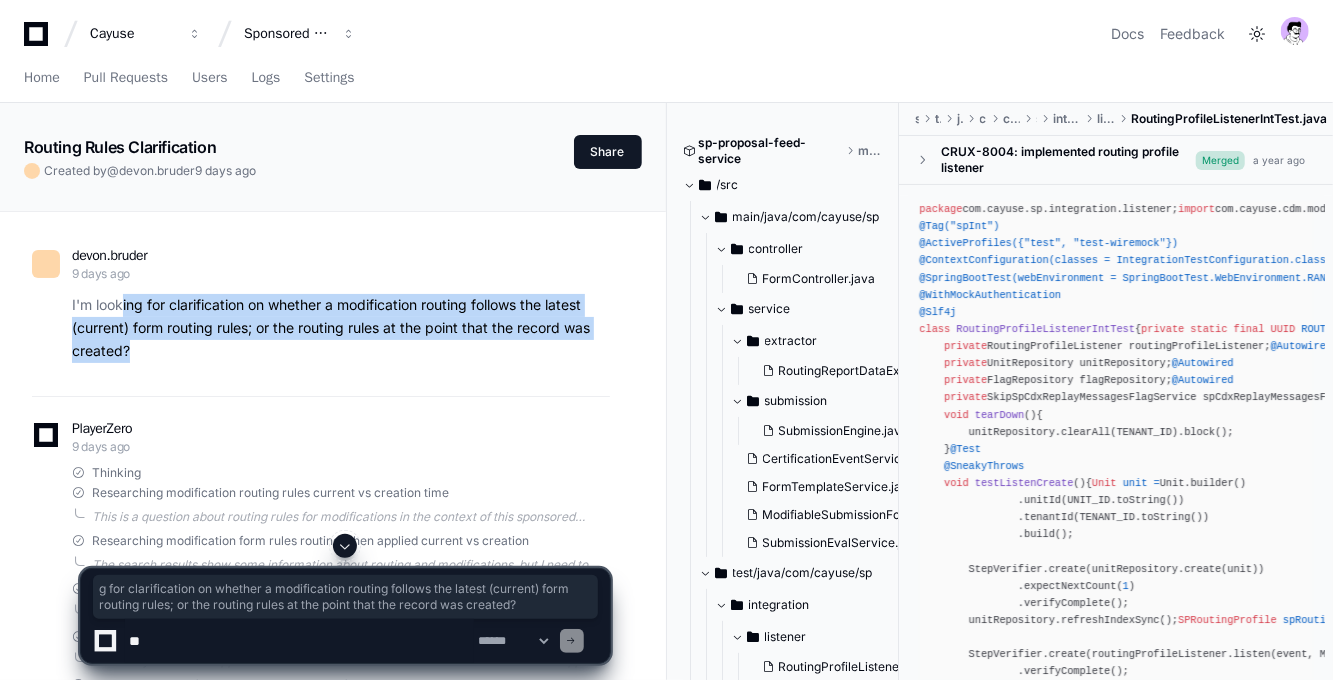 drag, startPoint x: 202, startPoint y: 342, endPoint x: 124, endPoint y: 309, distance: 84.693565 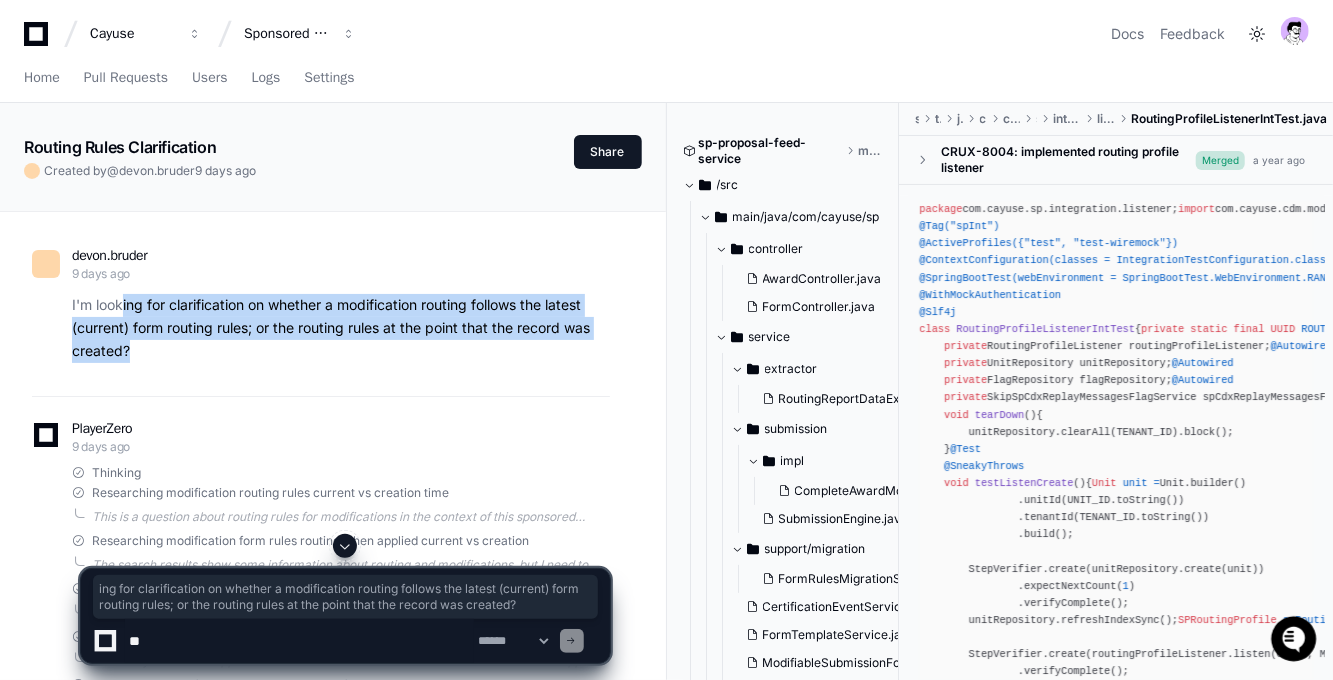 click on "I'm looking for clarification on whether a modification routing follows the latest (current) form routing rules; or the routing rules at the point that the record was created?" 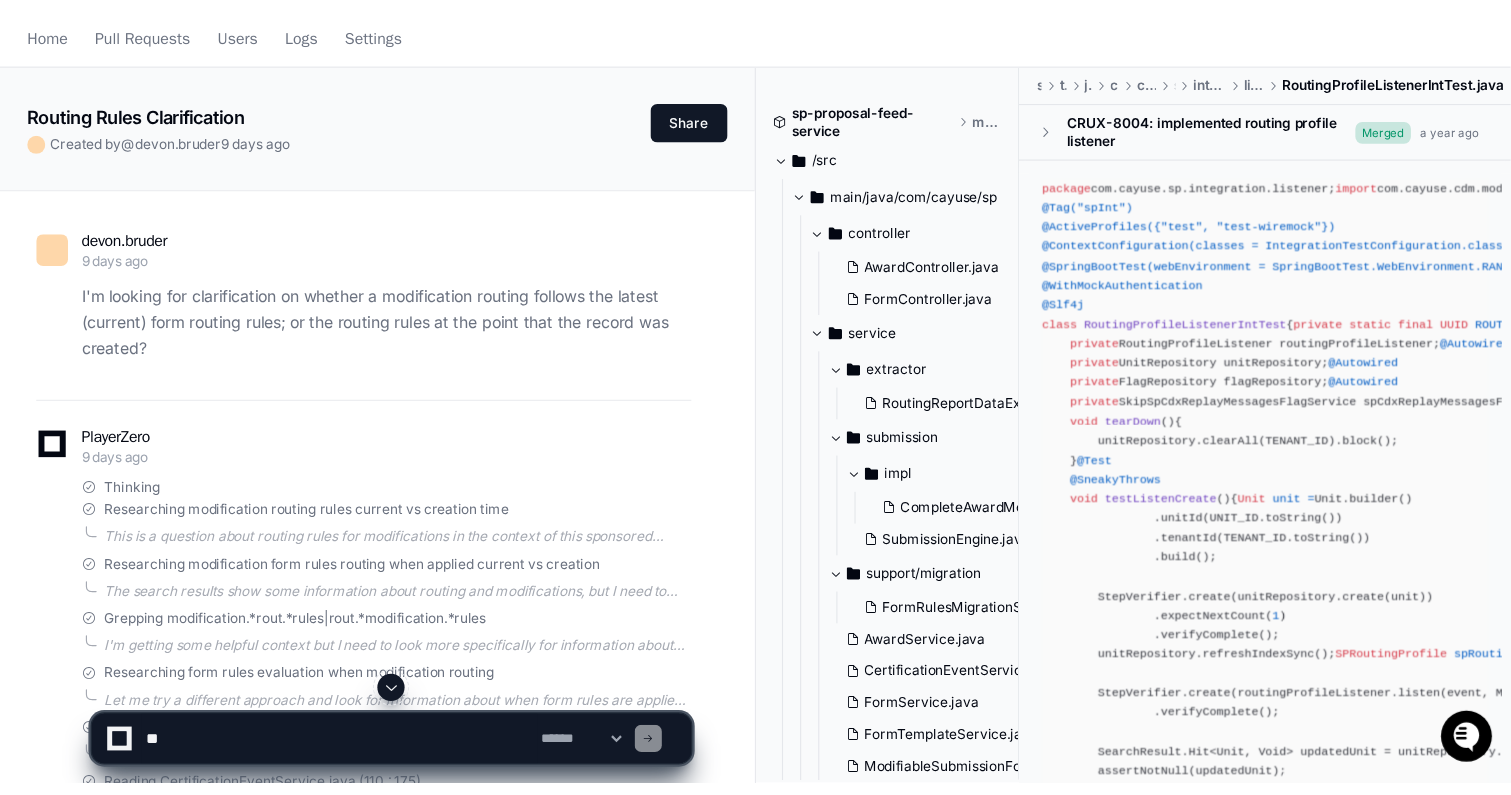 scroll, scrollTop: 0, scrollLeft: 0, axis: both 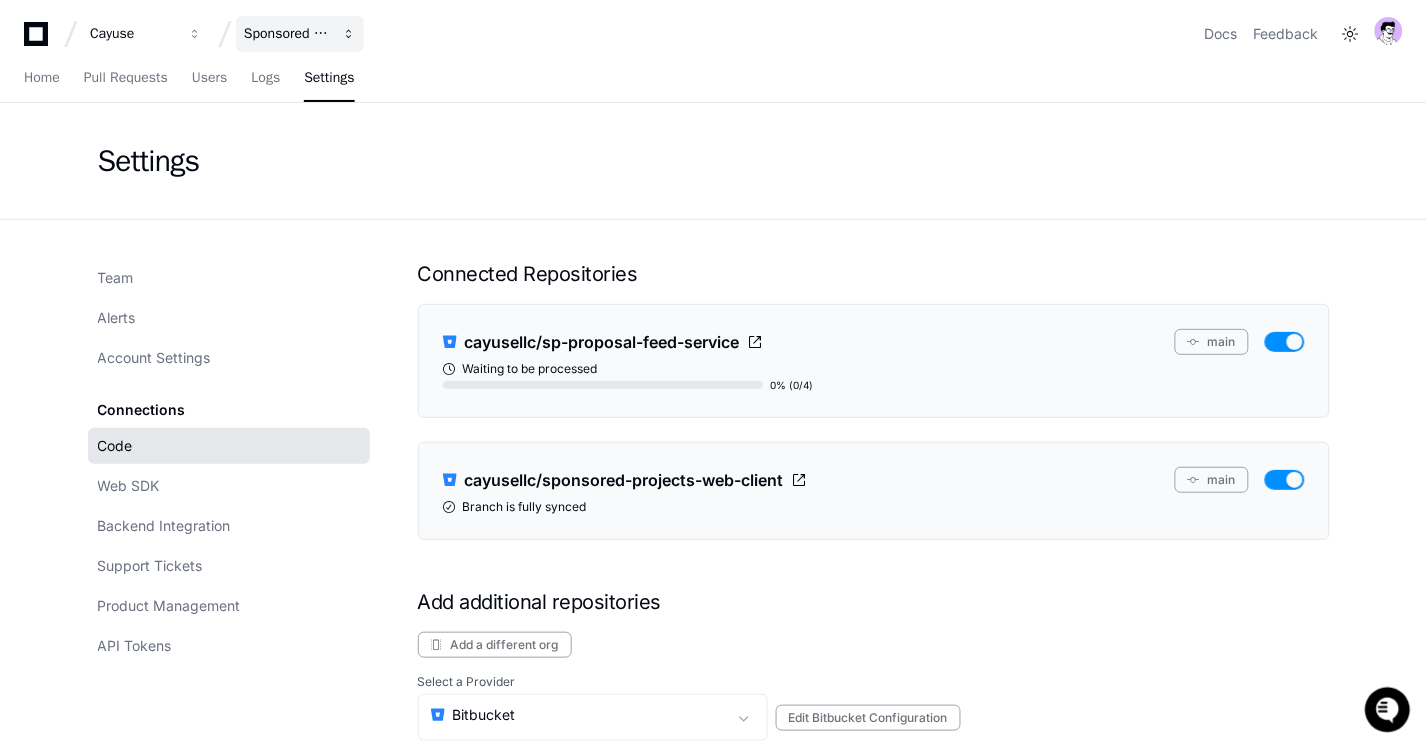 click on "Sponsored Projects (SP4)" at bounding box center [133, 34] 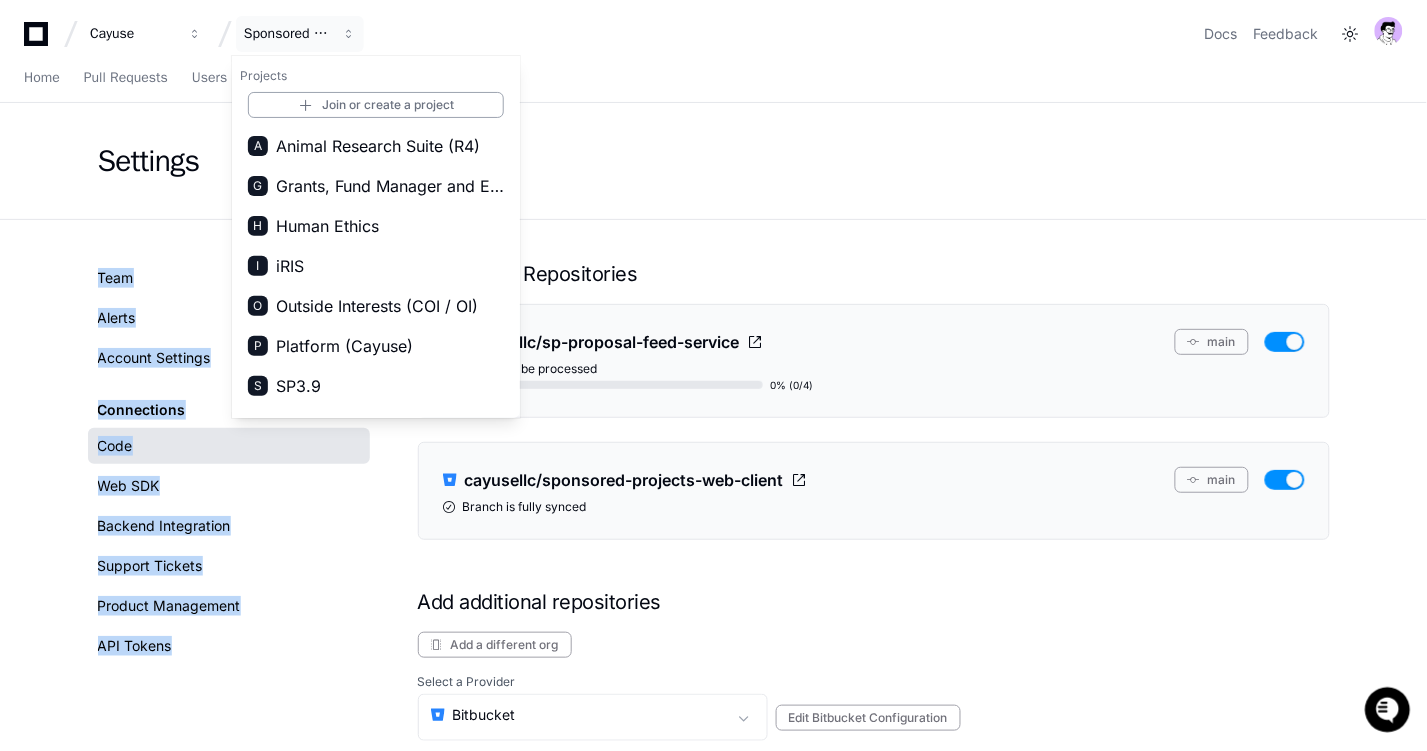 click on "Settings Team Alerts Account Settings Connections Code Web SDK Backend Integration Support Tickets Product Management API Tokens Connected Repositories cayusellc/sp-proposal-feed-service  main   Waiting to be processed   0% (0/4)  cayusellc/sponsored-projects-web-client  main   Branch is fully synced  Add additional repositories  Add a different org  Select a Provider  Bitbucket   Edit Bitbucket Configuration  search cayusellc/2017-hiring  Import  cayusellc/424  Import  cayusellc/424-admin-service-deployment  Import  cayusellc/424-api-client-spring-boot  Import  cayusellc/424-automation  Import  cayusellc/424-build-pipeline  Import  cayusellc/424-dataflow-validation-service  Import  cayusellc/424-dataflow-validation-service-performance-test  Import  cayusellc/424-deployment  Import  cayusellc/424-opportunity-service  Import  cayusellc/424-performance-test  Import  cayusellc/424-proposal-submission-deployment  Import  cayusellc/424-proposal-submission-performance  Import   Import  cayusellc/424-selenium" 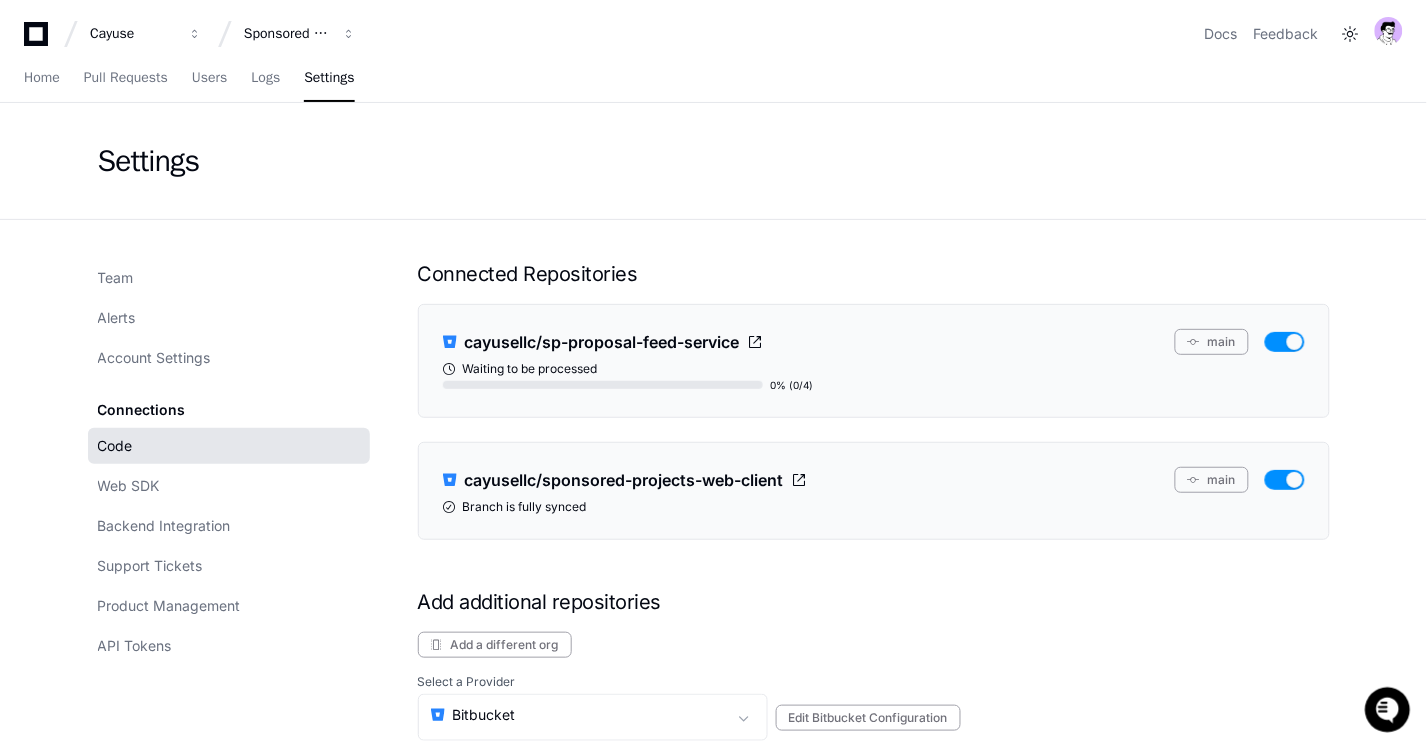 click on "Settings" 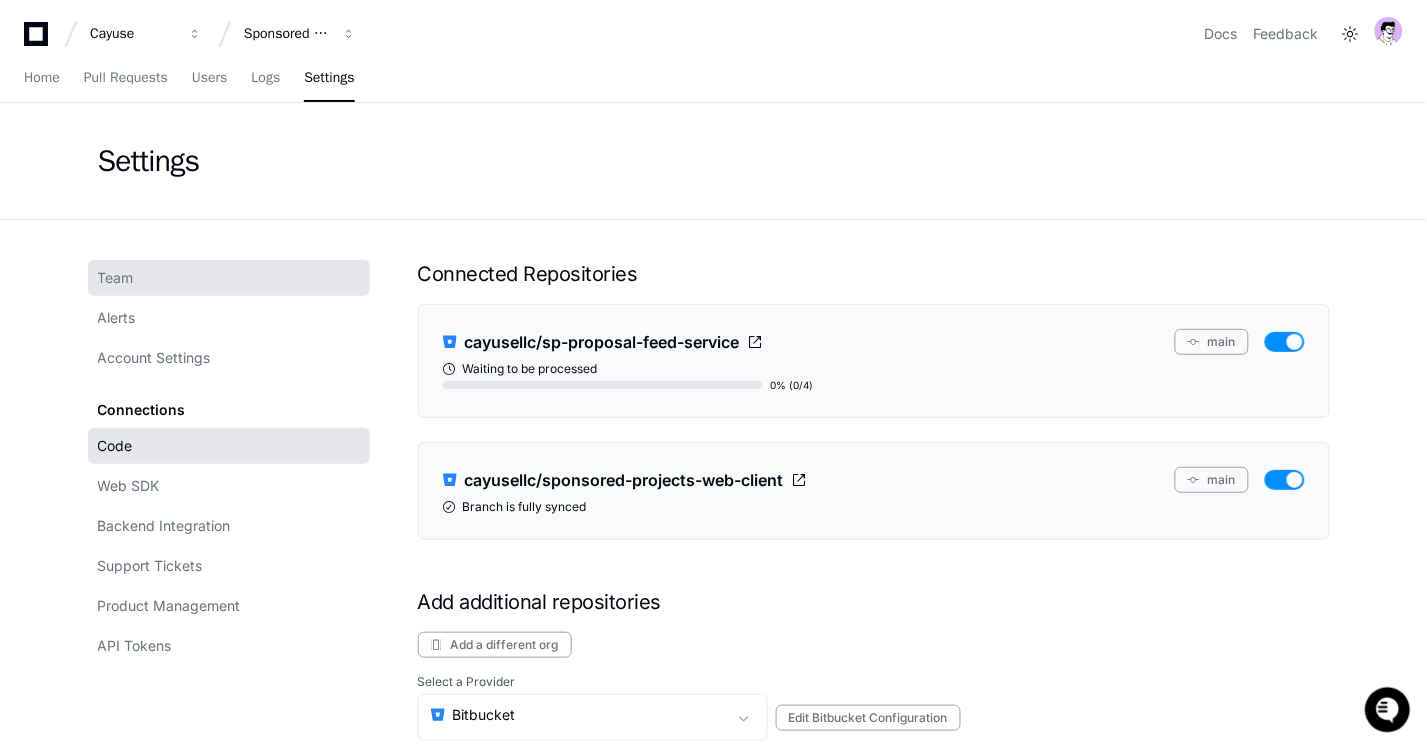 click on "Team" 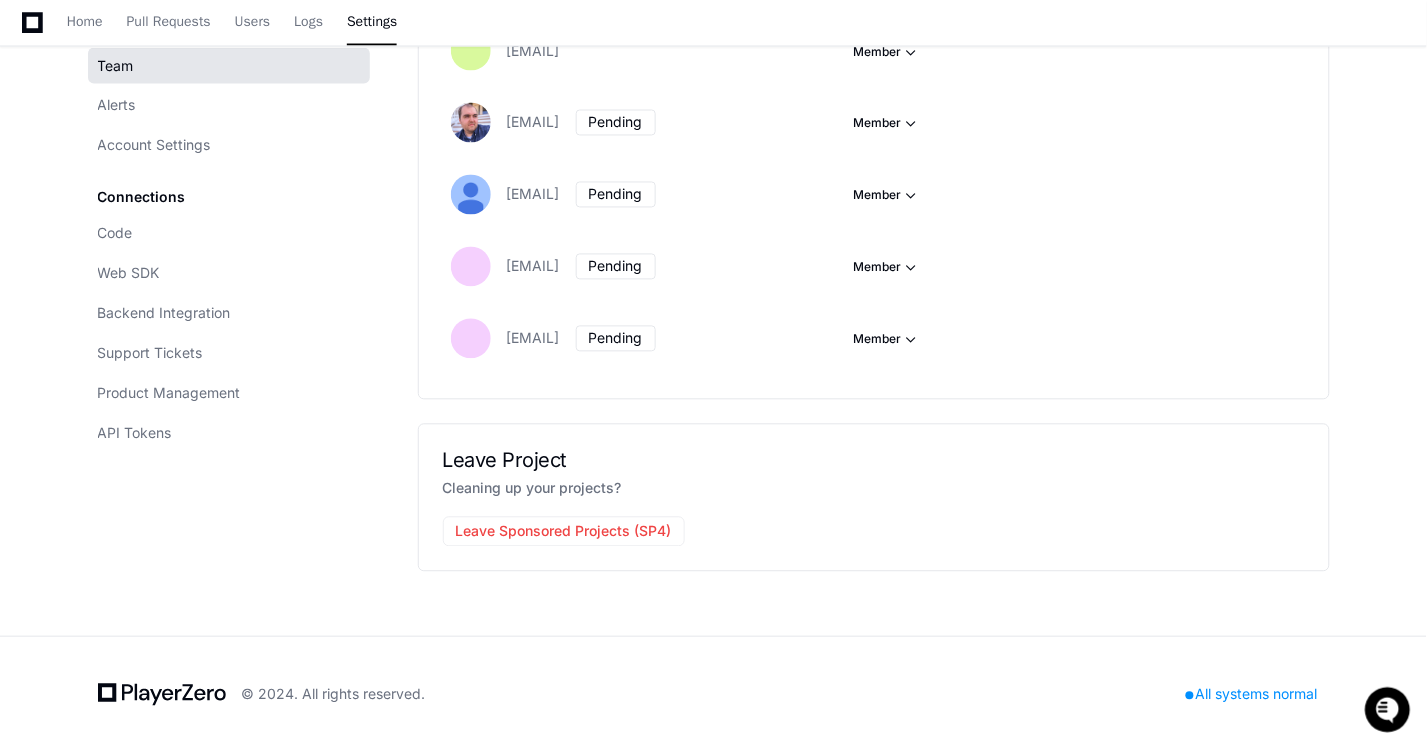 scroll, scrollTop: 2681, scrollLeft: 0, axis: vertical 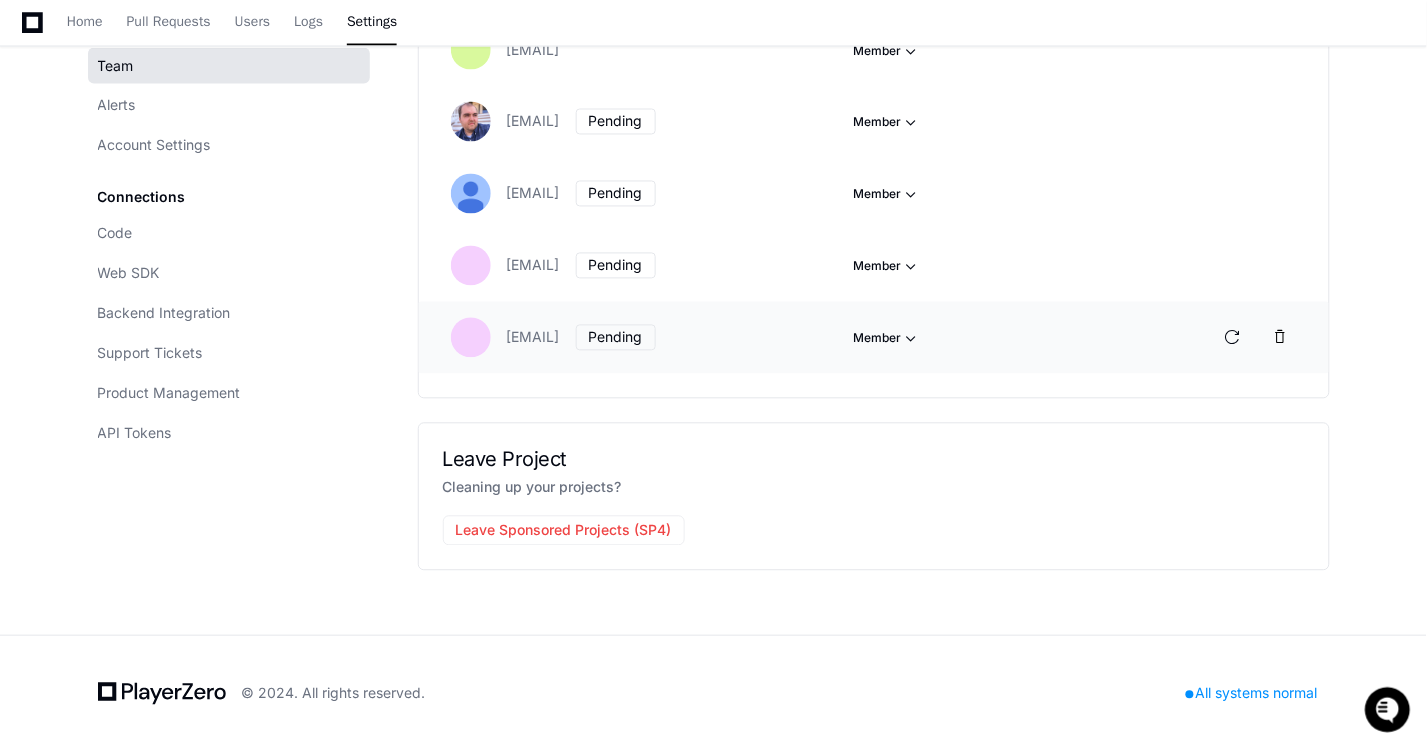 click on "Member" at bounding box center (888, -2325) 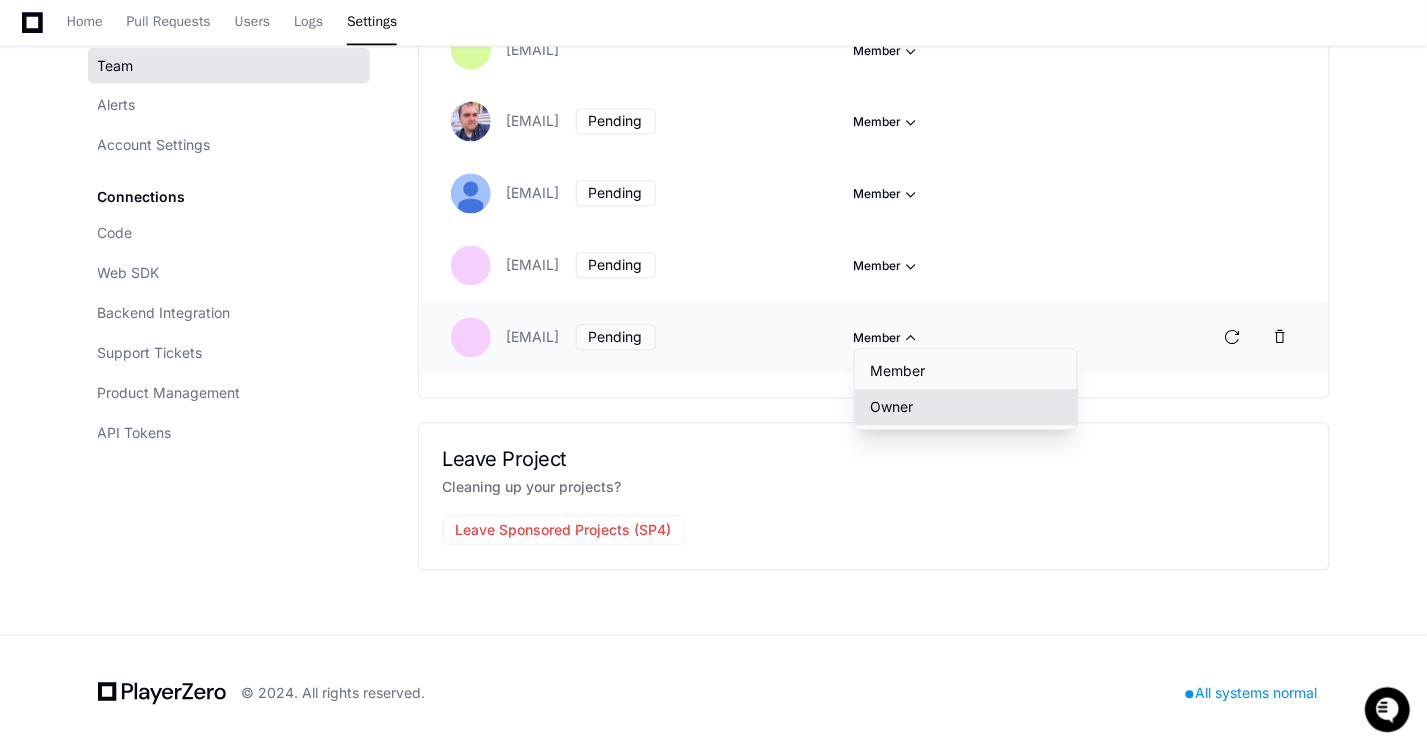 click on "Owner" 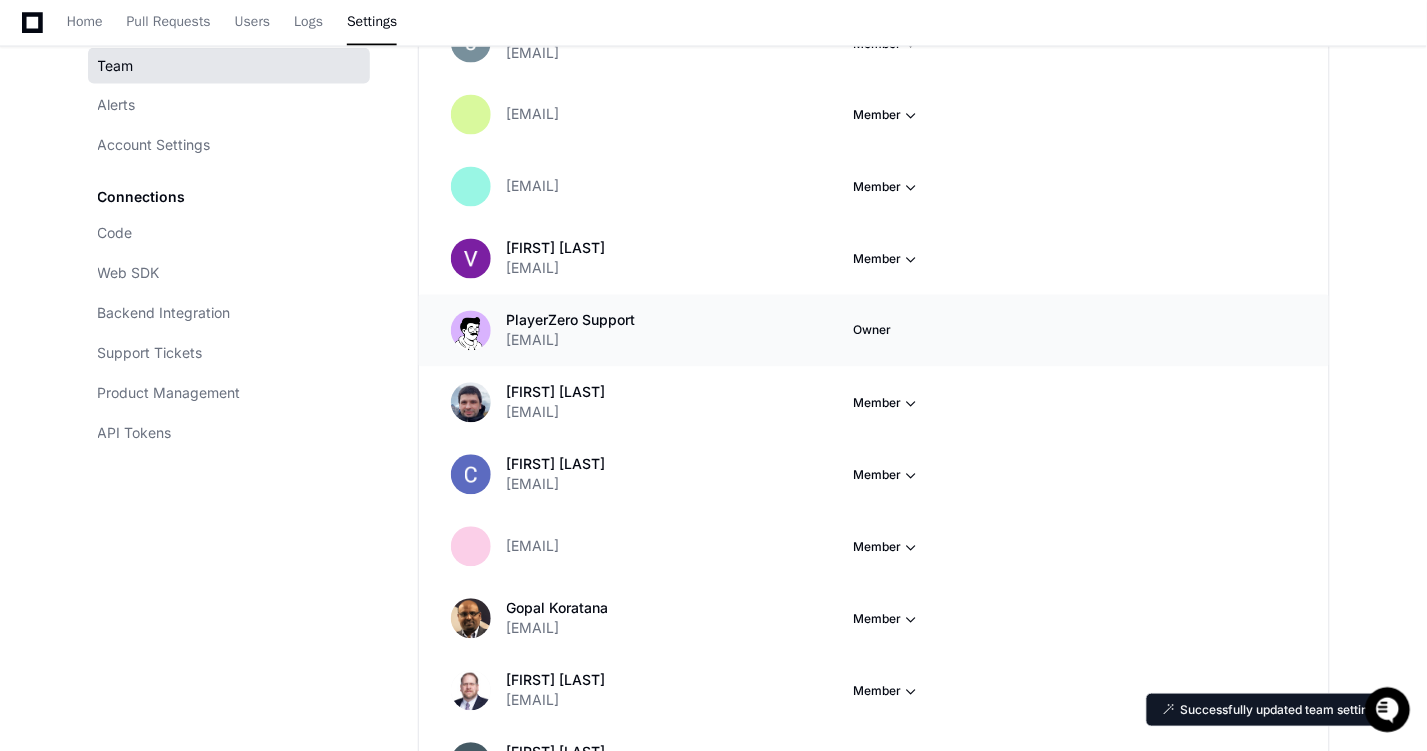 scroll, scrollTop: 812, scrollLeft: 0, axis: vertical 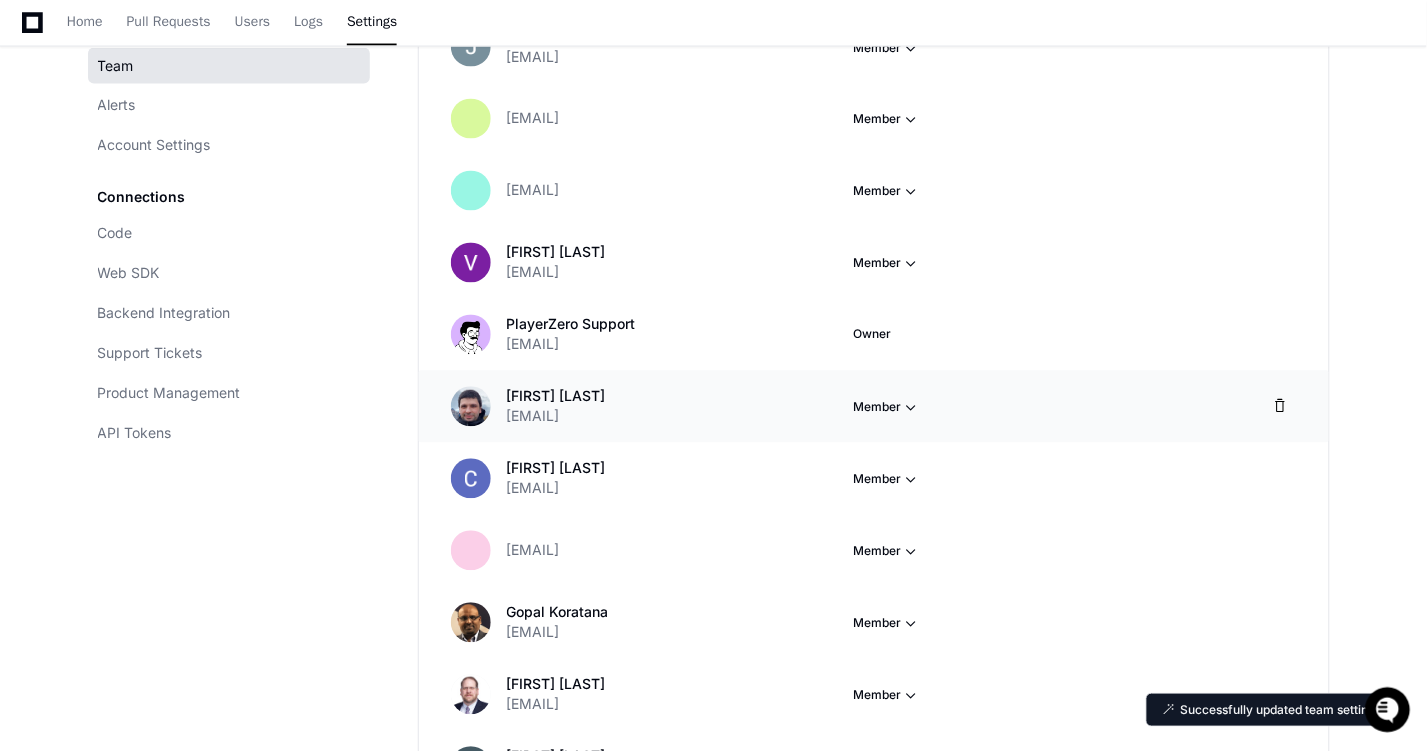 click on "Member" at bounding box center [888, -456] 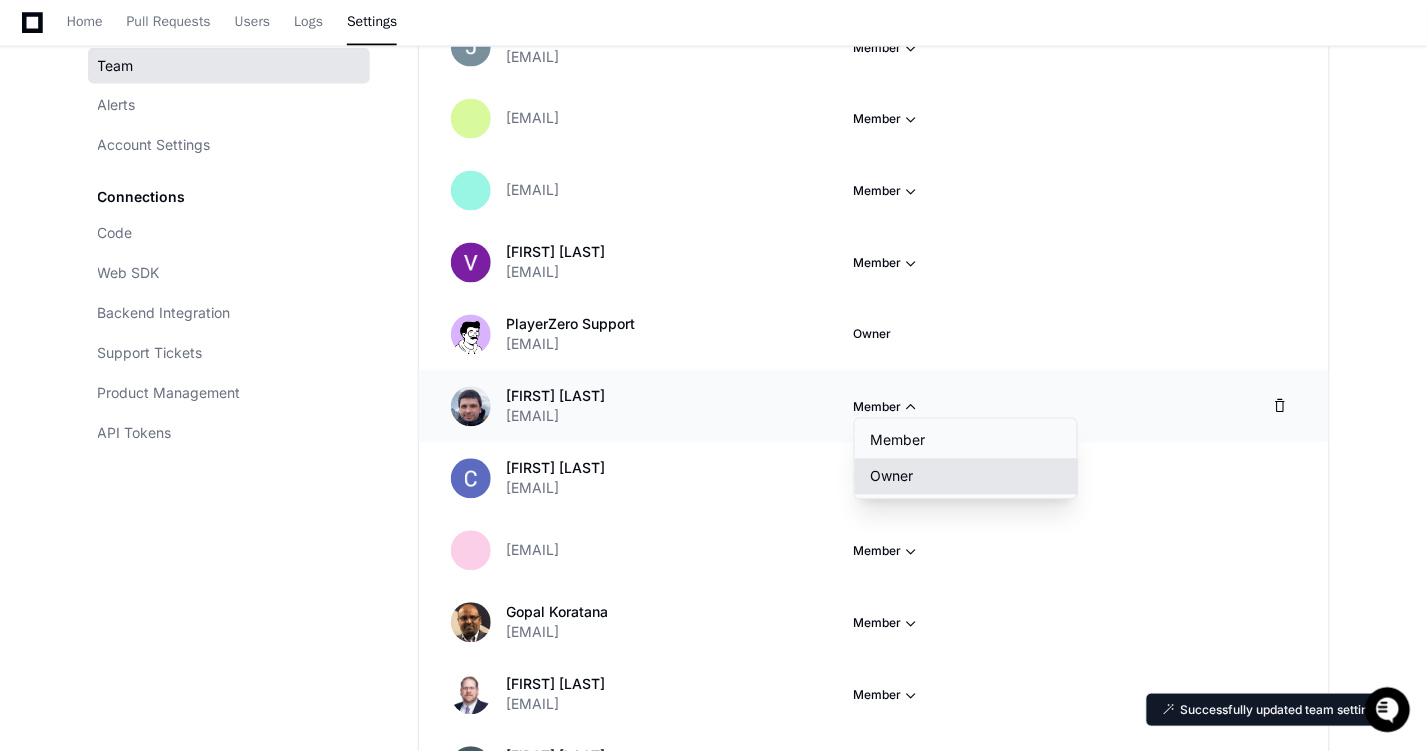 click on "Owner" 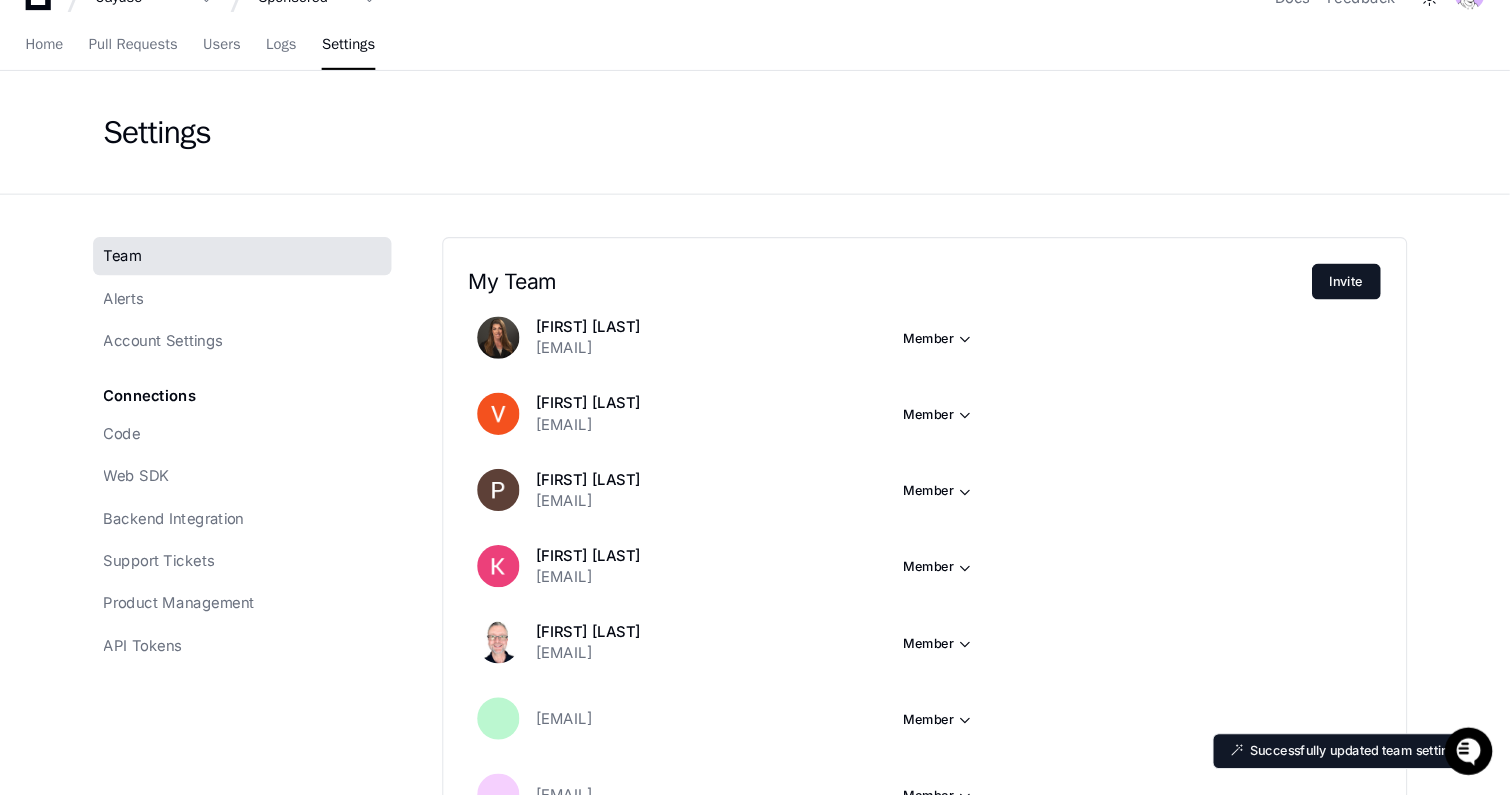 scroll, scrollTop: 0, scrollLeft: 0, axis: both 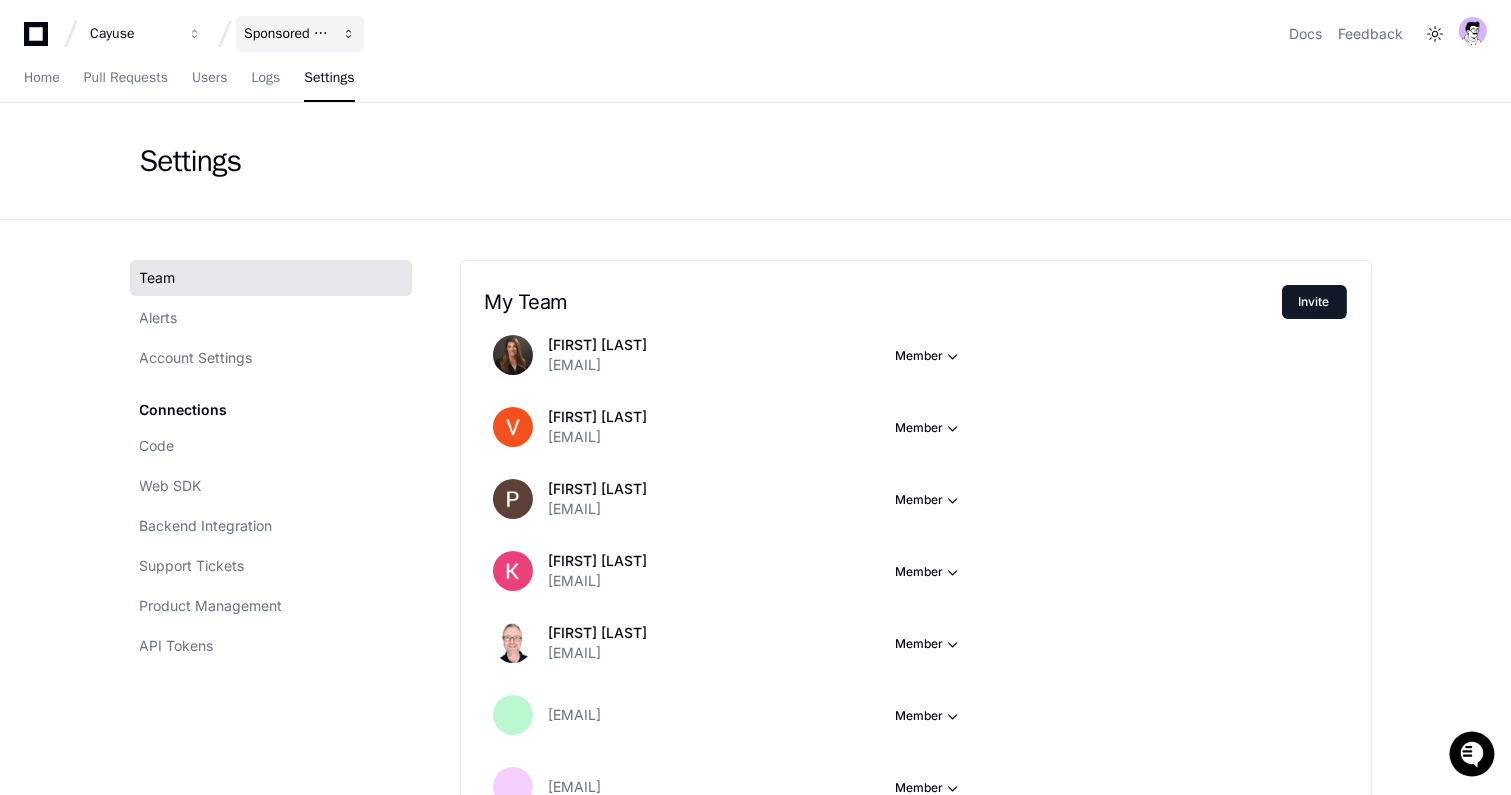 click on "Sponsored Projects (SP4)" at bounding box center [300, 34] 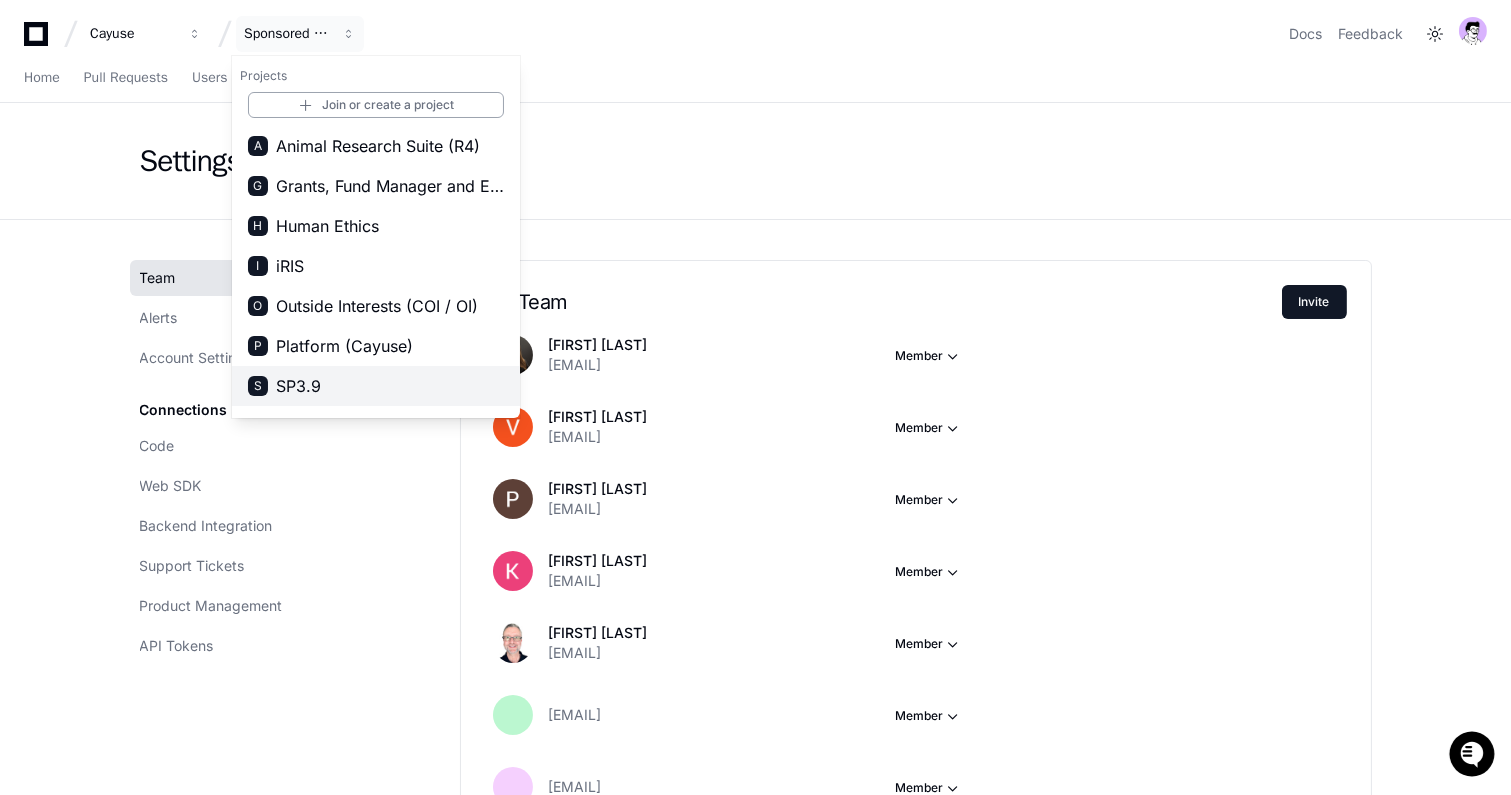 click on "S  SP3.9" at bounding box center (376, 386) 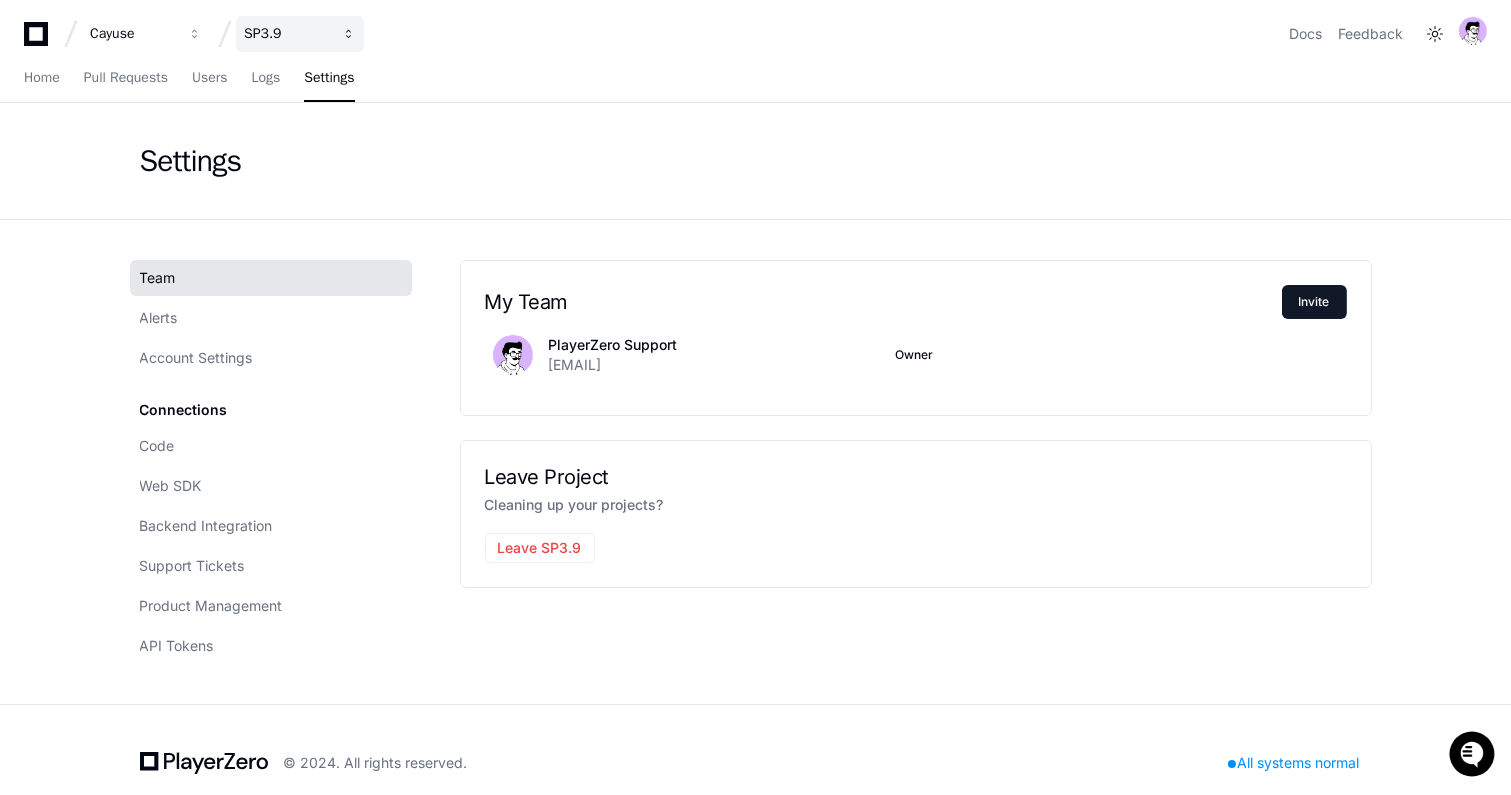 click on "SP3.9" at bounding box center [133, 34] 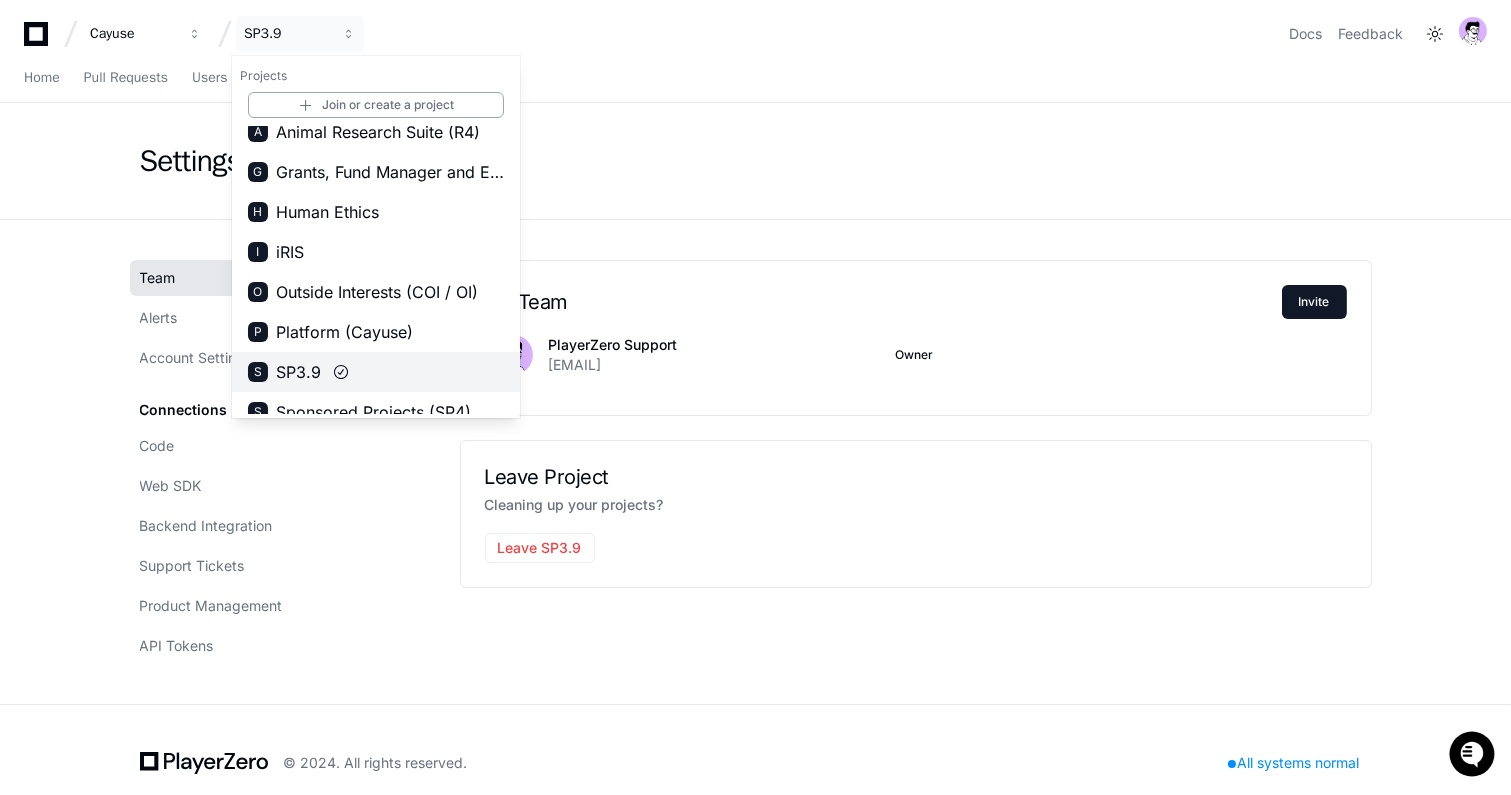 scroll, scrollTop: 31, scrollLeft: 0, axis: vertical 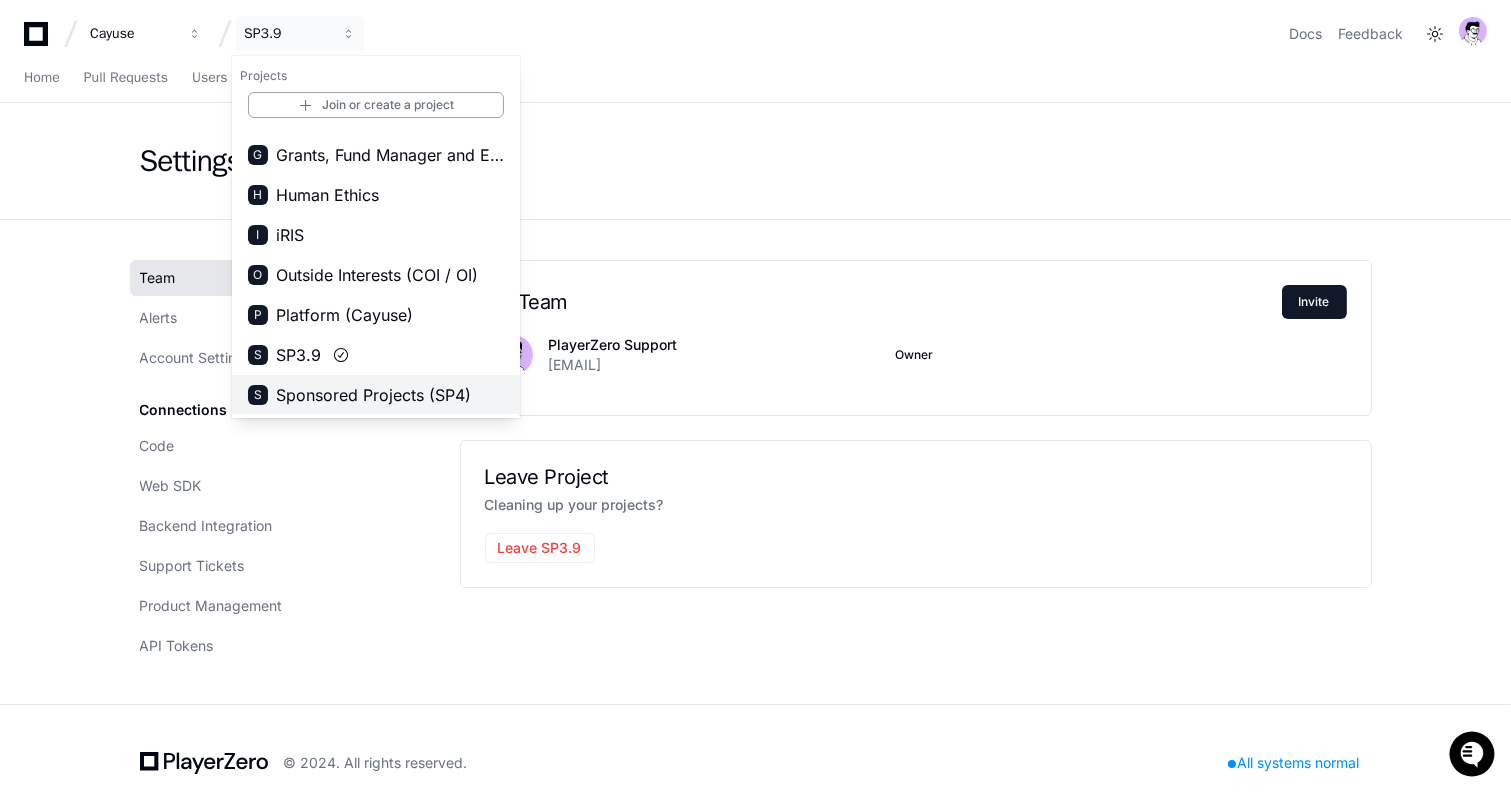 click on "Sponsored Projects (SP4)" at bounding box center (373, 395) 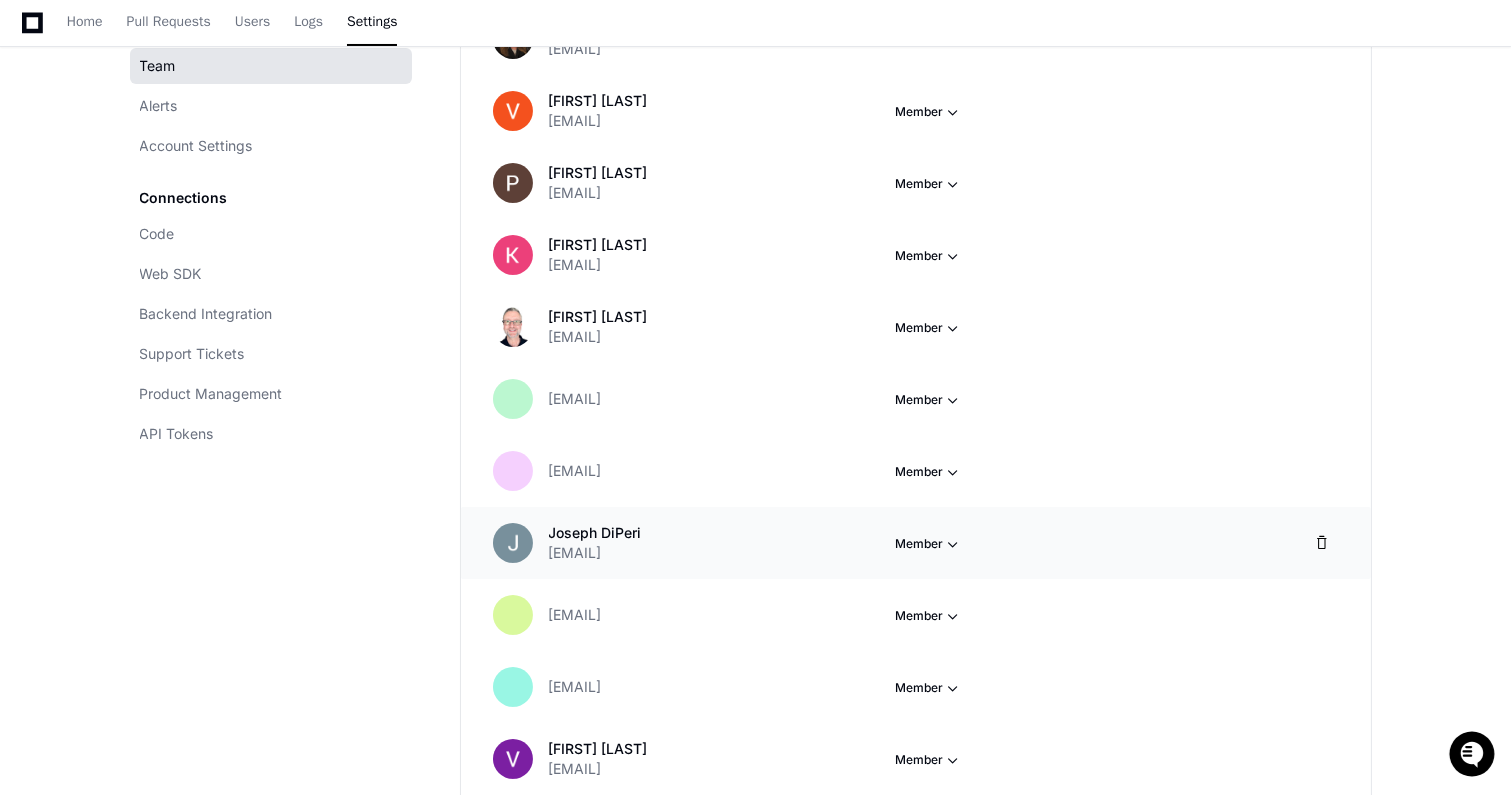 scroll, scrollTop: 805, scrollLeft: 0, axis: vertical 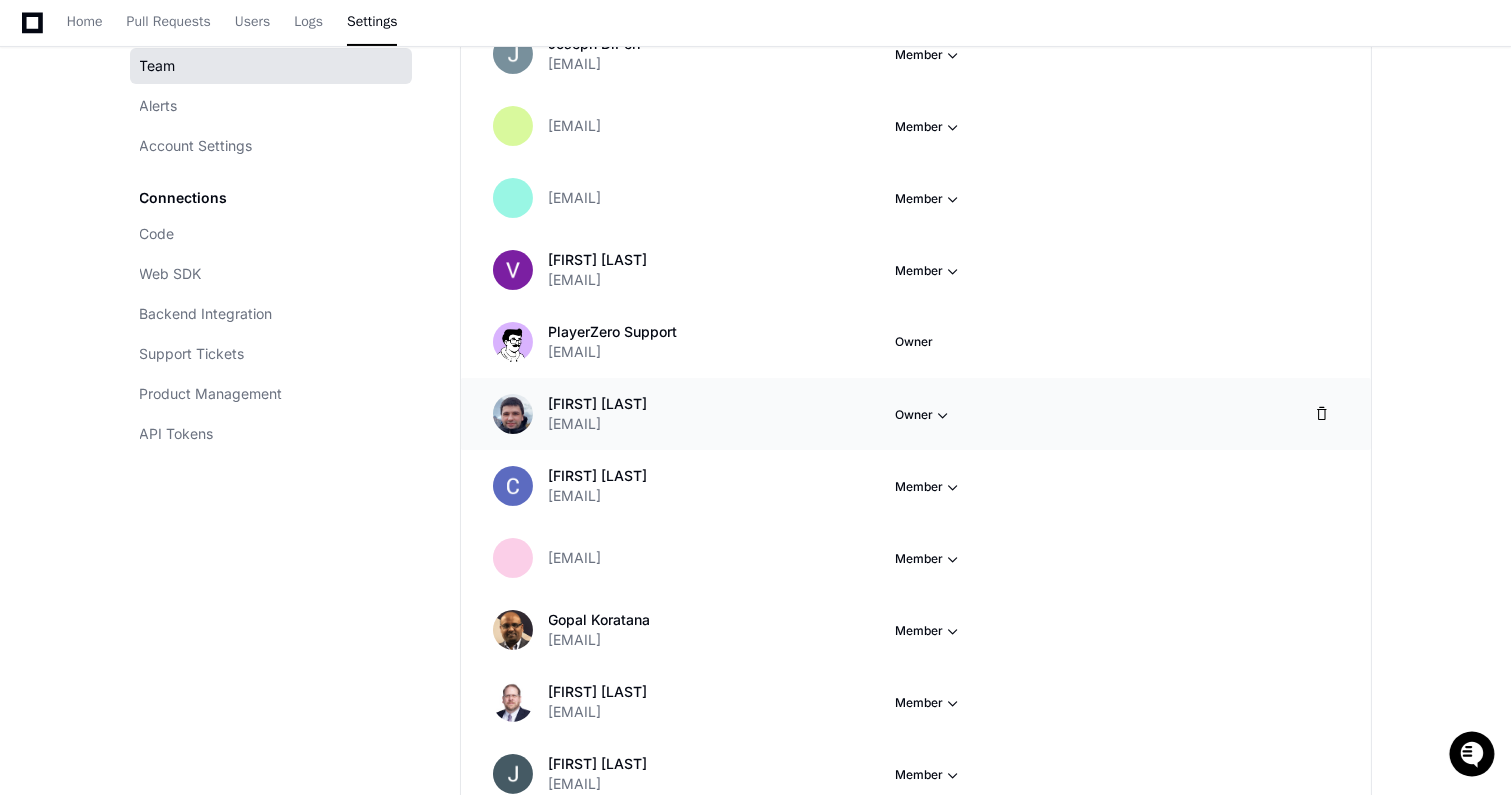 drag, startPoint x: 755, startPoint y: 424, endPoint x: 540, endPoint y: 430, distance: 215.08371 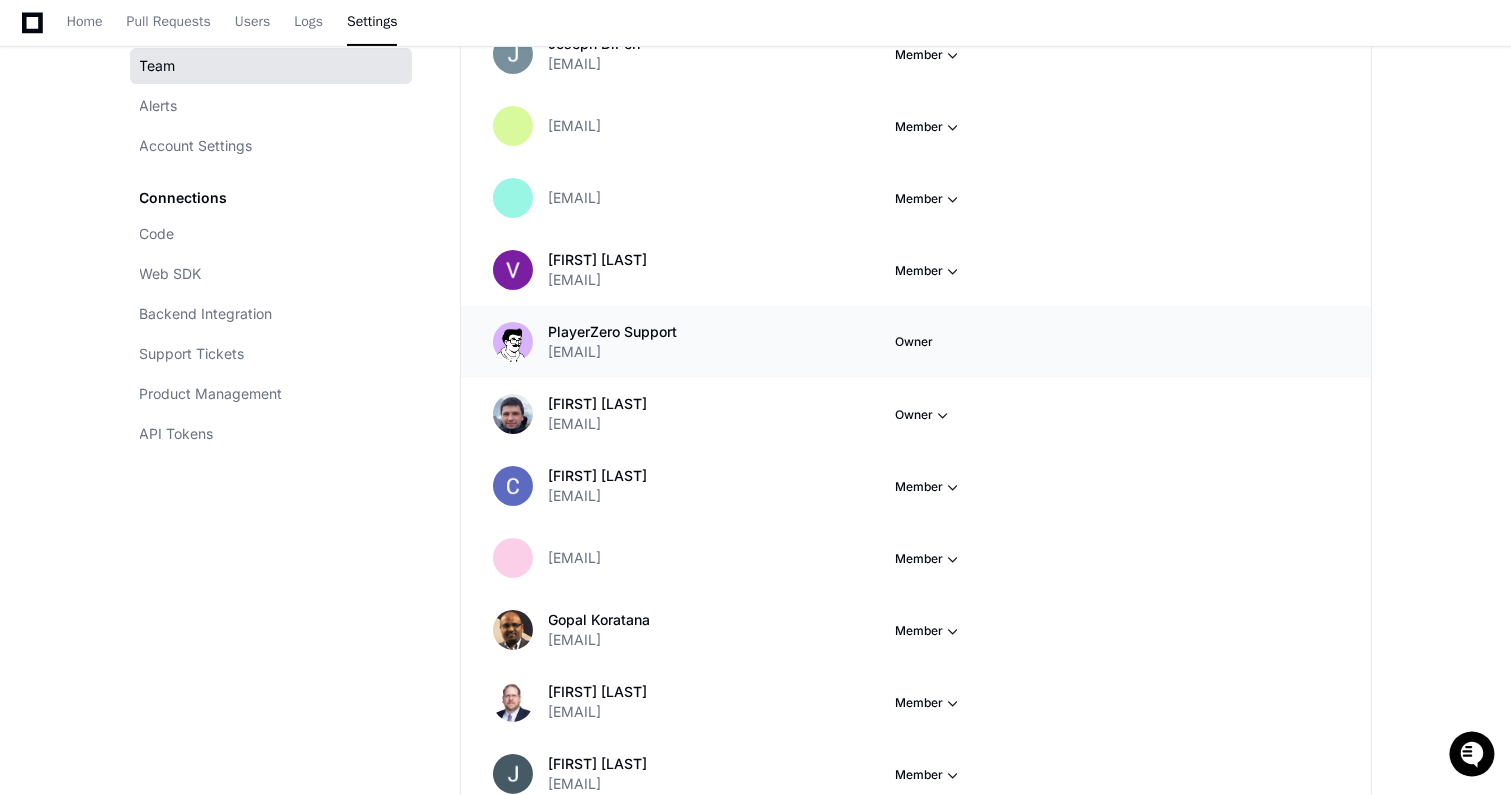 copy on "[FIRST].[LAST]@example.com" 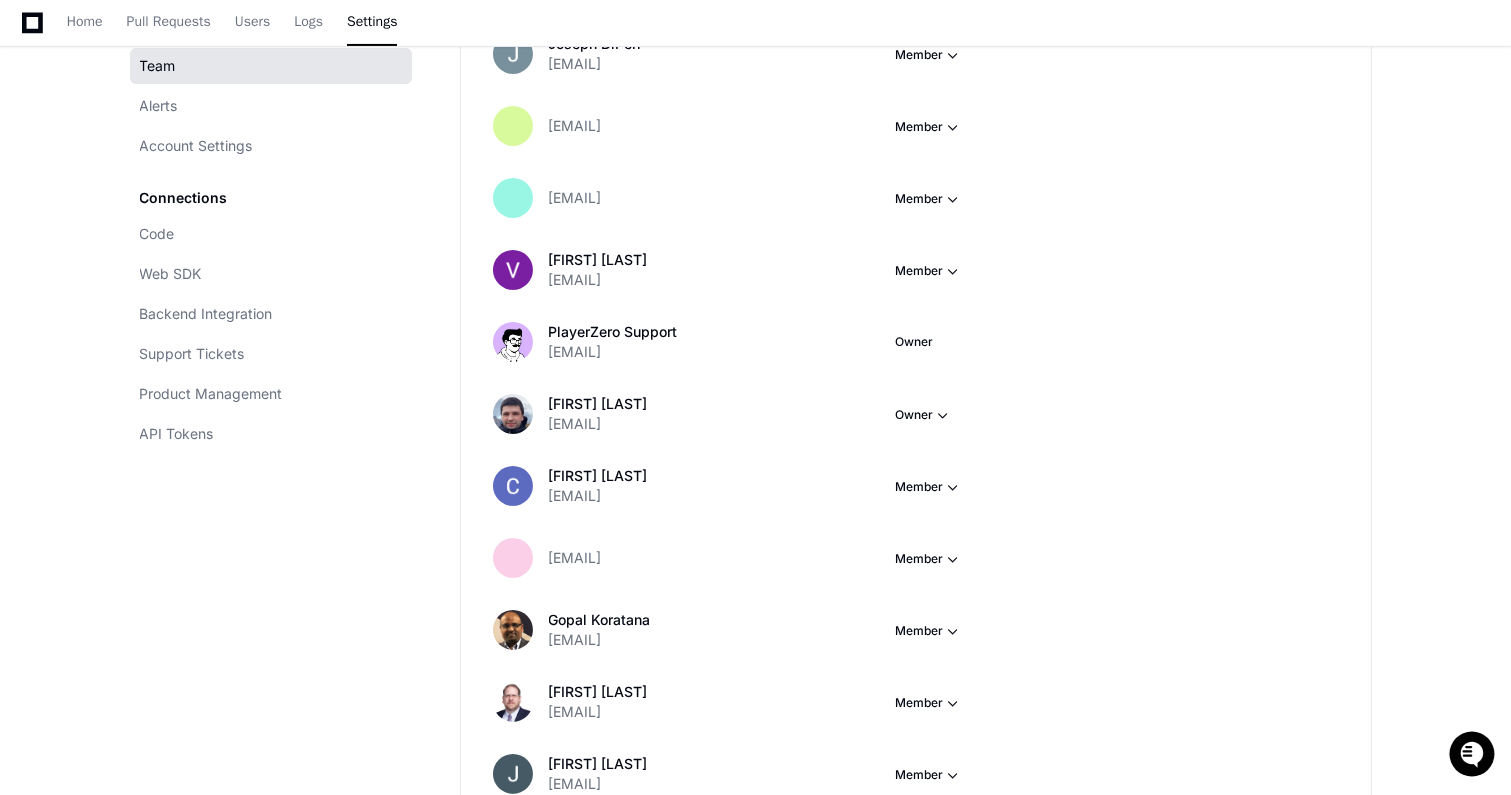 scroll, scrollTop: 0, scrollLeft: 0, axis: both 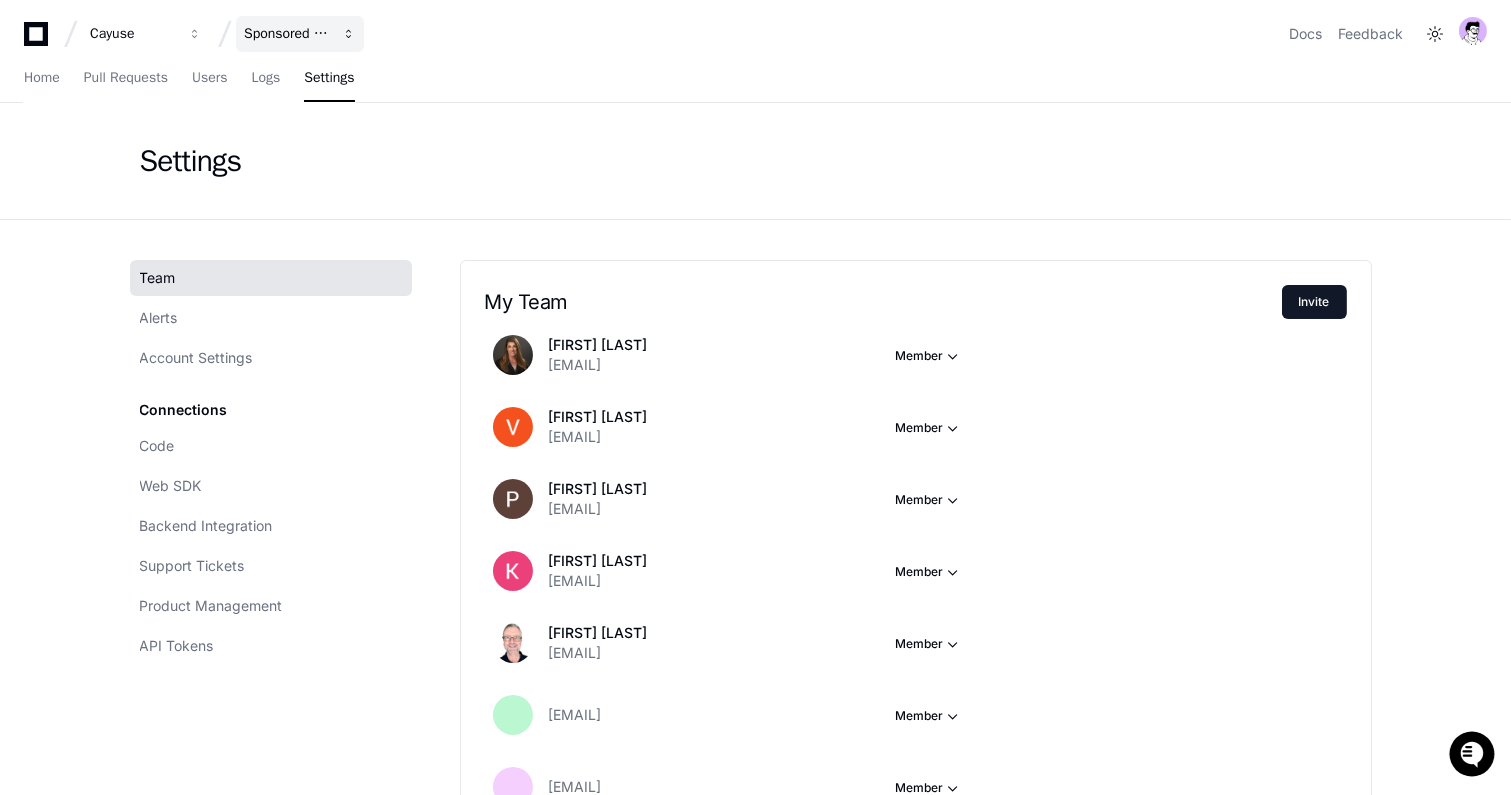 click on "Sponsored Projects (SP4)" at bounding box center [133, 34] 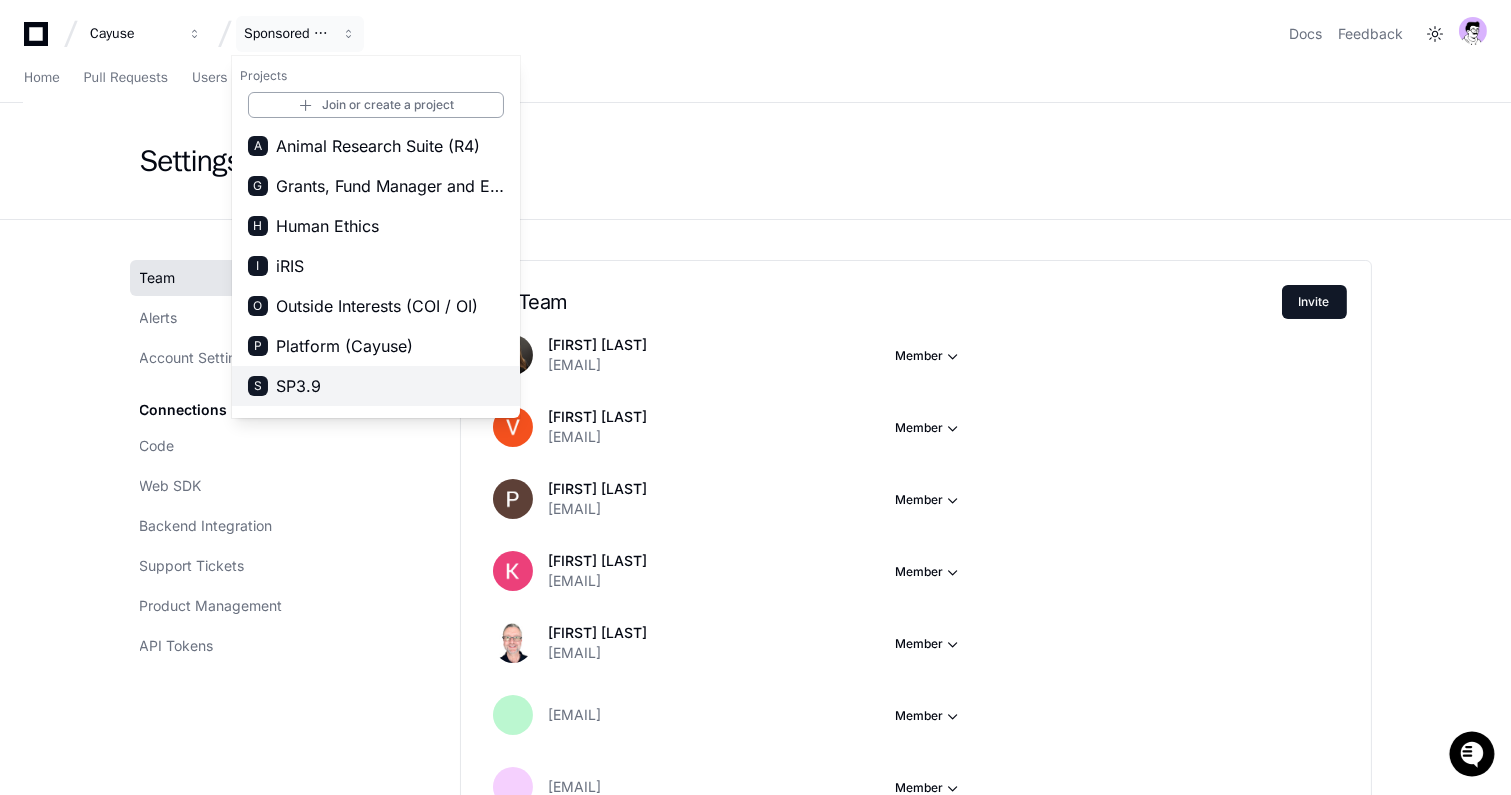 click on "S  SP3.9" at bounding box center [376, 386] 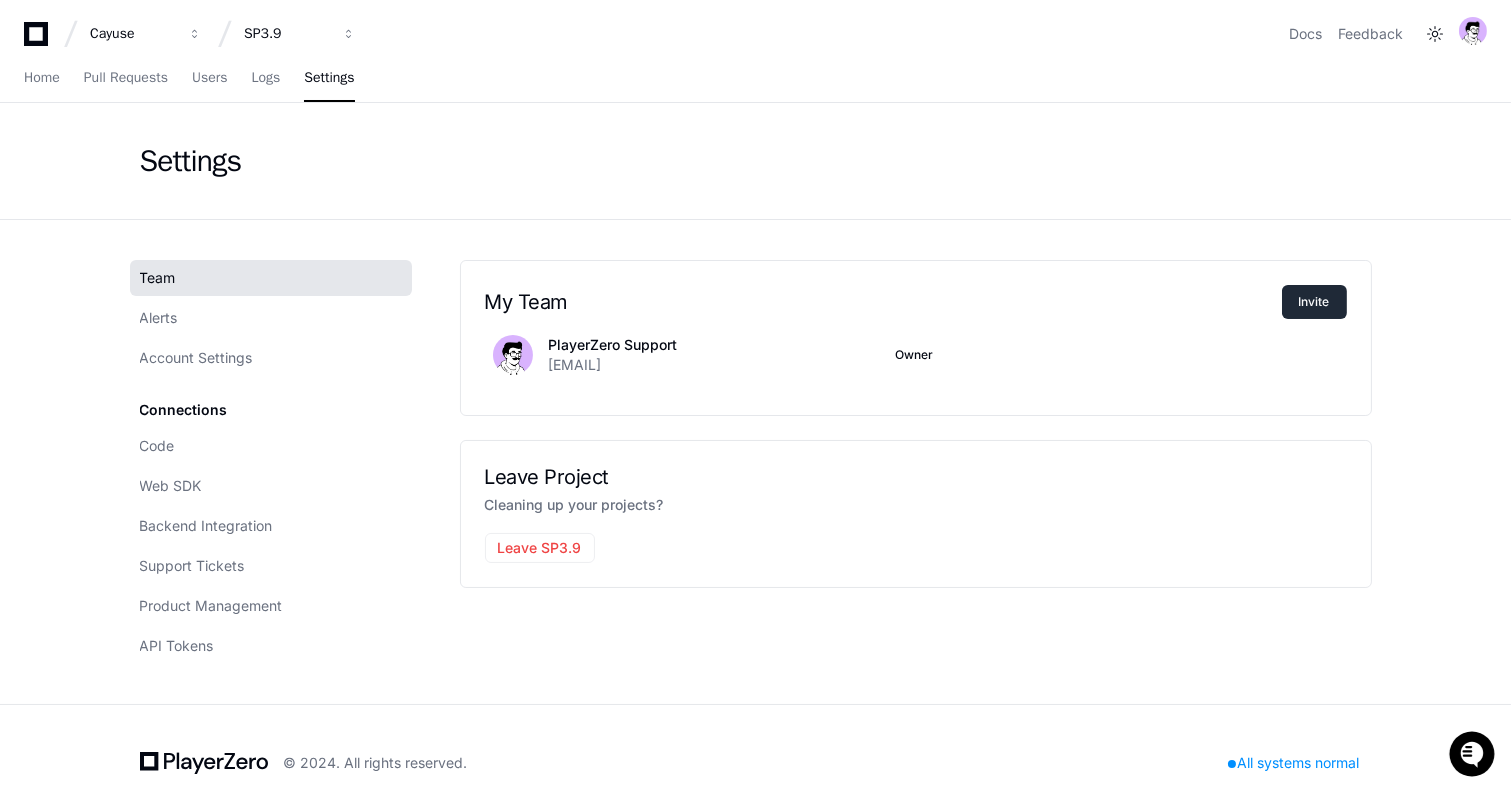 click on "Invite" 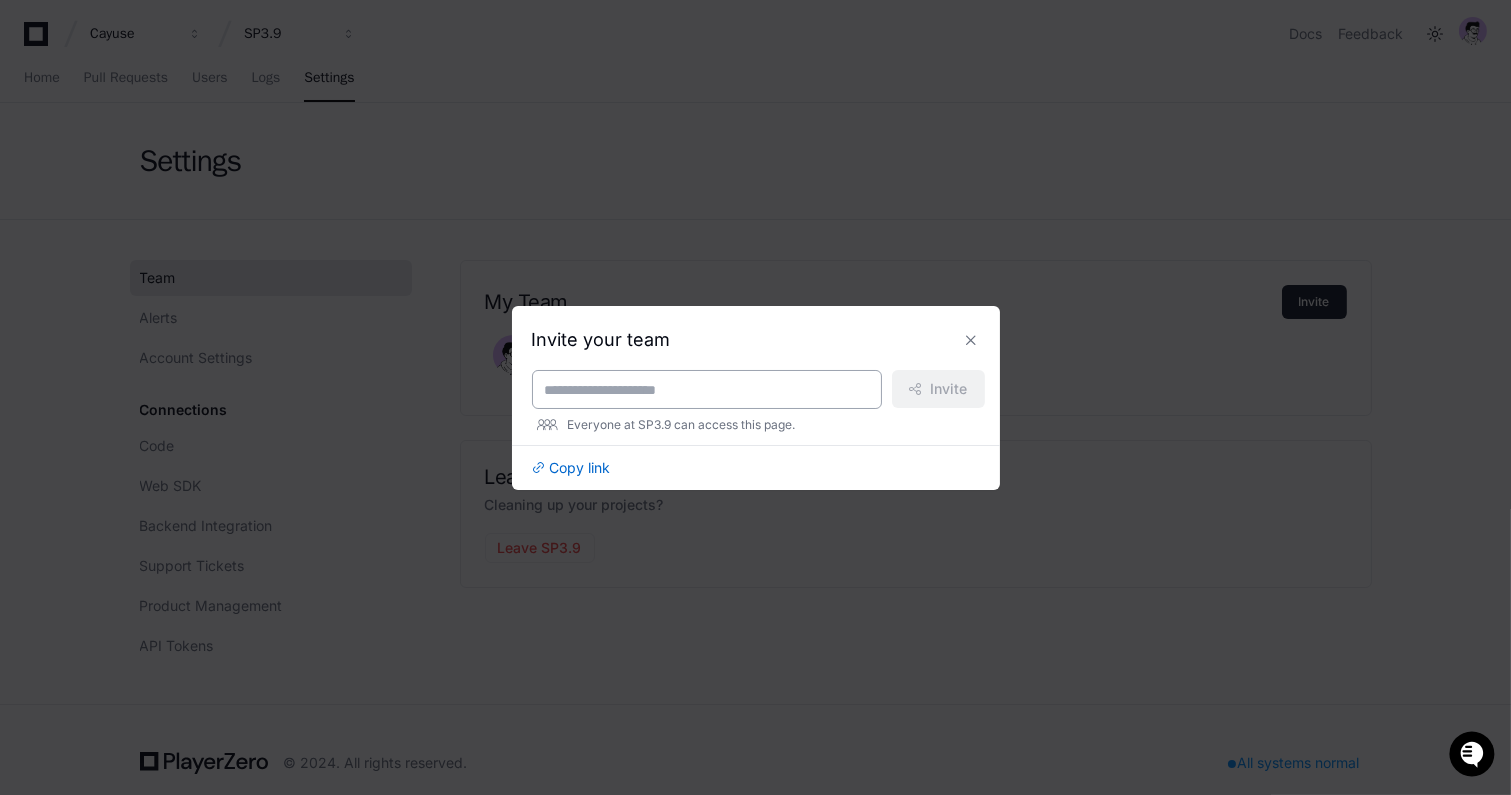 click on "Invite your team Invite Everyone at SP3.9 can access this page. Copy link" at bounding box center (756, 402) 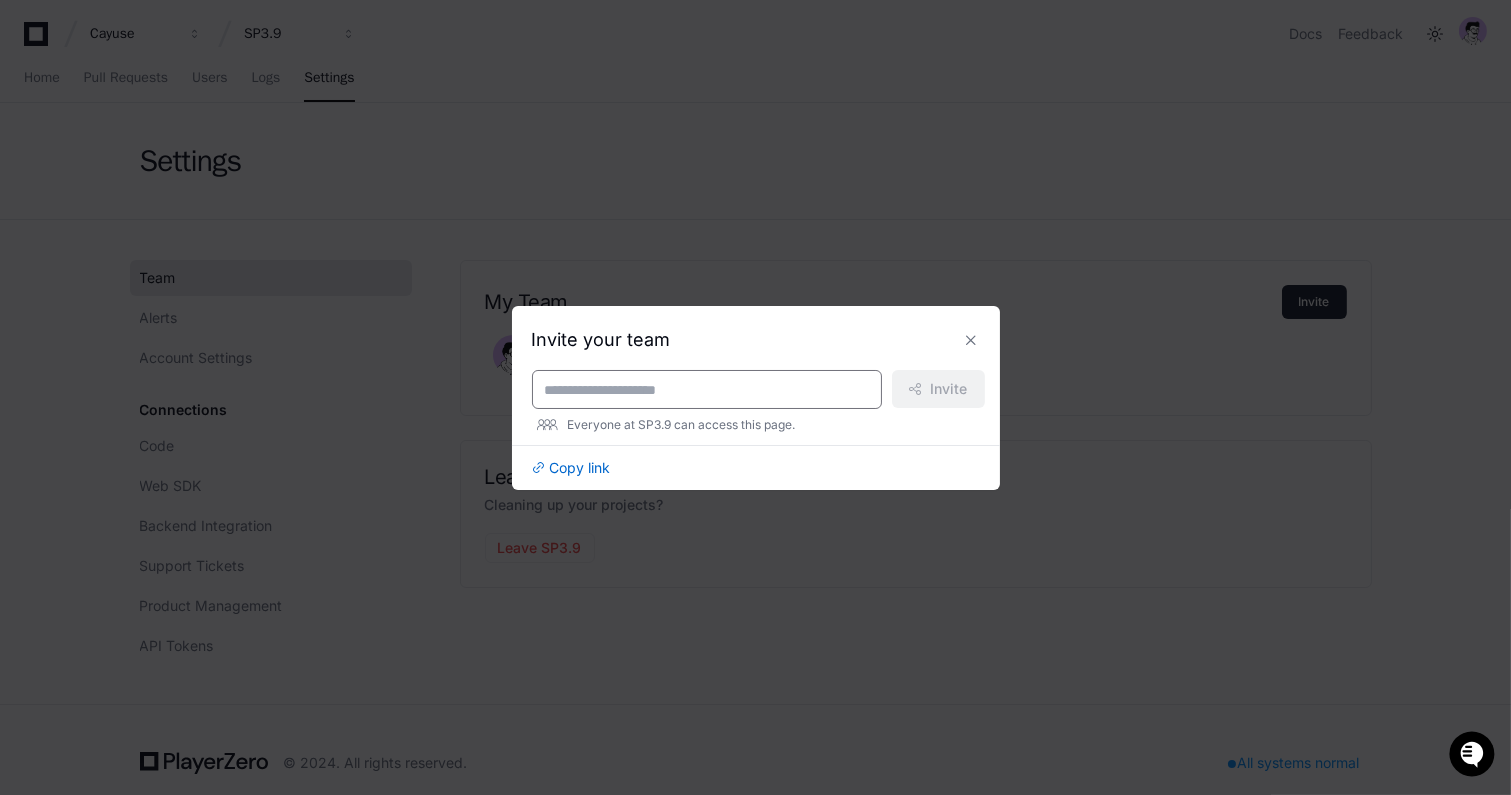 paste on "**********" 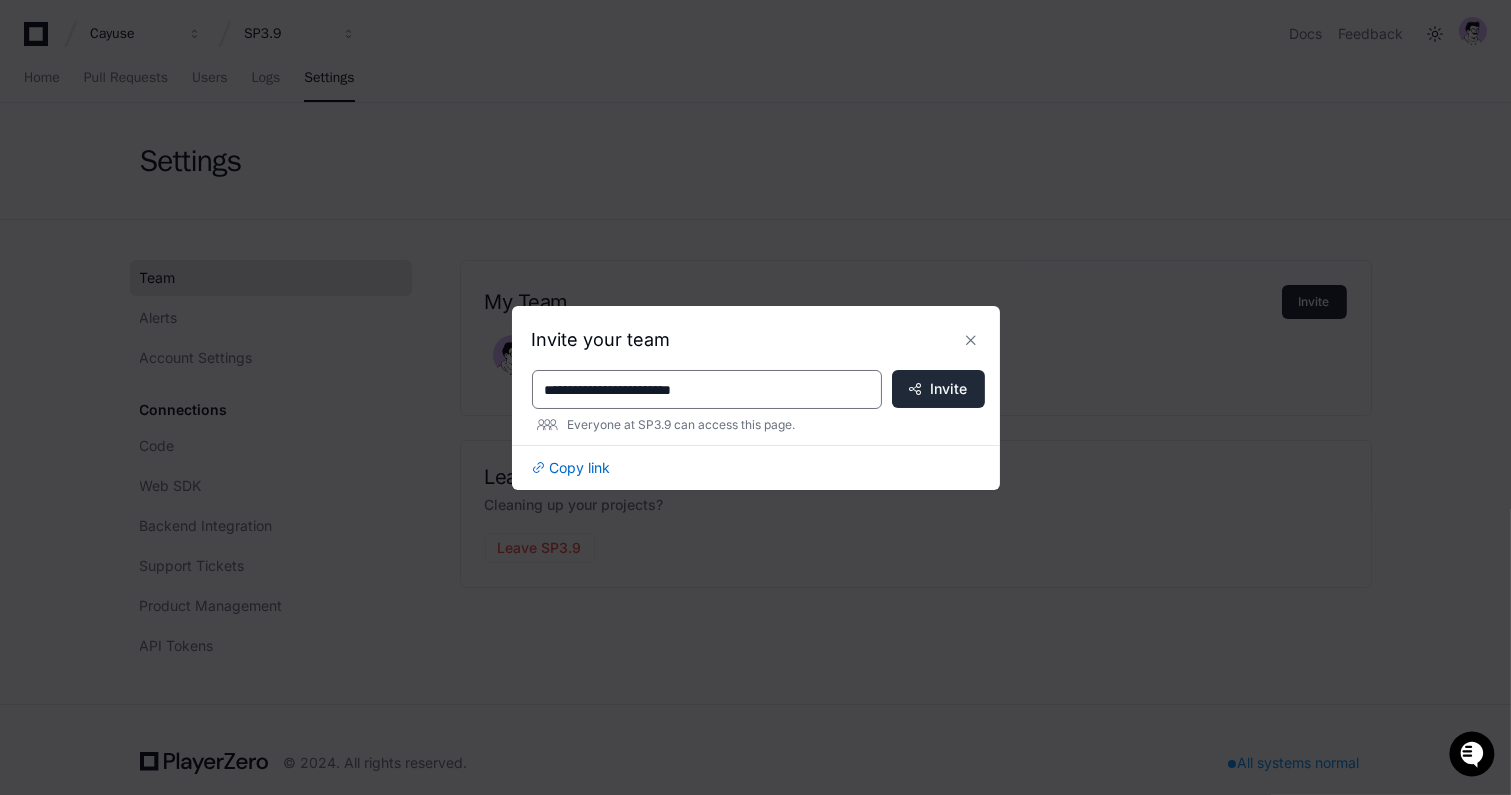 type on "**********" 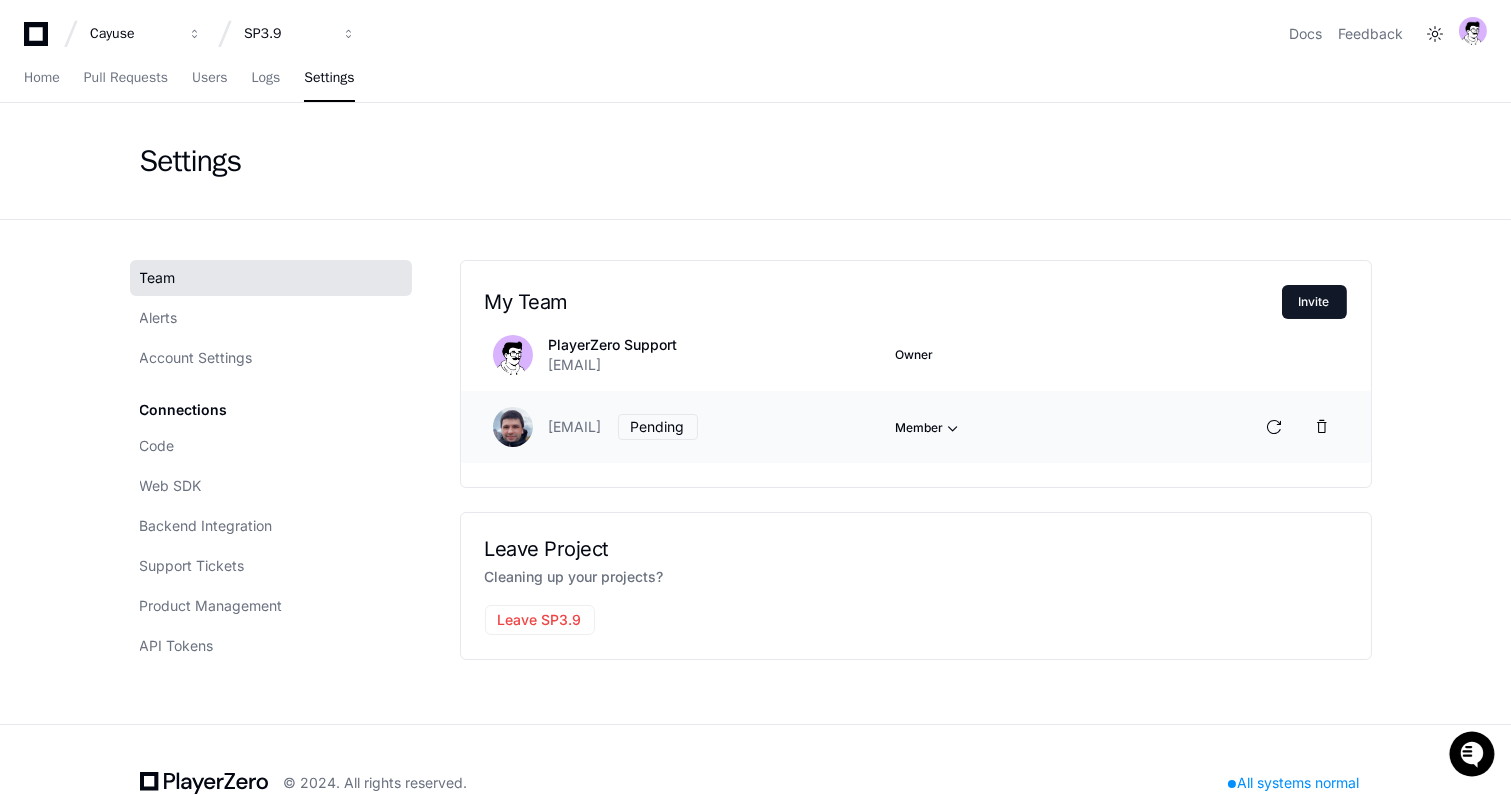 click at bounding box center [954, 428] 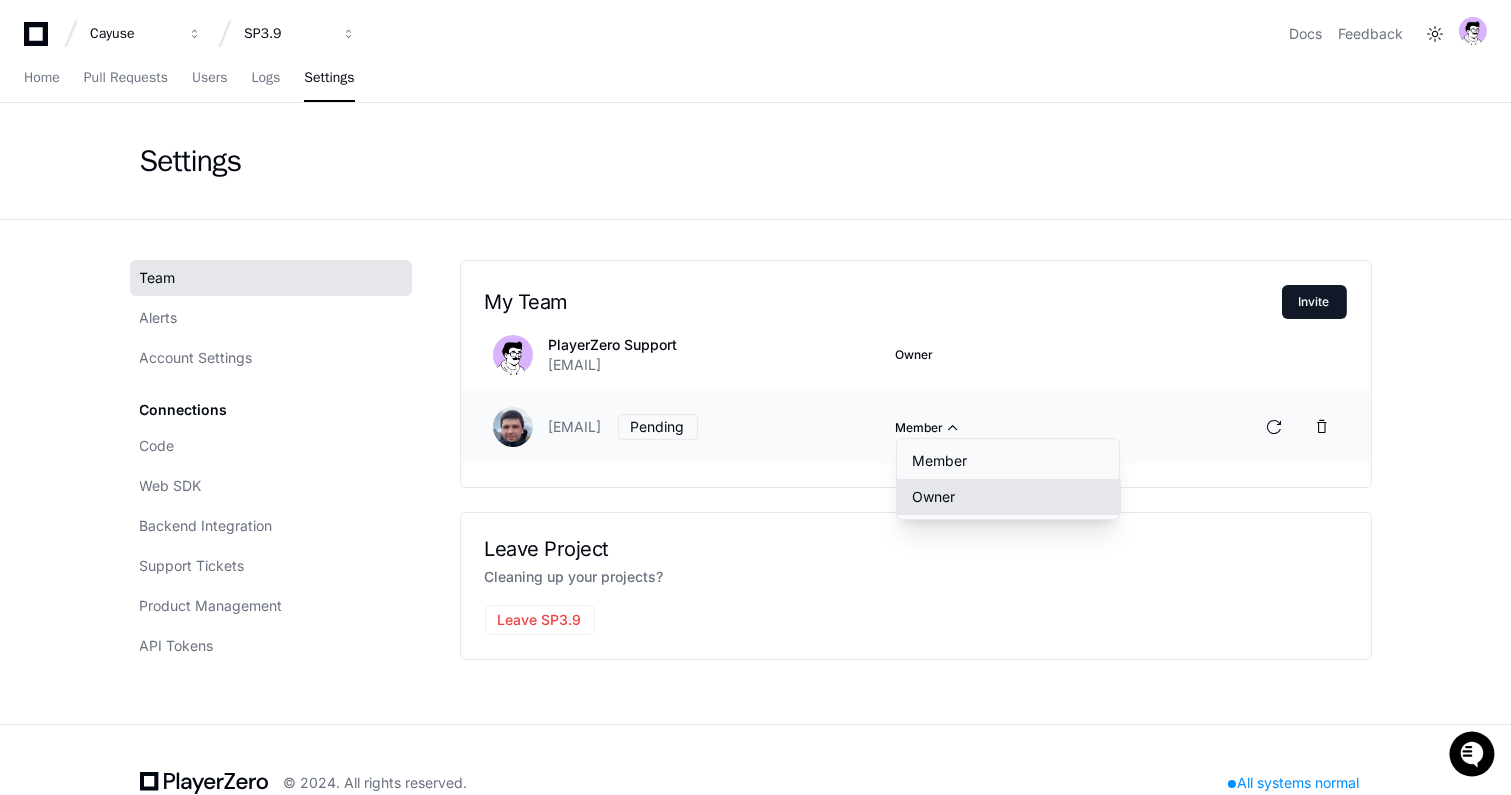 click on "Owner" 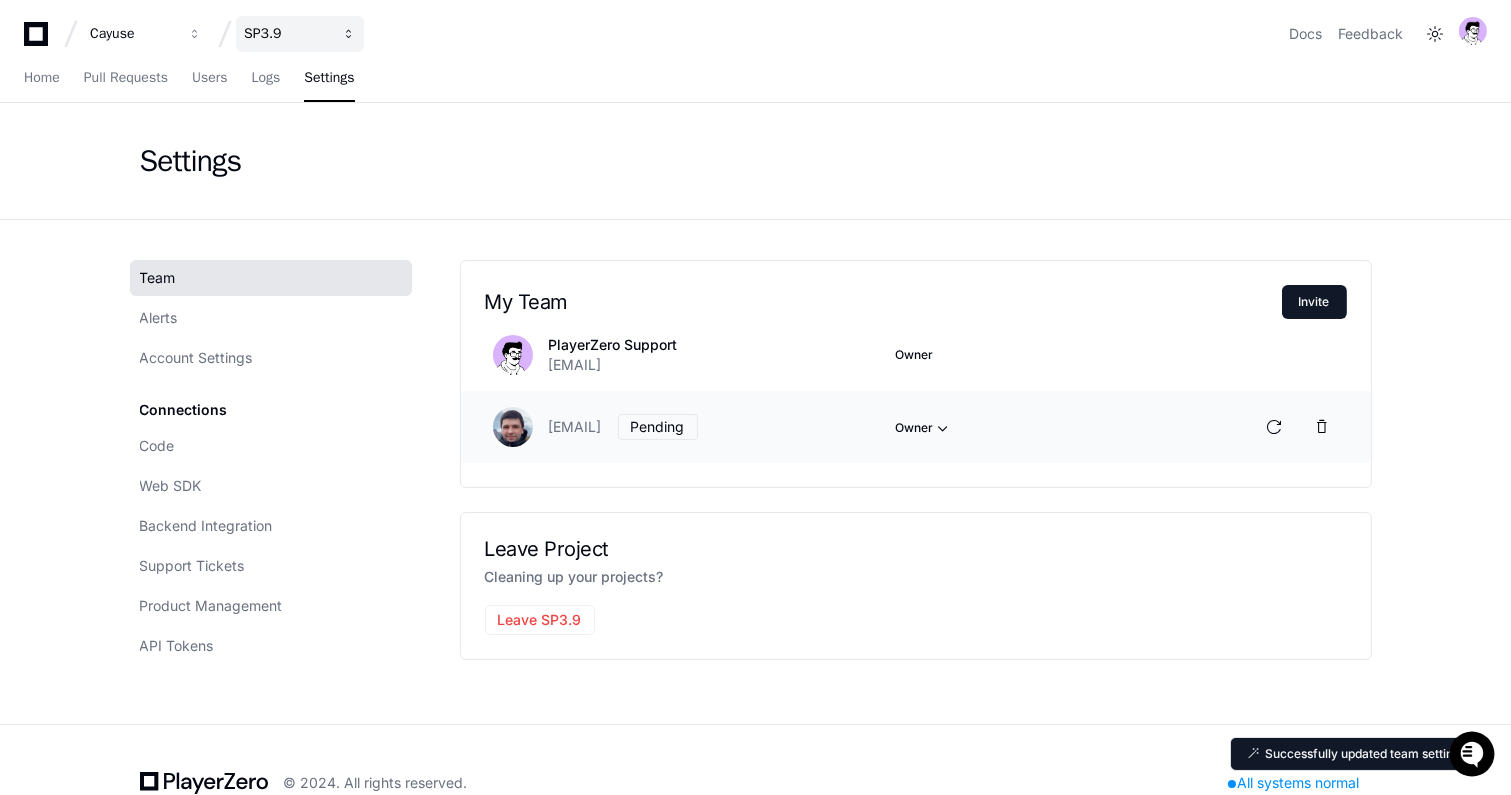 click on "SP3.9" at bounding box center [133, 34] 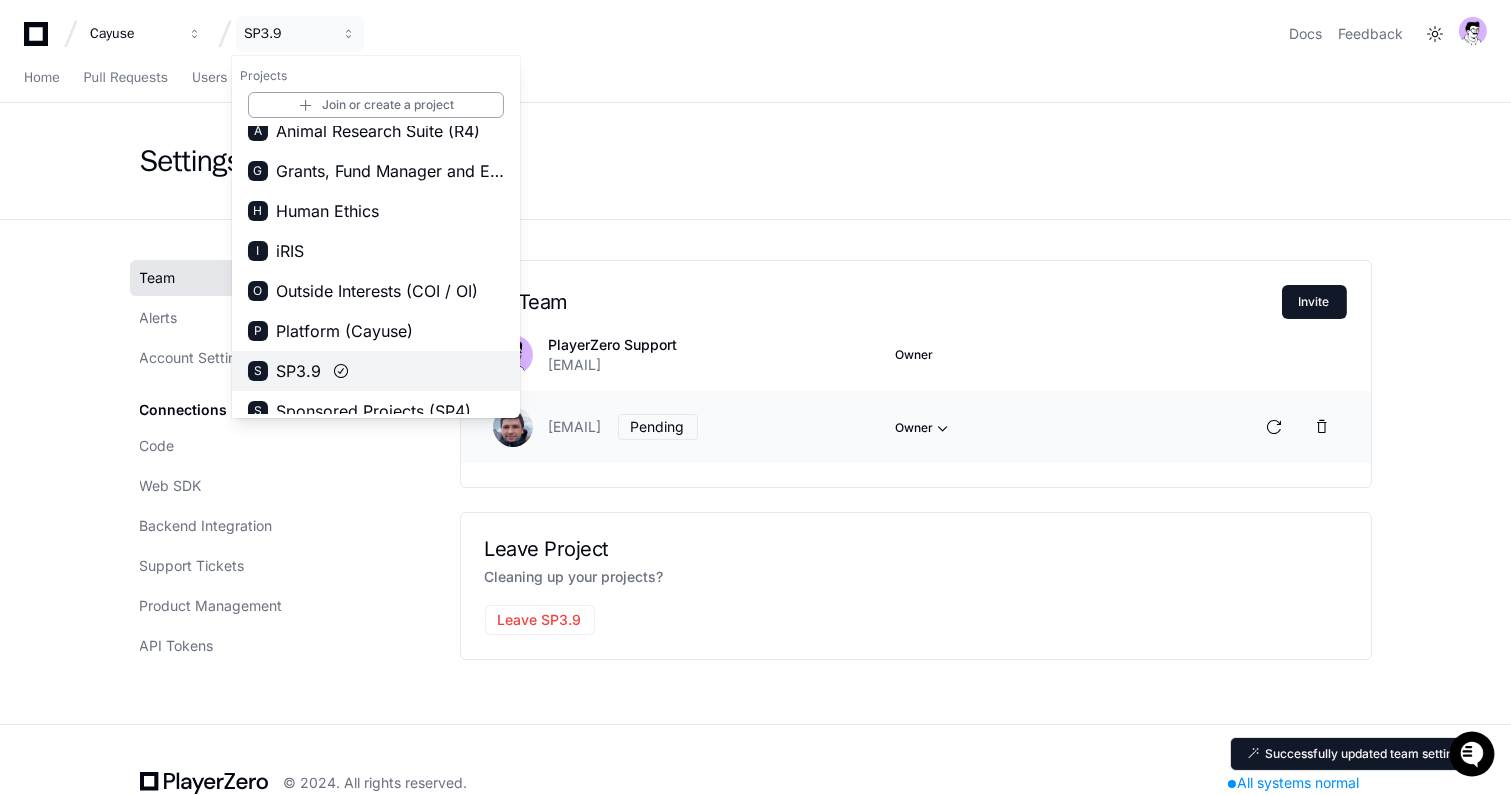 scroll, scrollTop: 31, scrollLeft: 0, axis: vertical 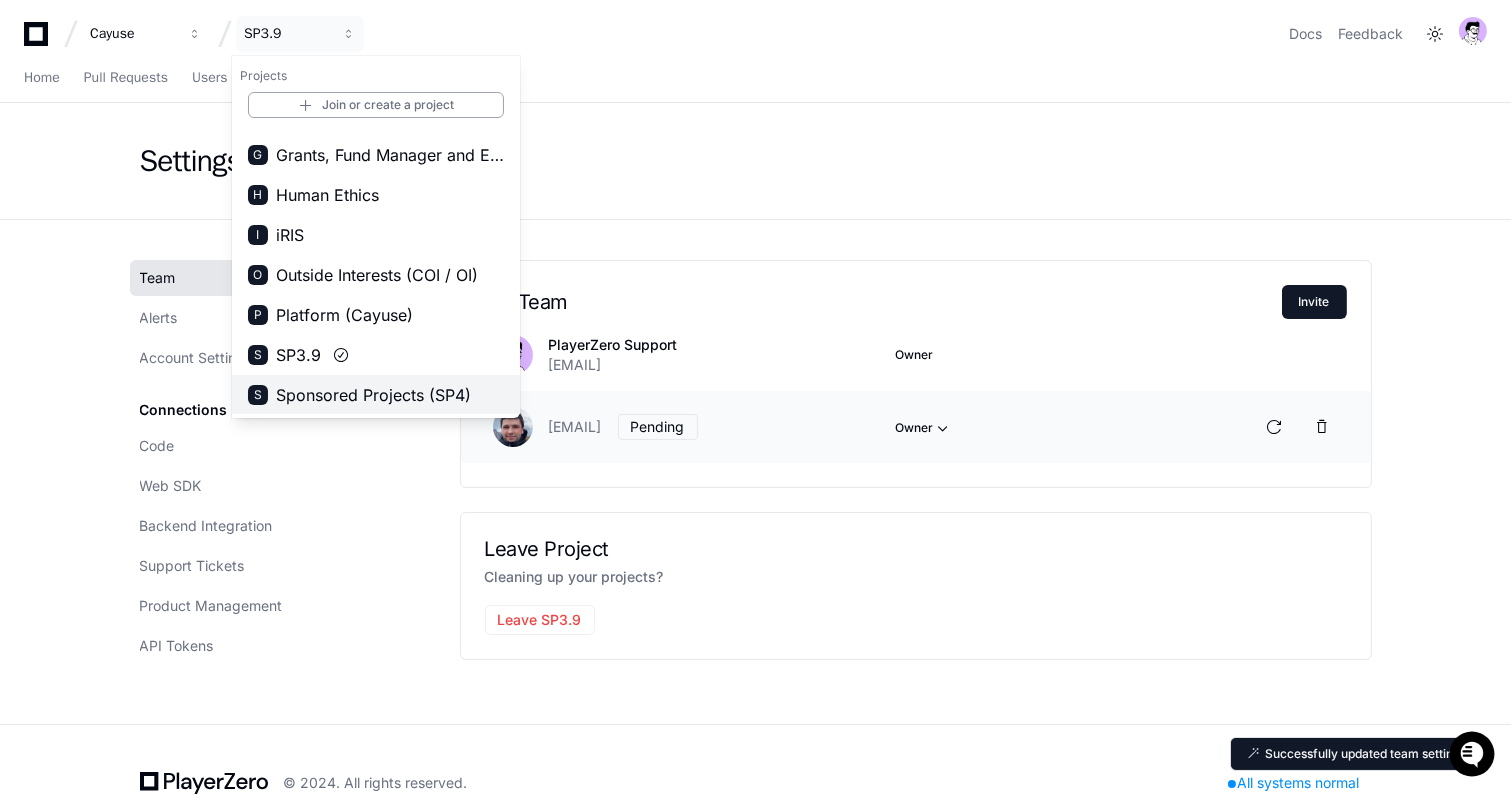 click on "Sponsored Projects (SP4)" at bounding box center [373, 395] 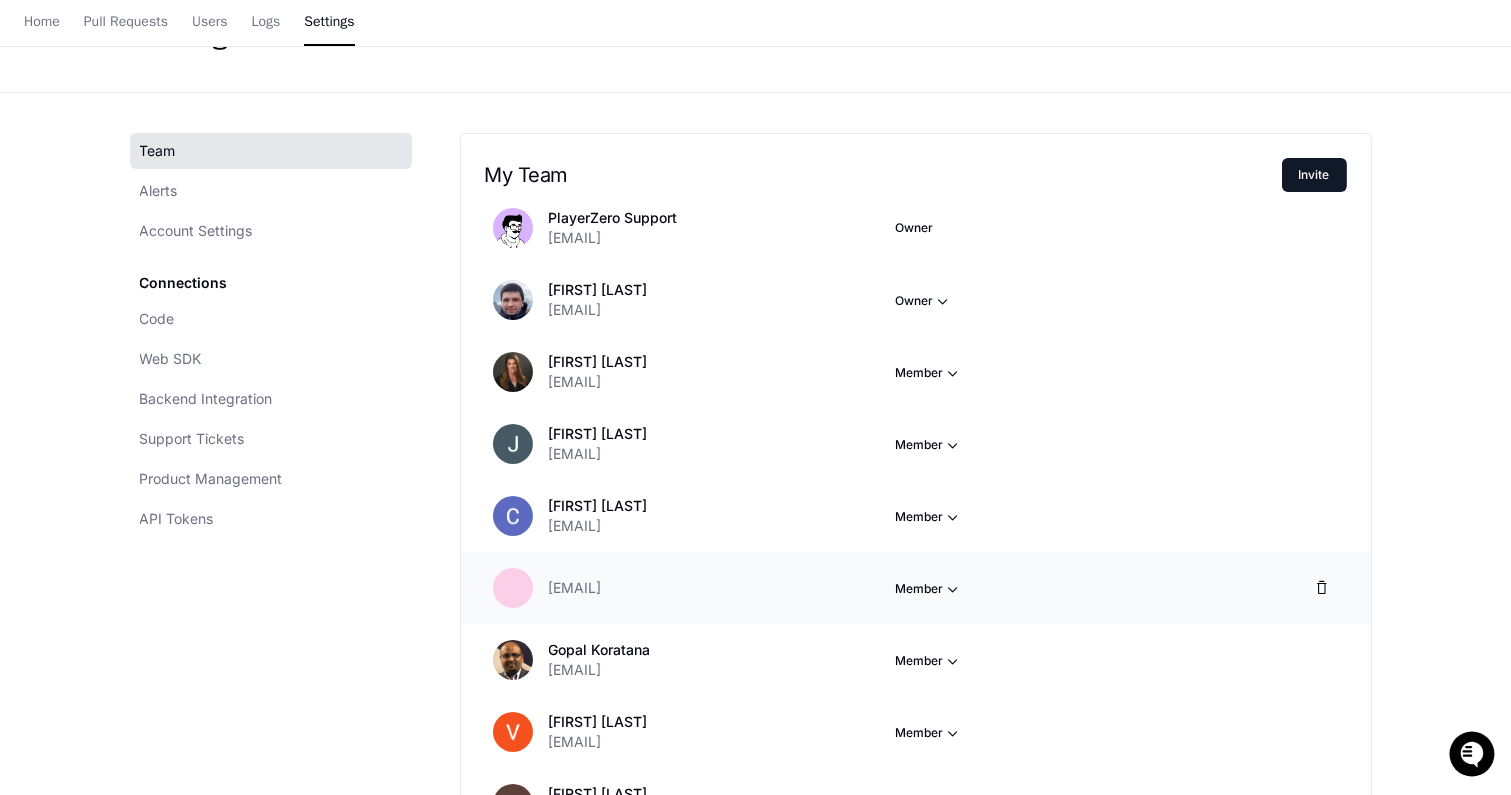 scroll, scrollTop: 0, scrollLeft: 0, axis: both 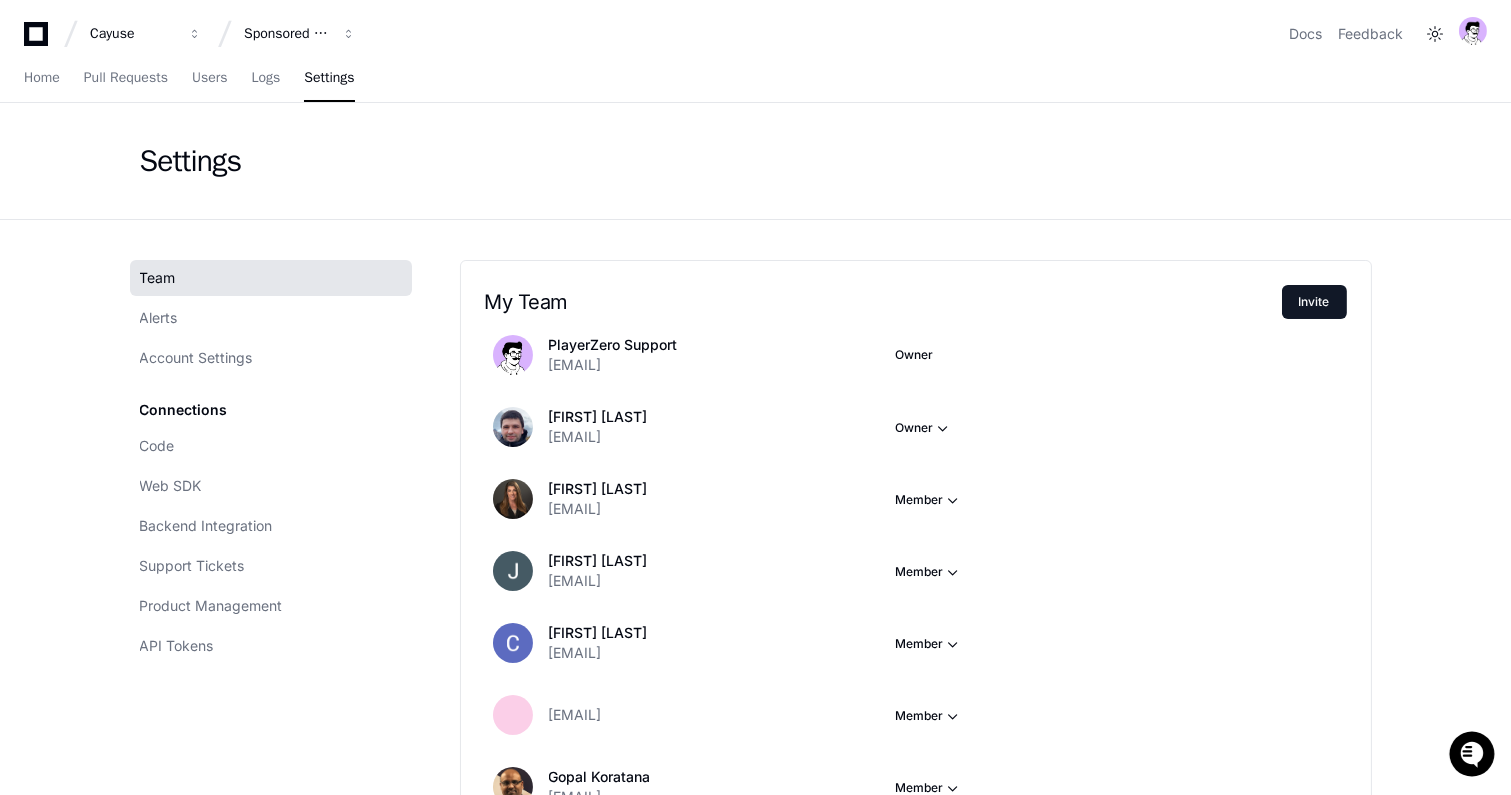 drag, startPoint x: 706, startPoint y: 575, endPoint x: 460, endPoint y: 337, distance: 342.28644 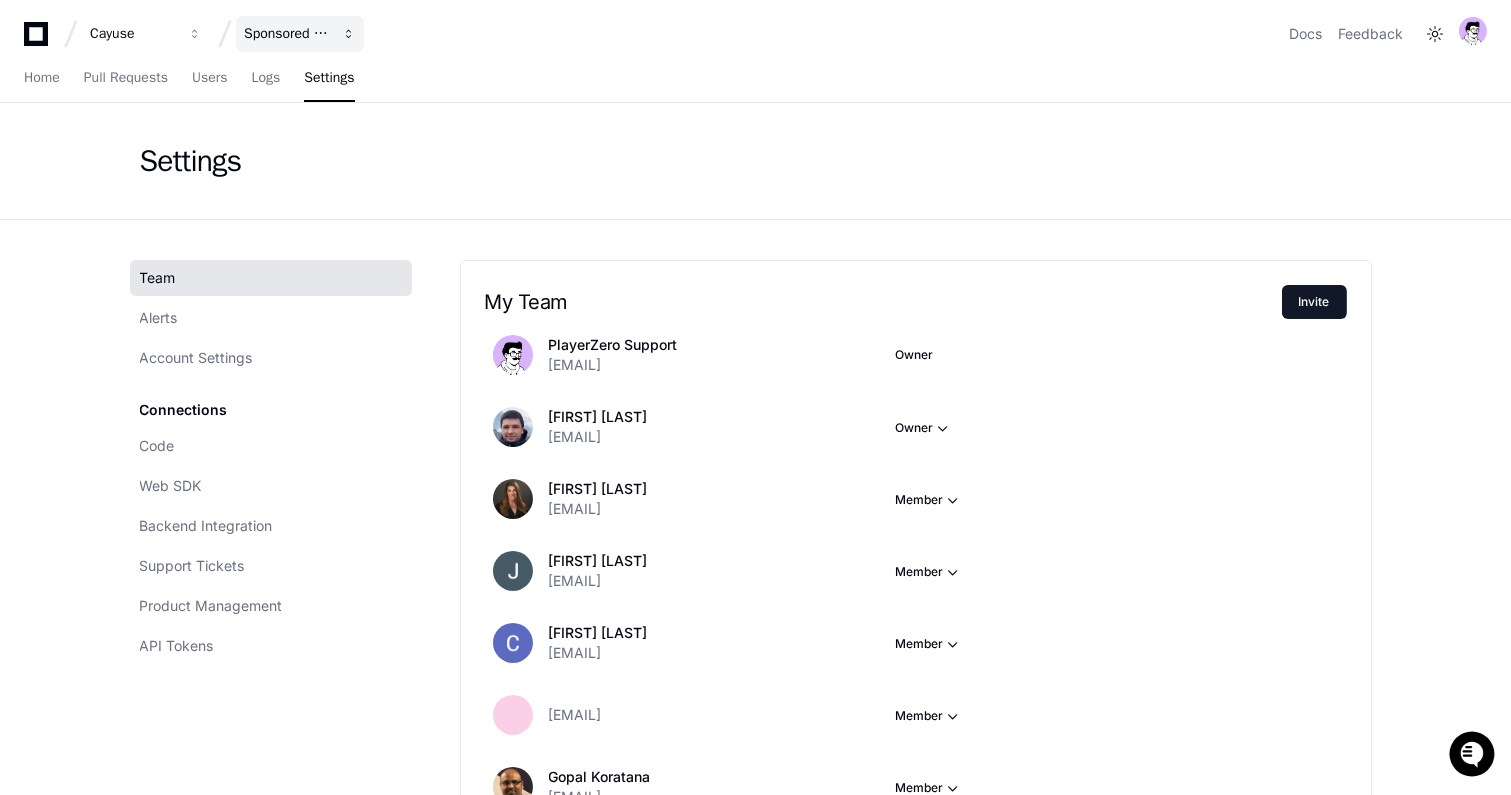 click on "Sponsored Projects (SP4)" at bounding box center [133, 34] 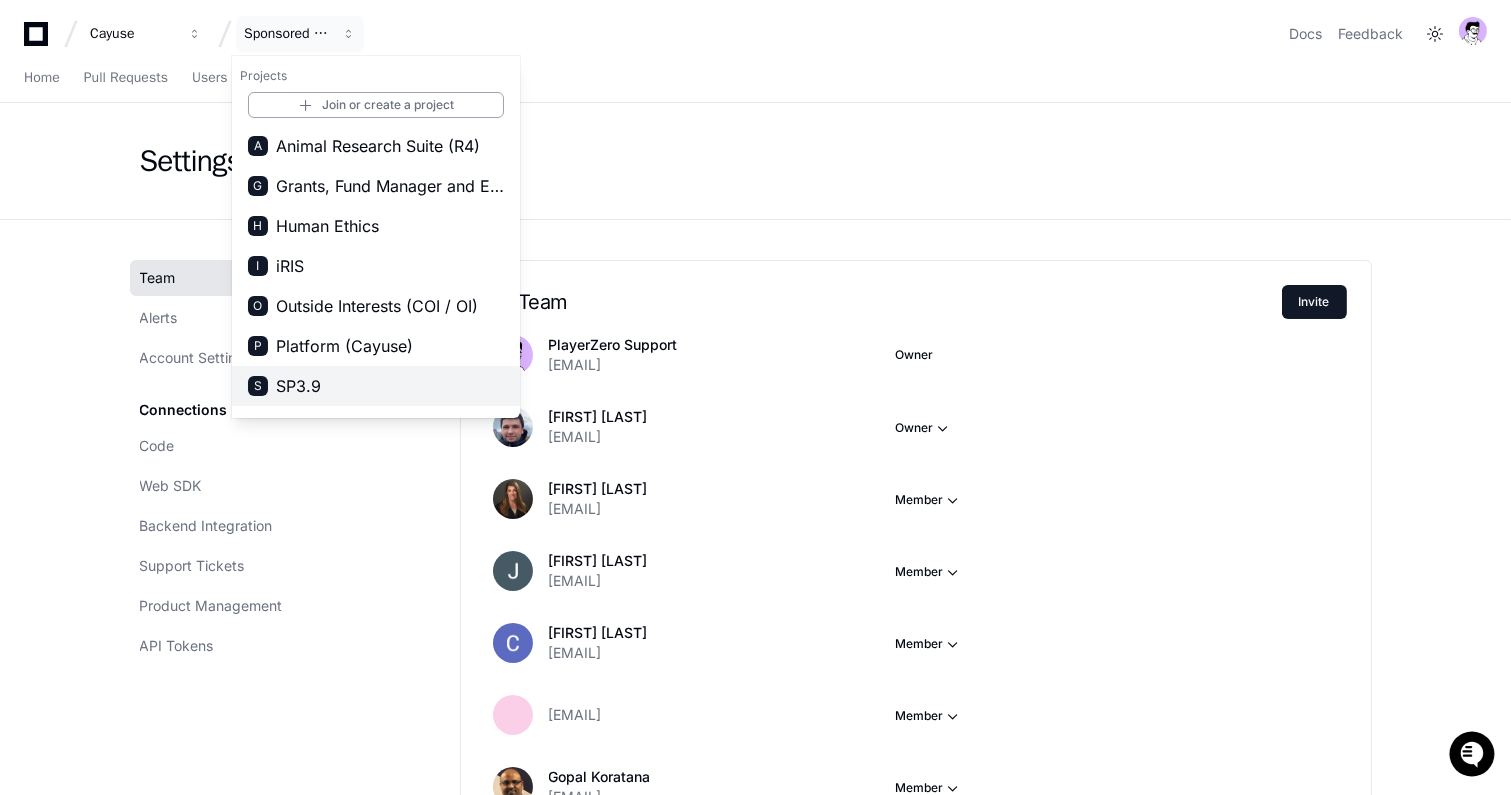 click on "S  SP3.9" at bounding box center (376, 386) 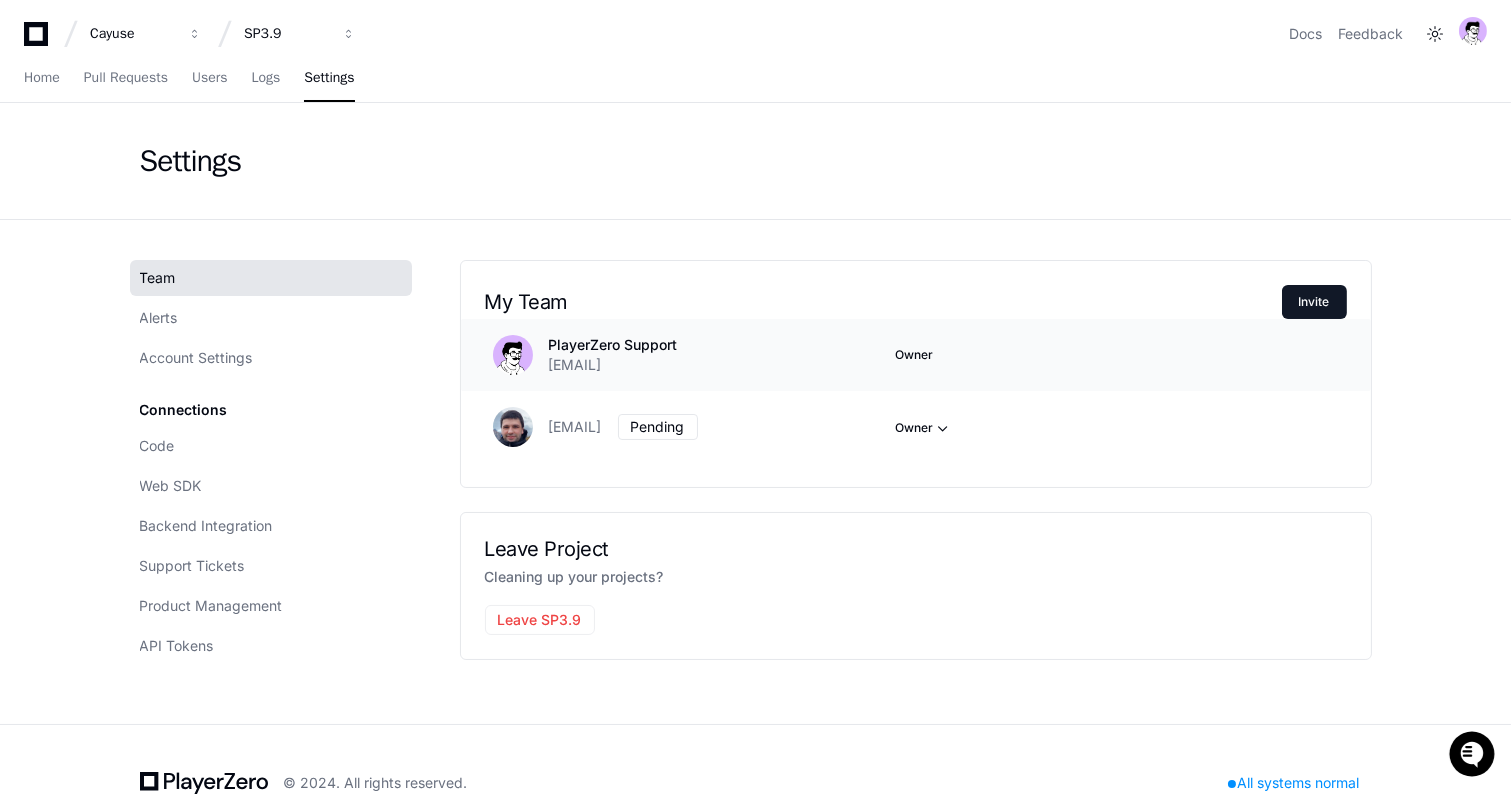 click on "PlayerZero Support support@playerzero.ai Owner" 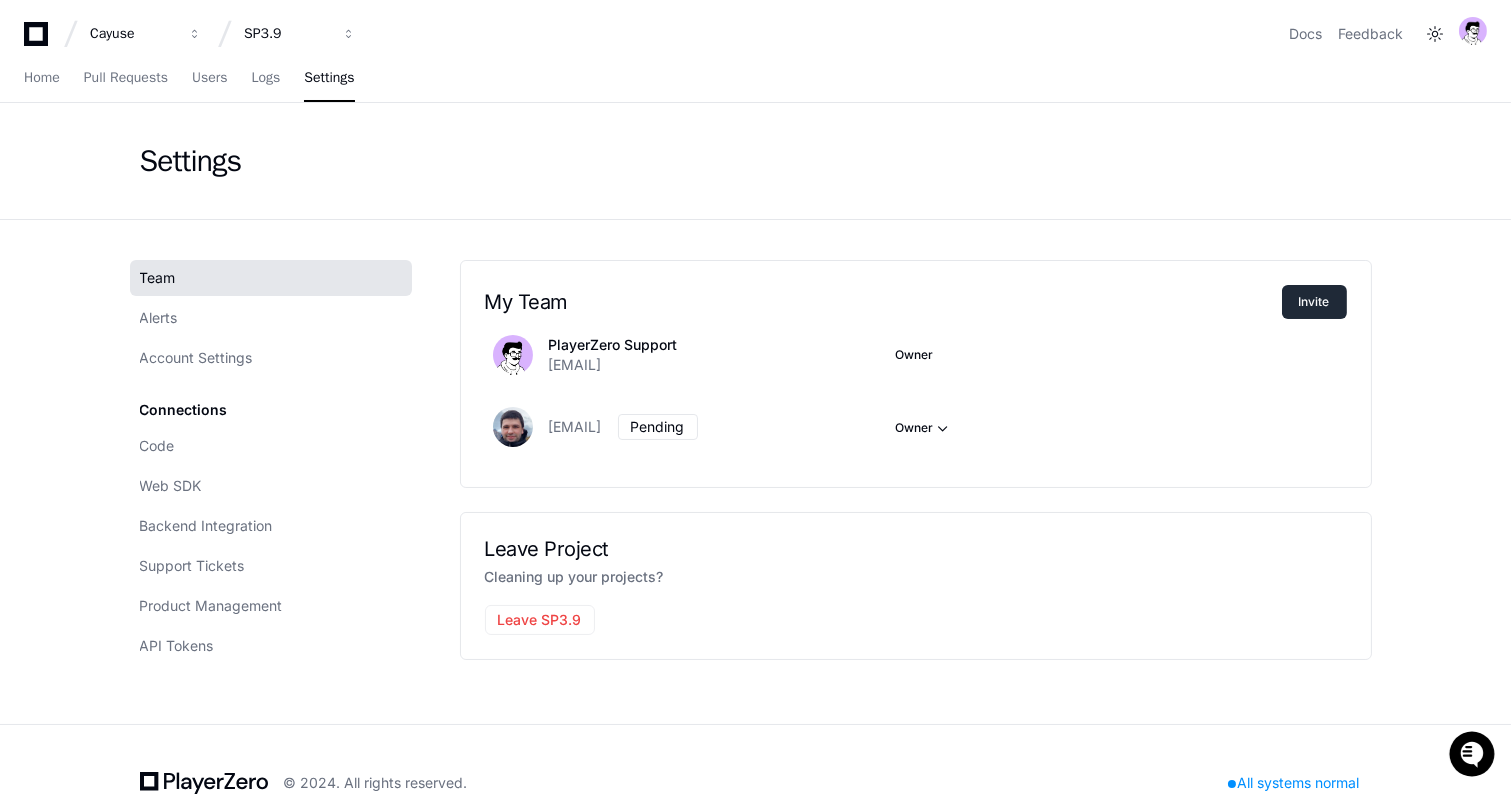click on "Invite" 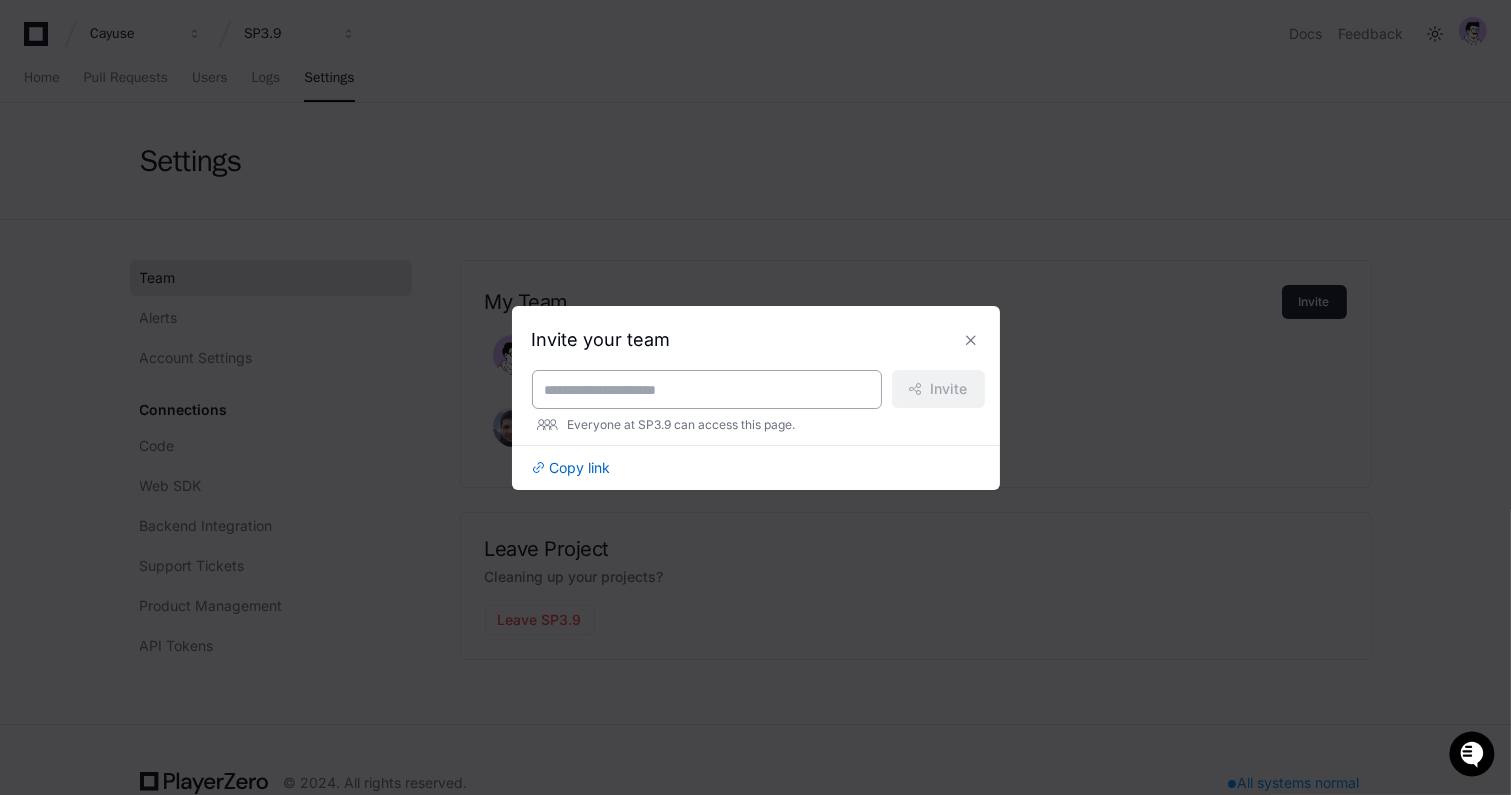 click at bounding box center (707, 390) 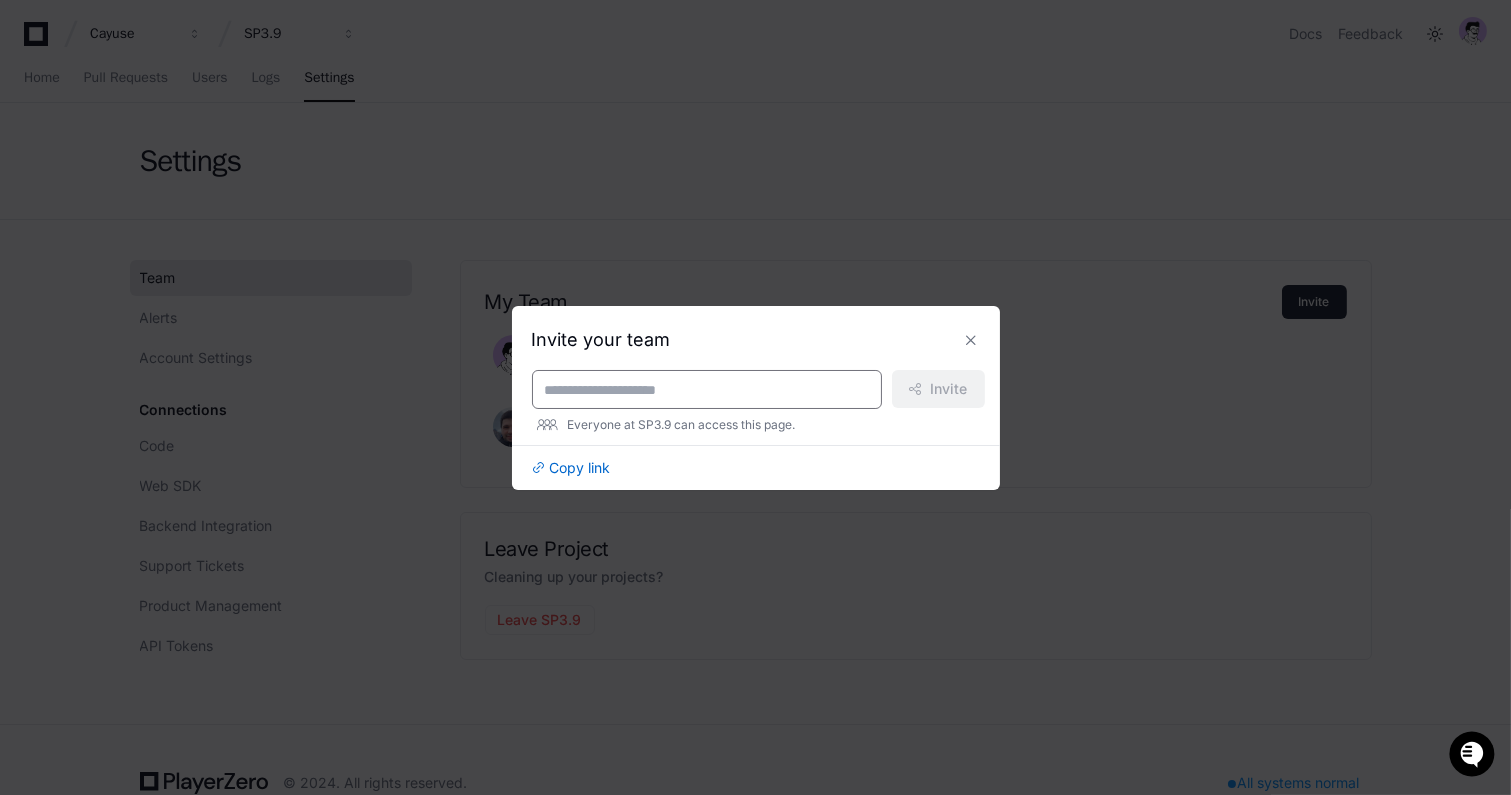 paste on "**********" 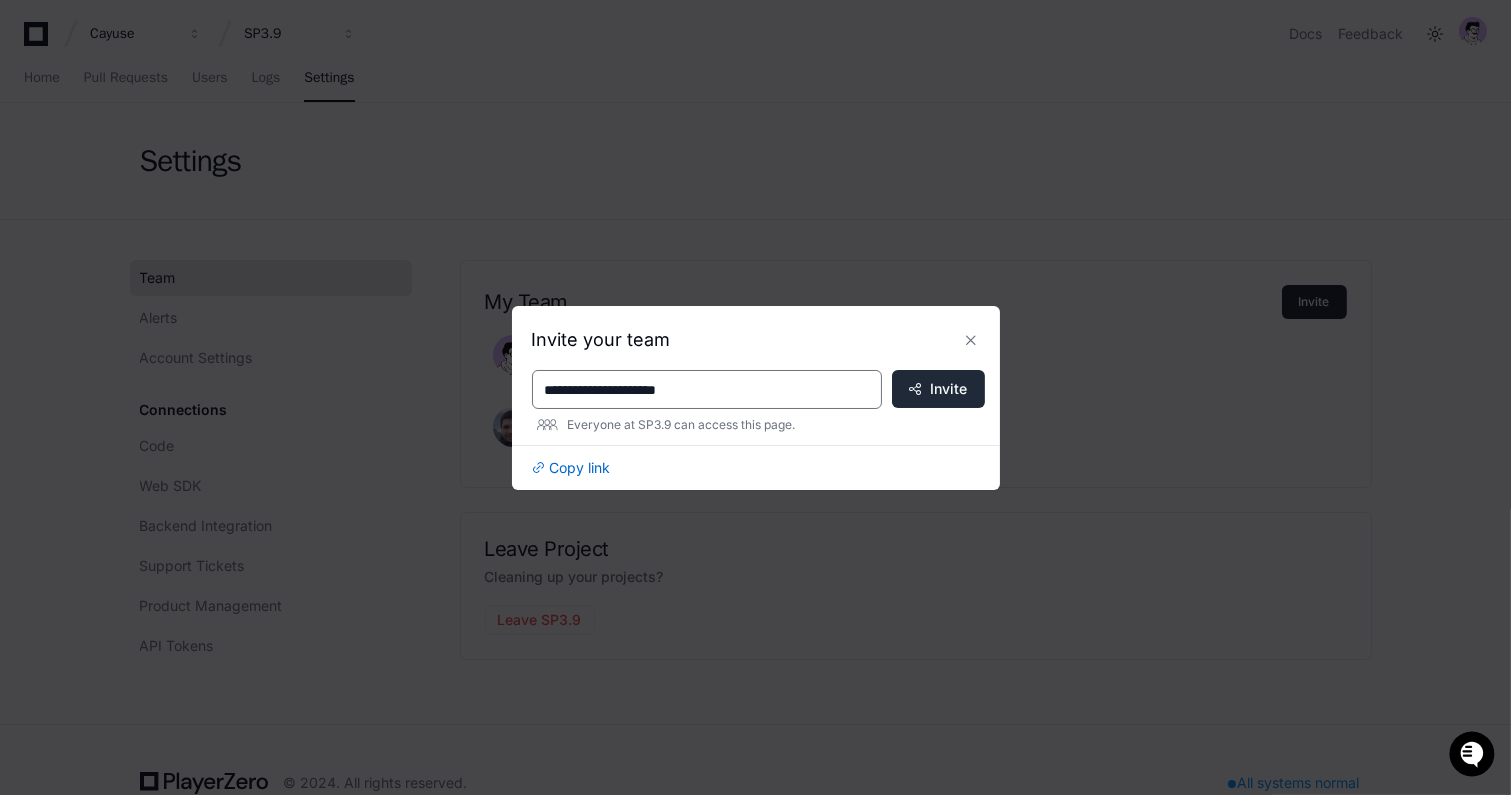 type on "**********" 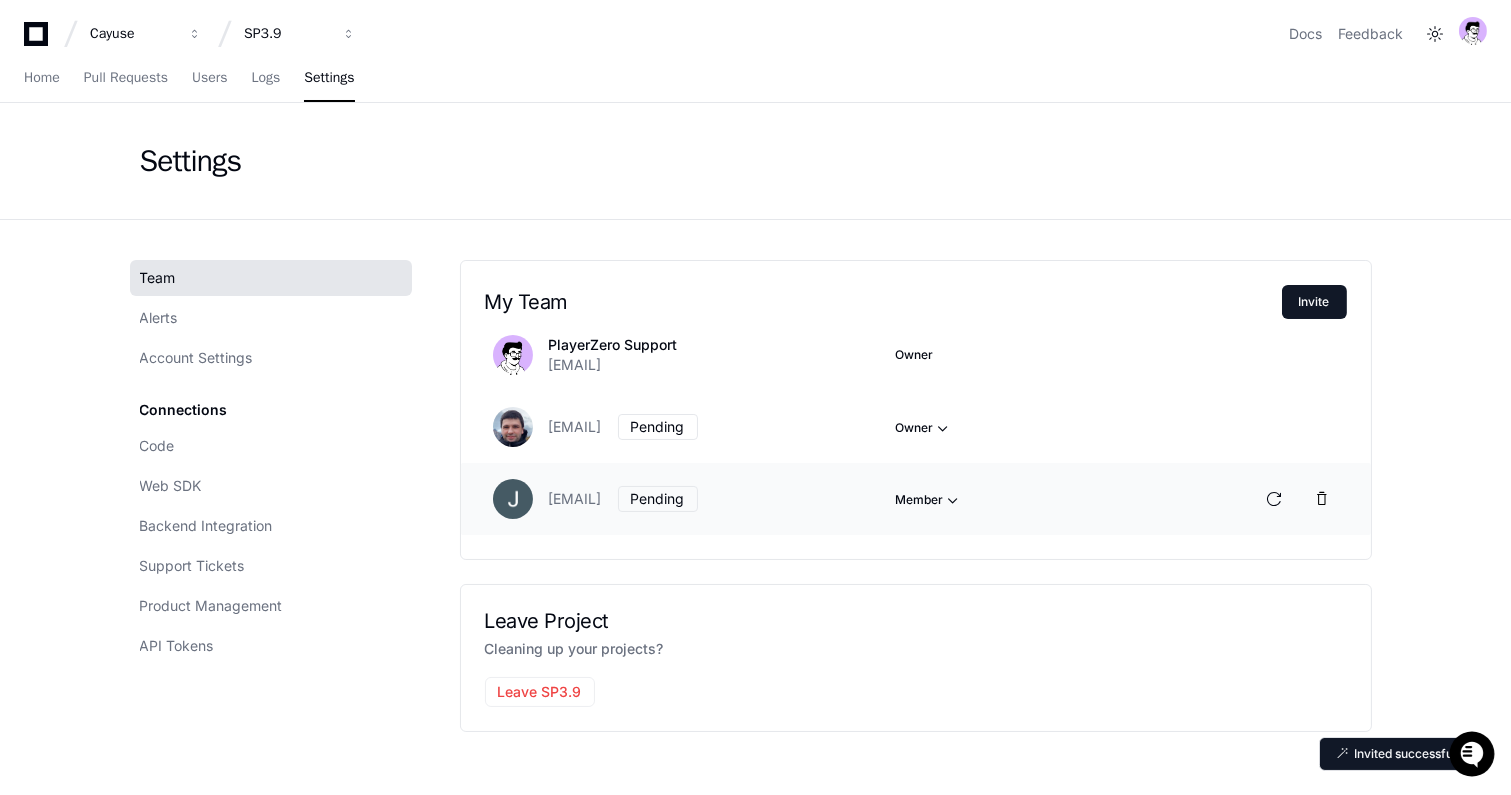 click at bounding box center [944, 428] 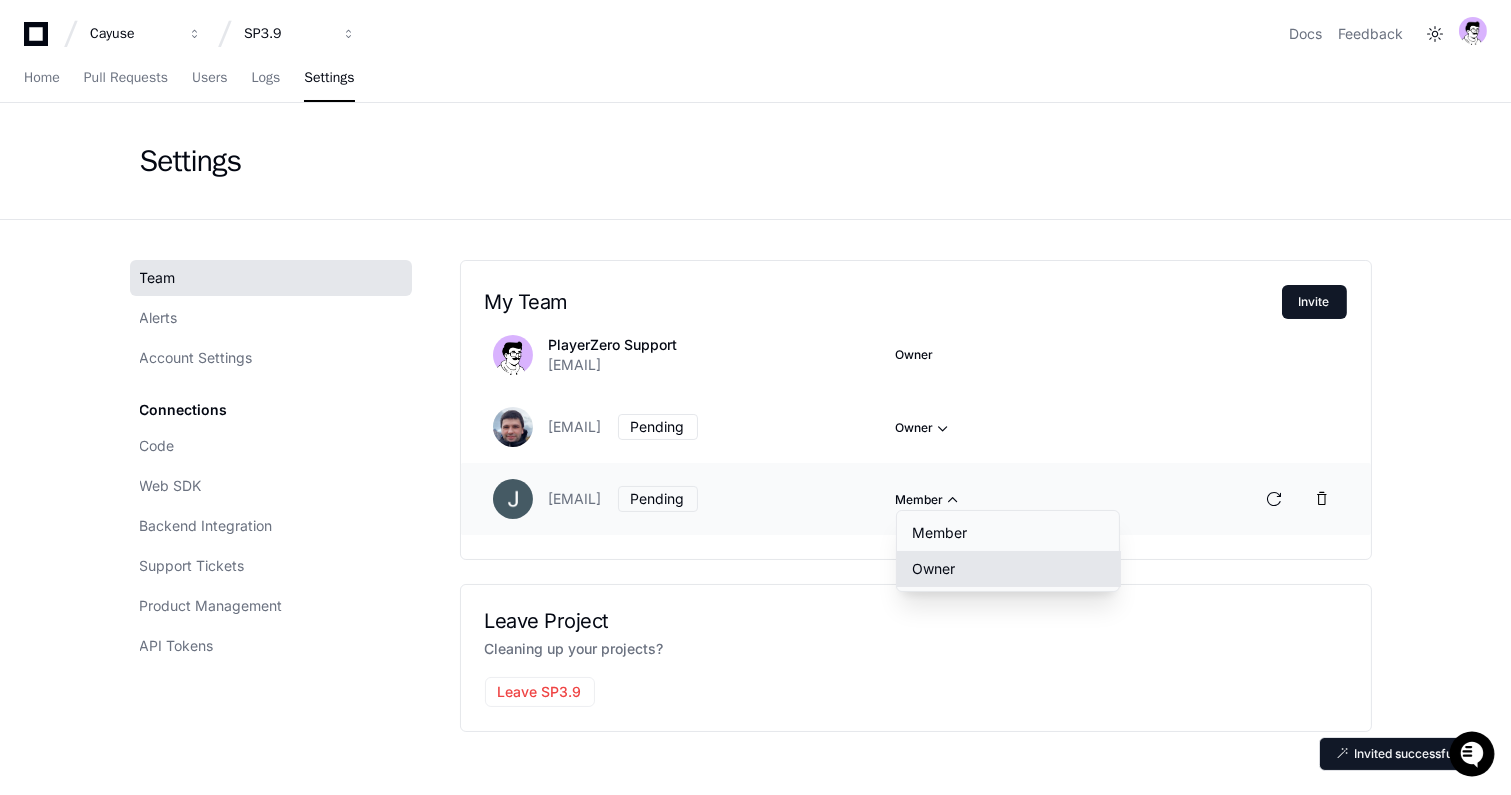 click on "Owner" 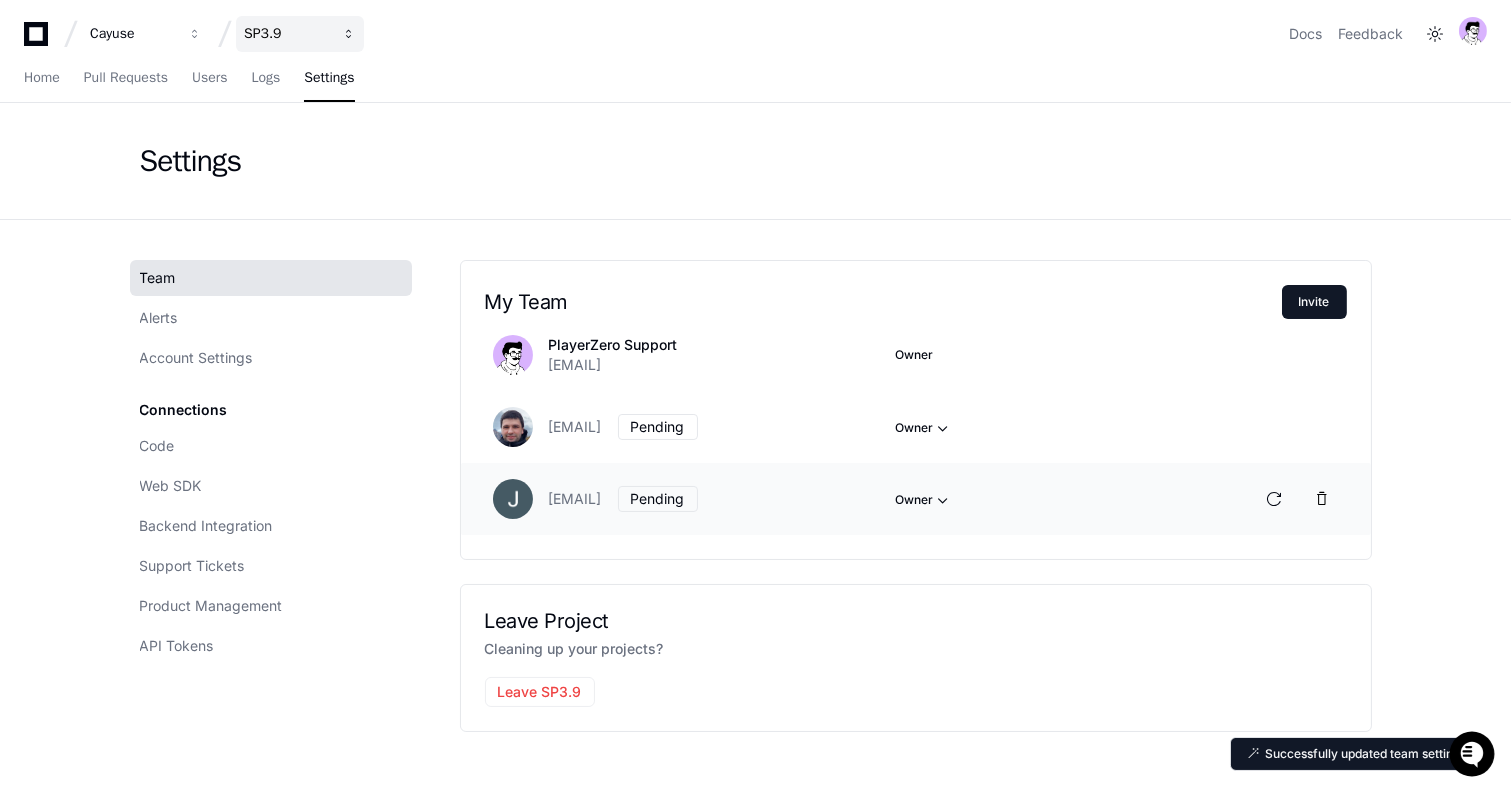click on "SP3.9" at bounding box center [133, 34] 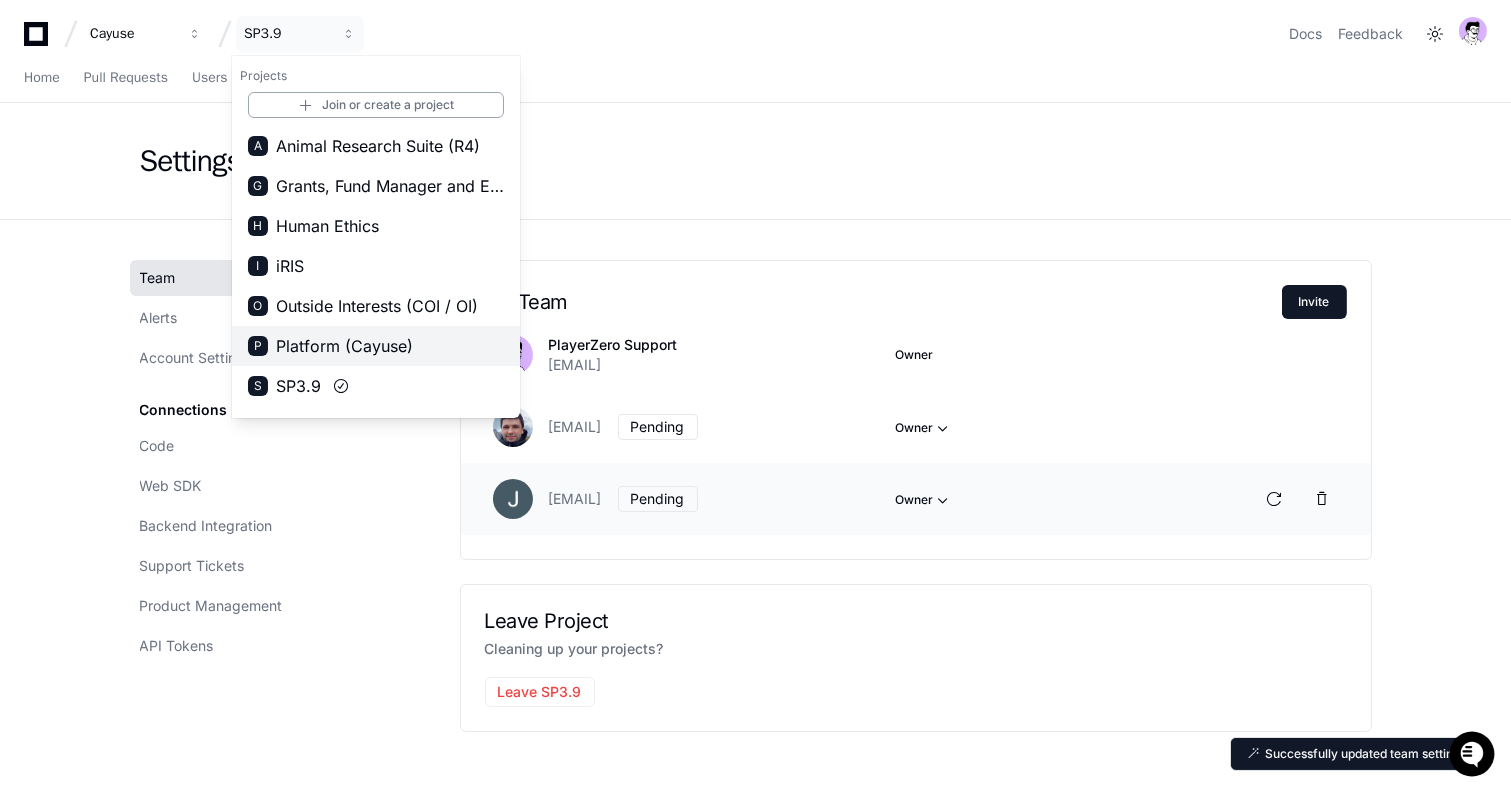 scroll, scrollTop: 31, scrollLeft: 0, axis: vertical 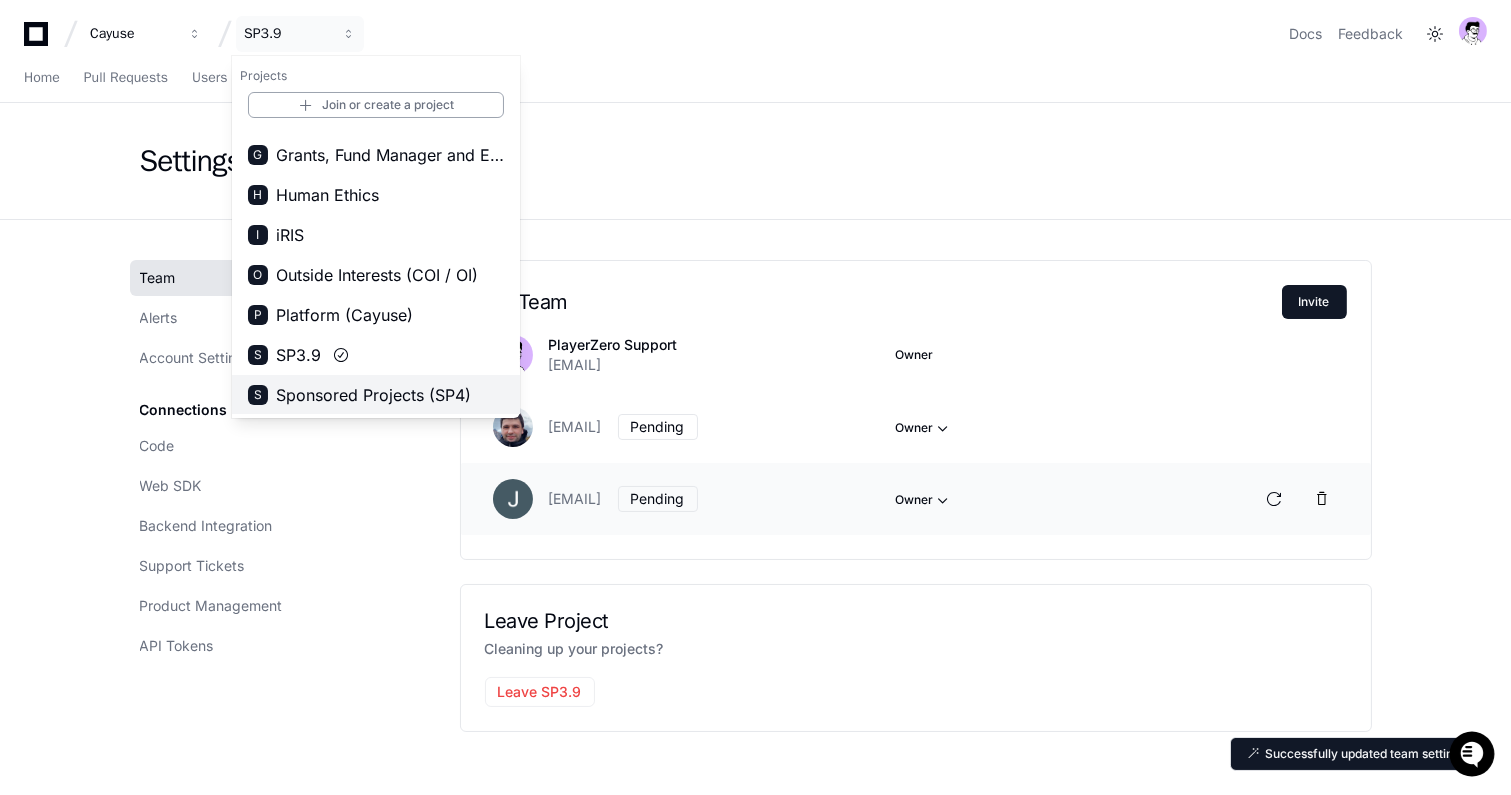 click on "Sponsored Projects (SP4)" at bounding box center [373, 395] 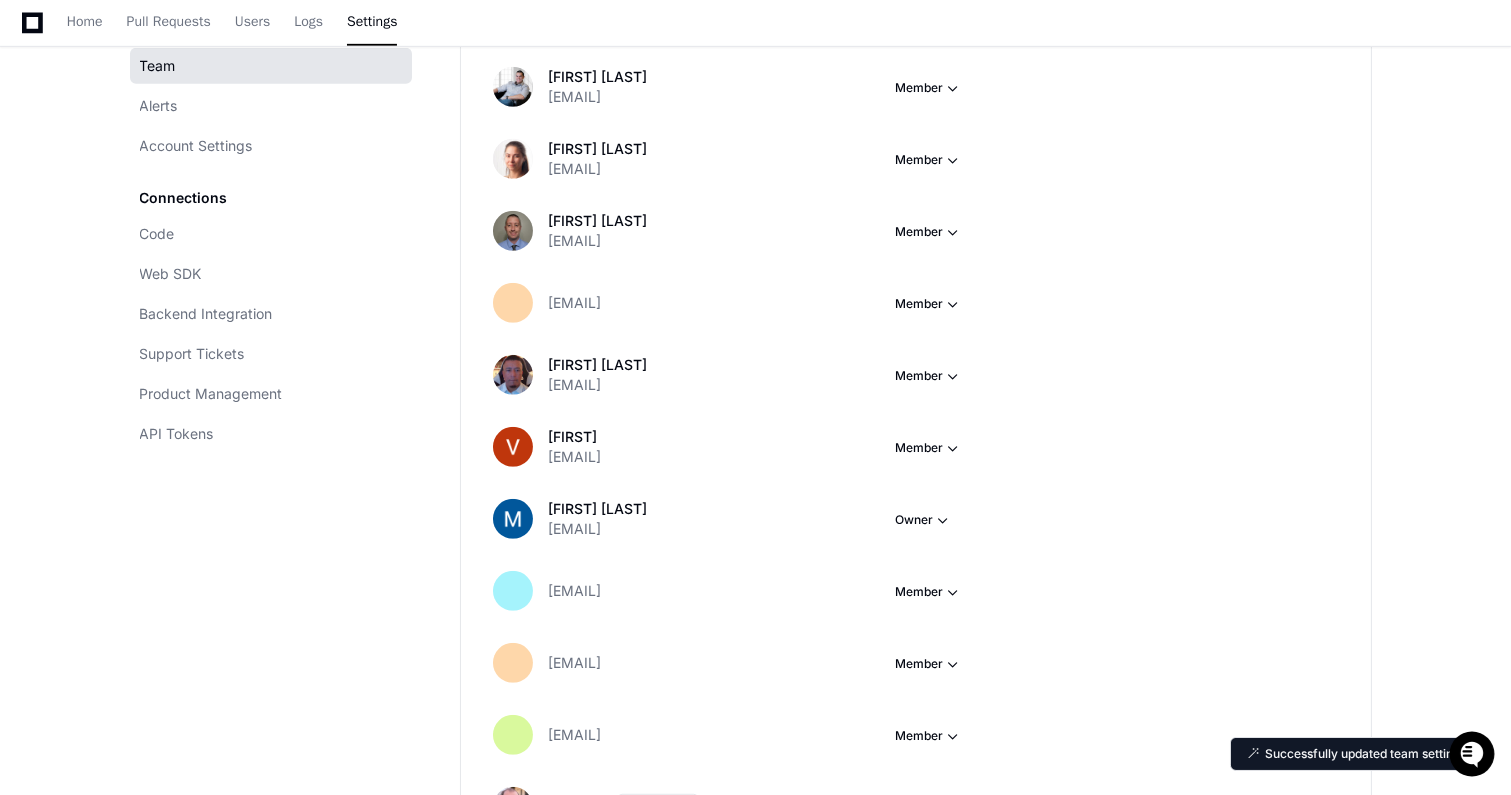 scroll, scrollTop: 2636, scrollLeft: 0, axis: vertical 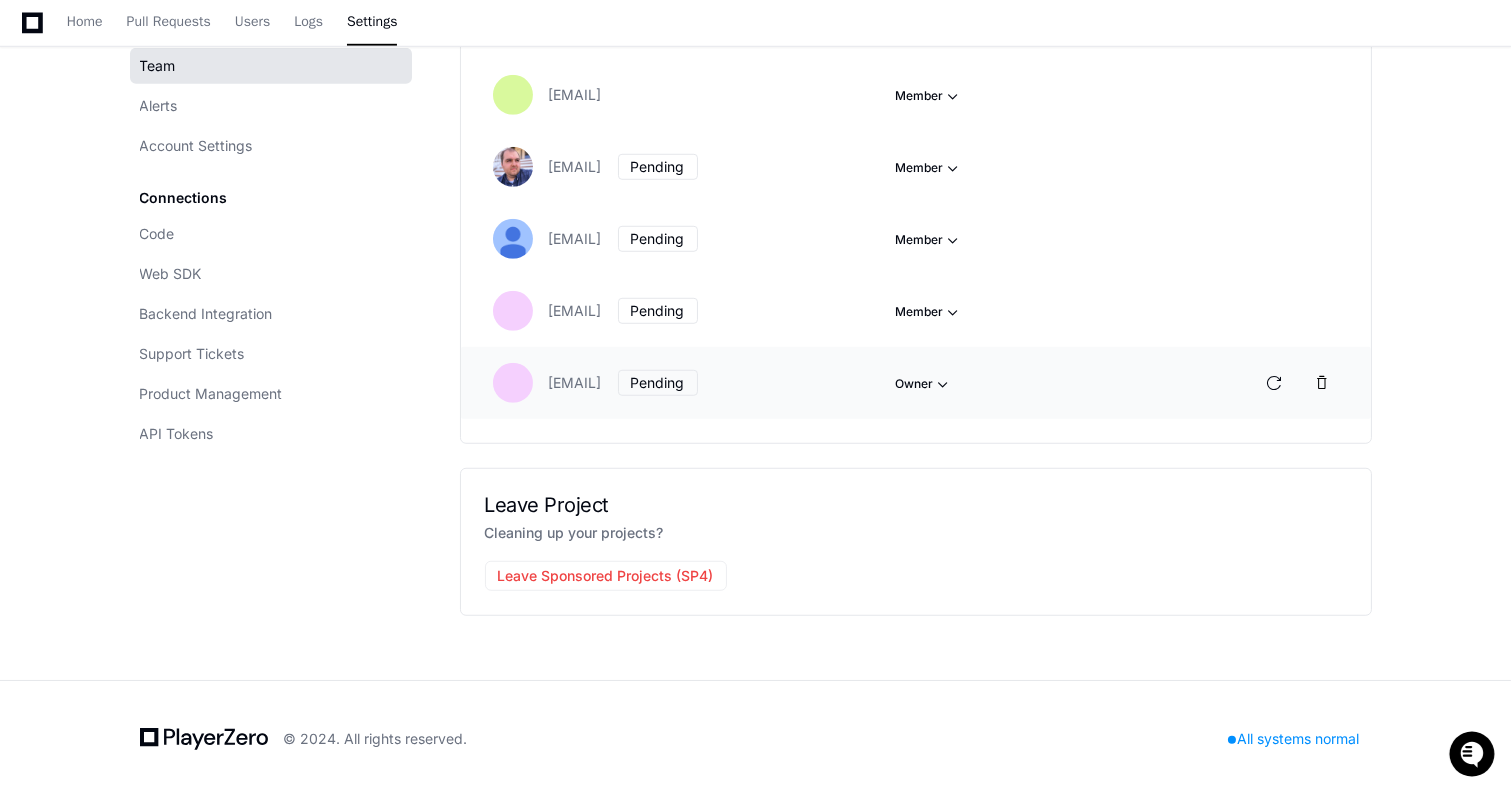 drag, startPoint x: 746, startPoint y: 387, endPoint x: 545, endPoint y: 385, distance: 201.00995 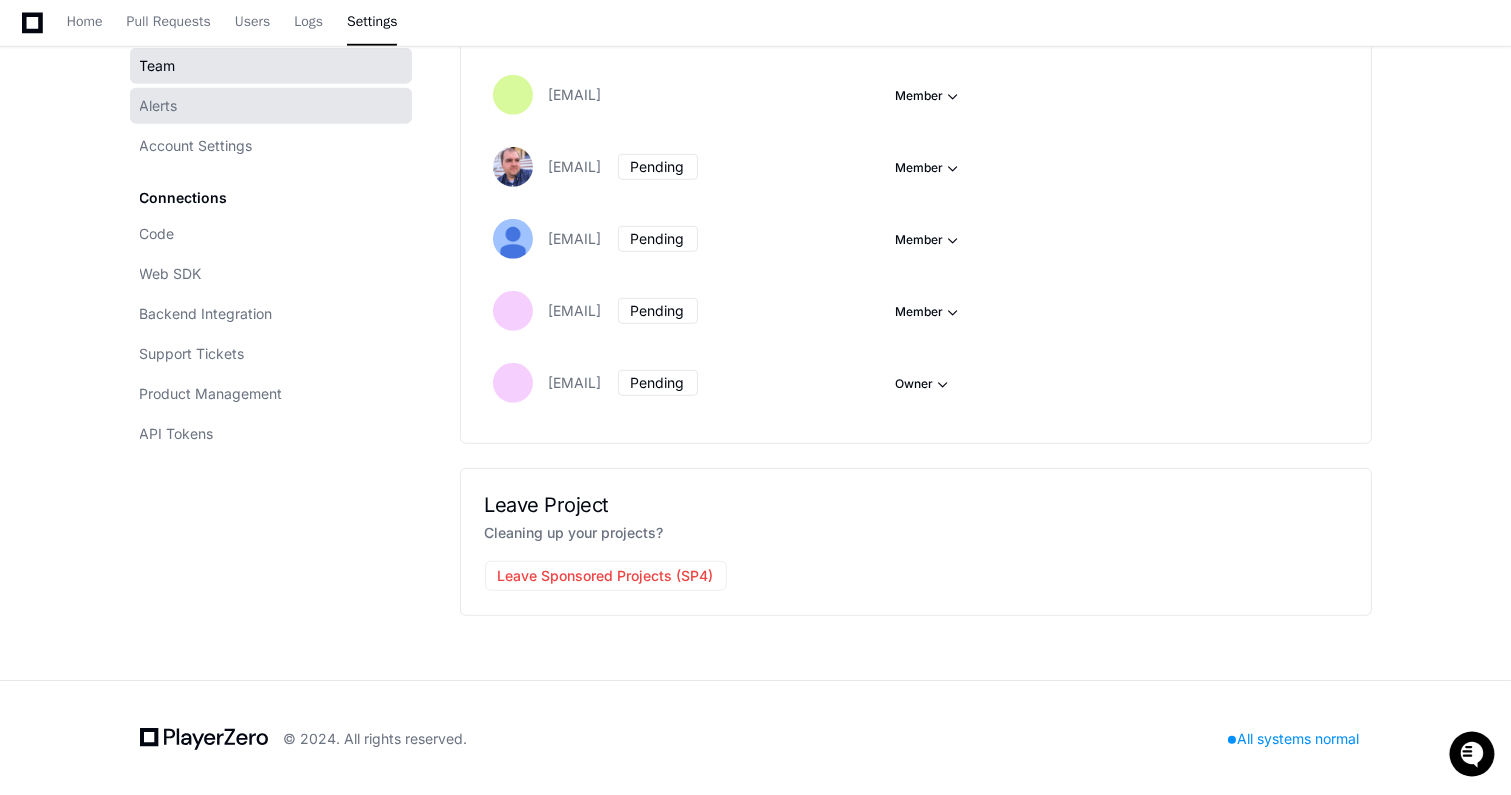 copy on "[FIRST].[LAST]@example.com" 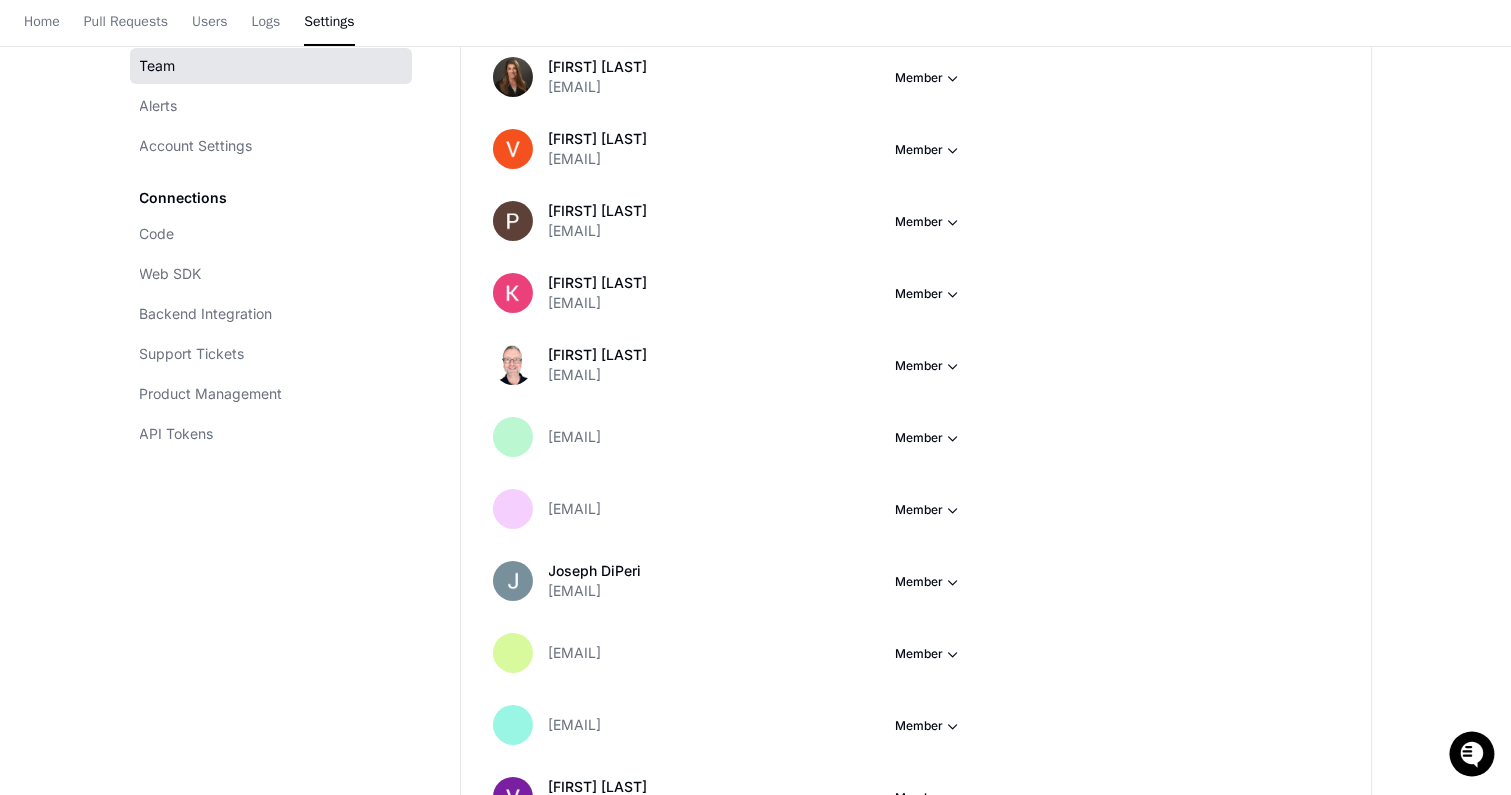scroll, scrollTop: 0, scrollLeft: 0, axis: both 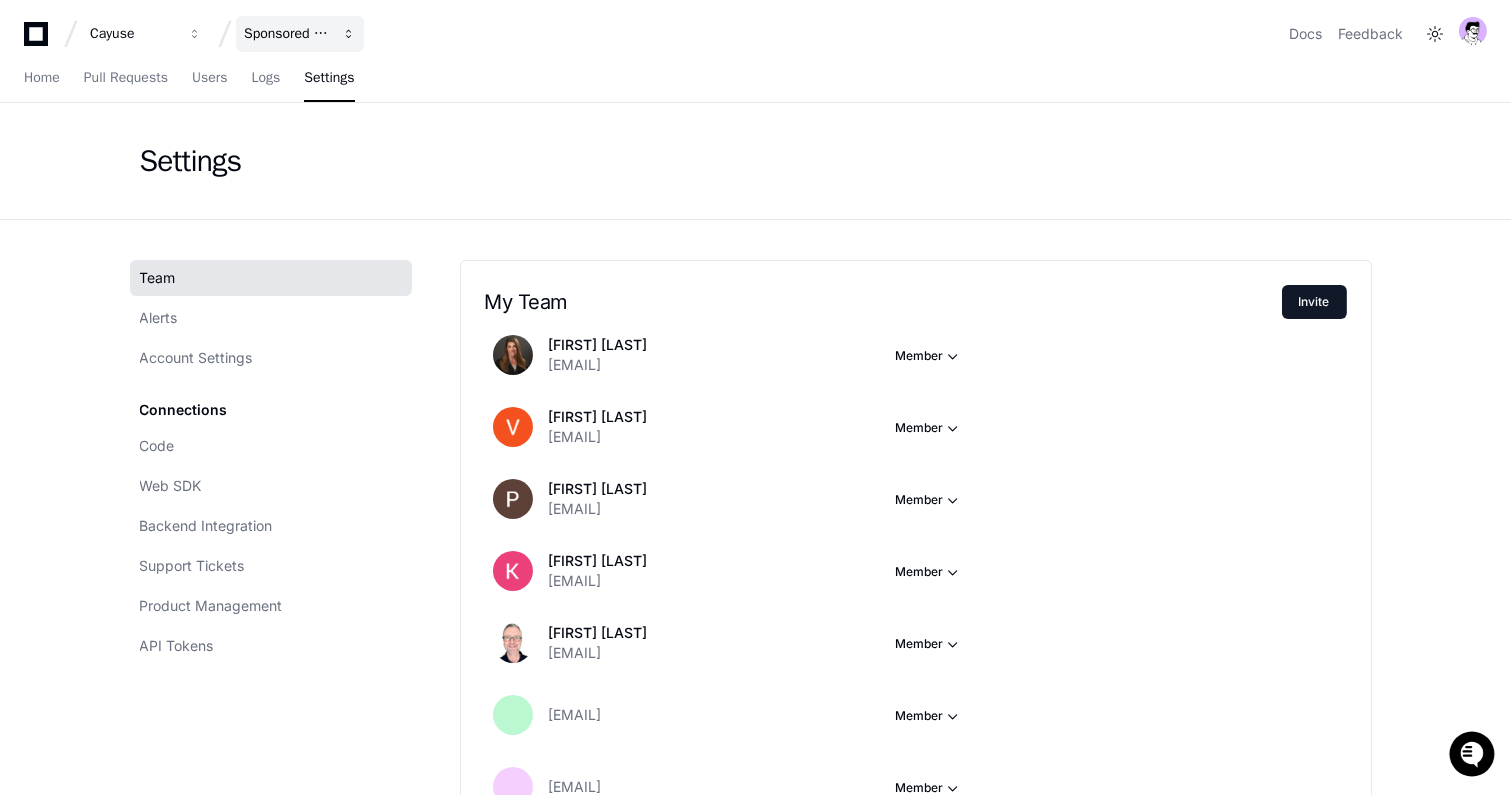 click on "Sponsored Projects (SP4)" at bounding box center [133, 34] 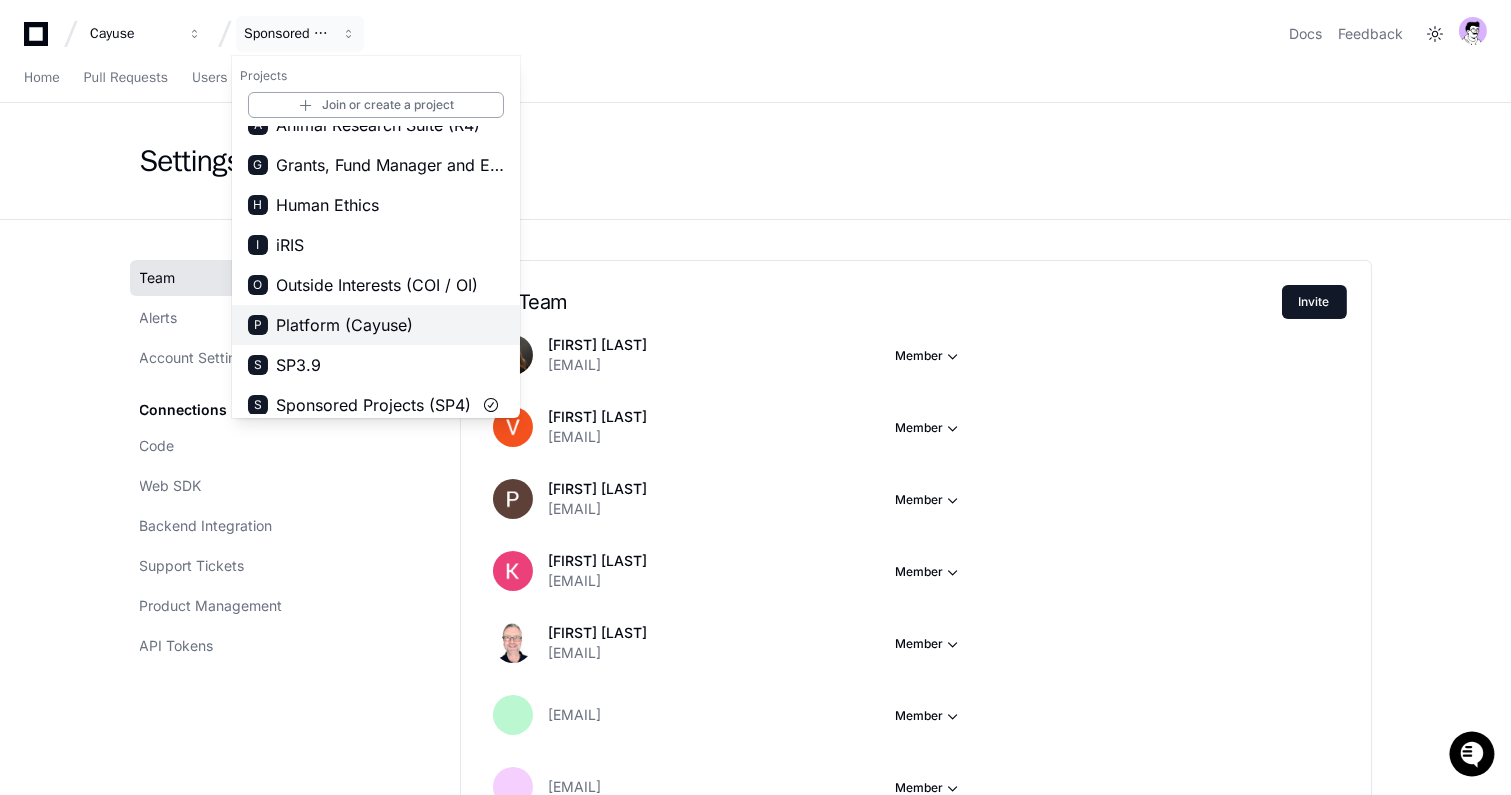 scroll, scrollTop: 31, scrollLeft: 0, axis: vertical 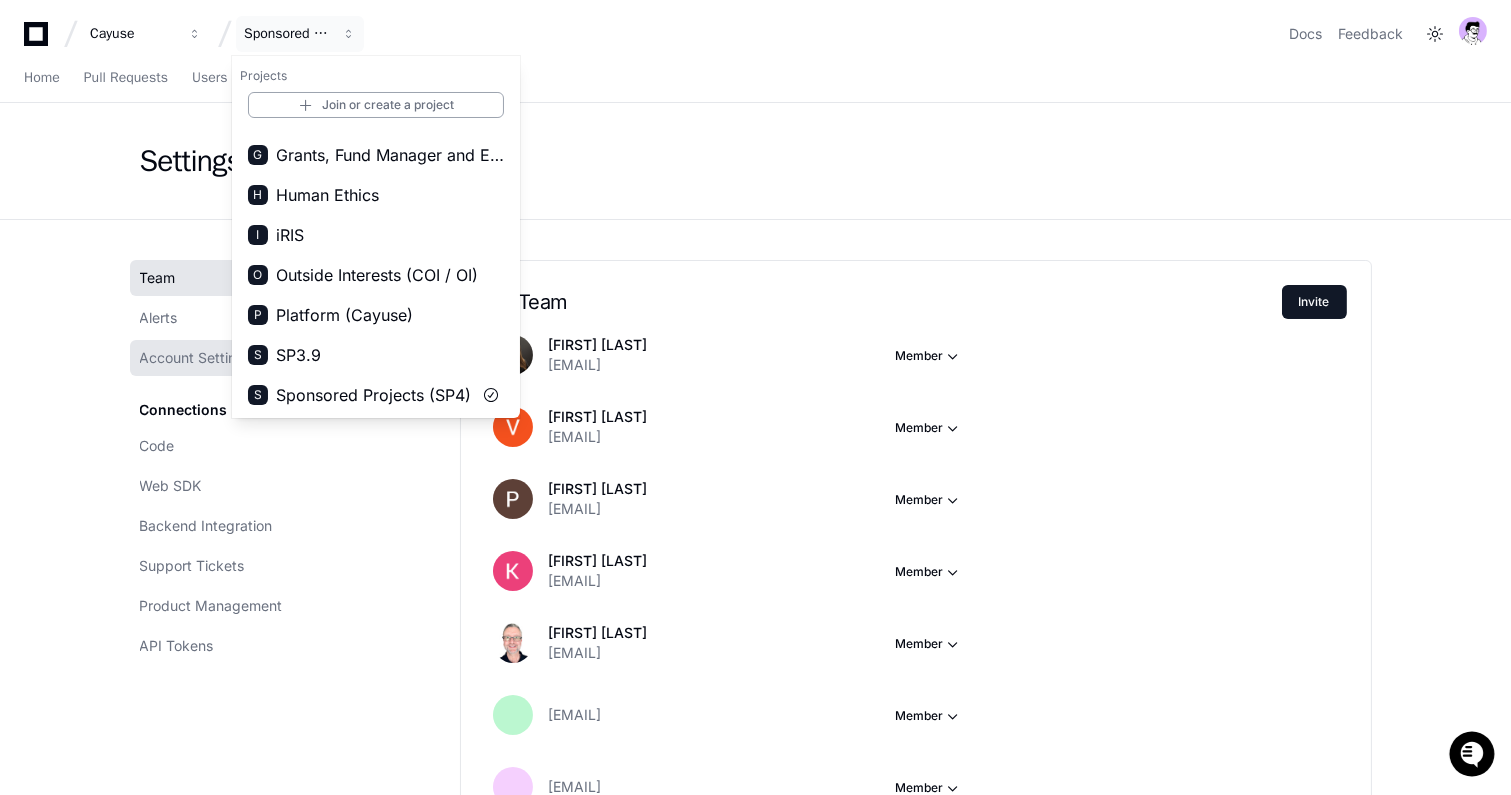 click on "S  SP3.9" at bounding box center [376, 355] 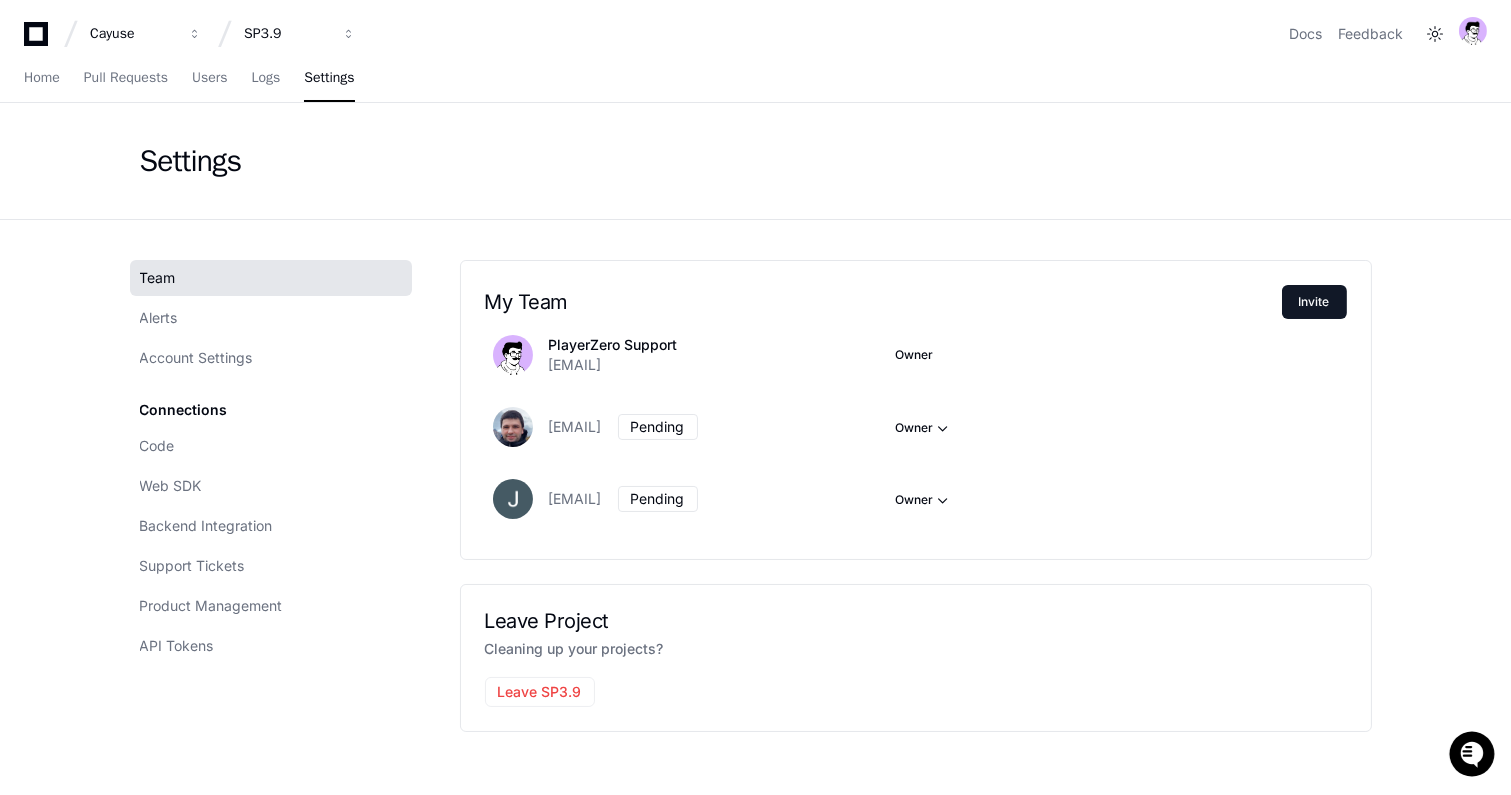 click on "Settings" 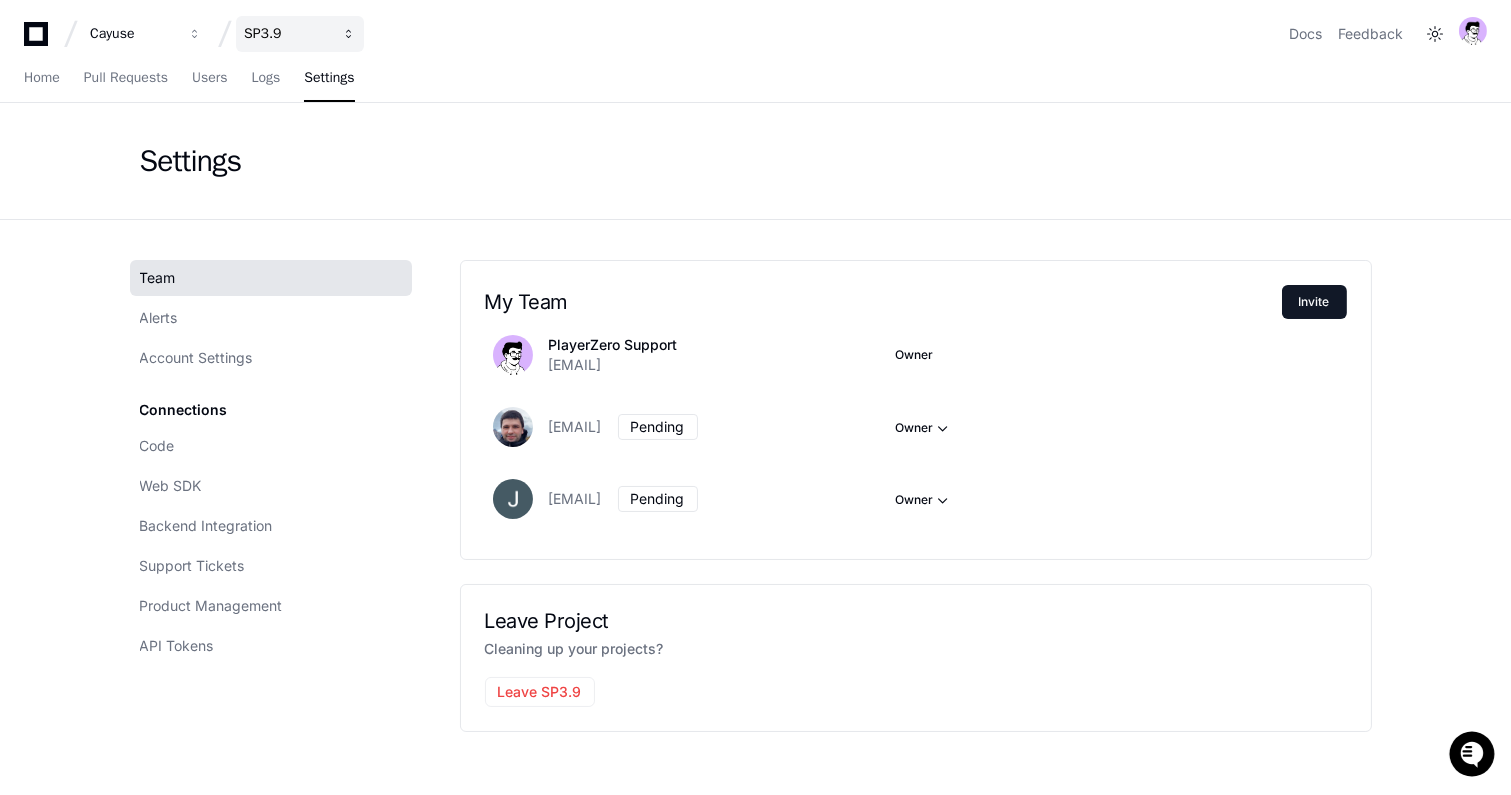 click on "SP3.9" at bounding box center (300, 34) 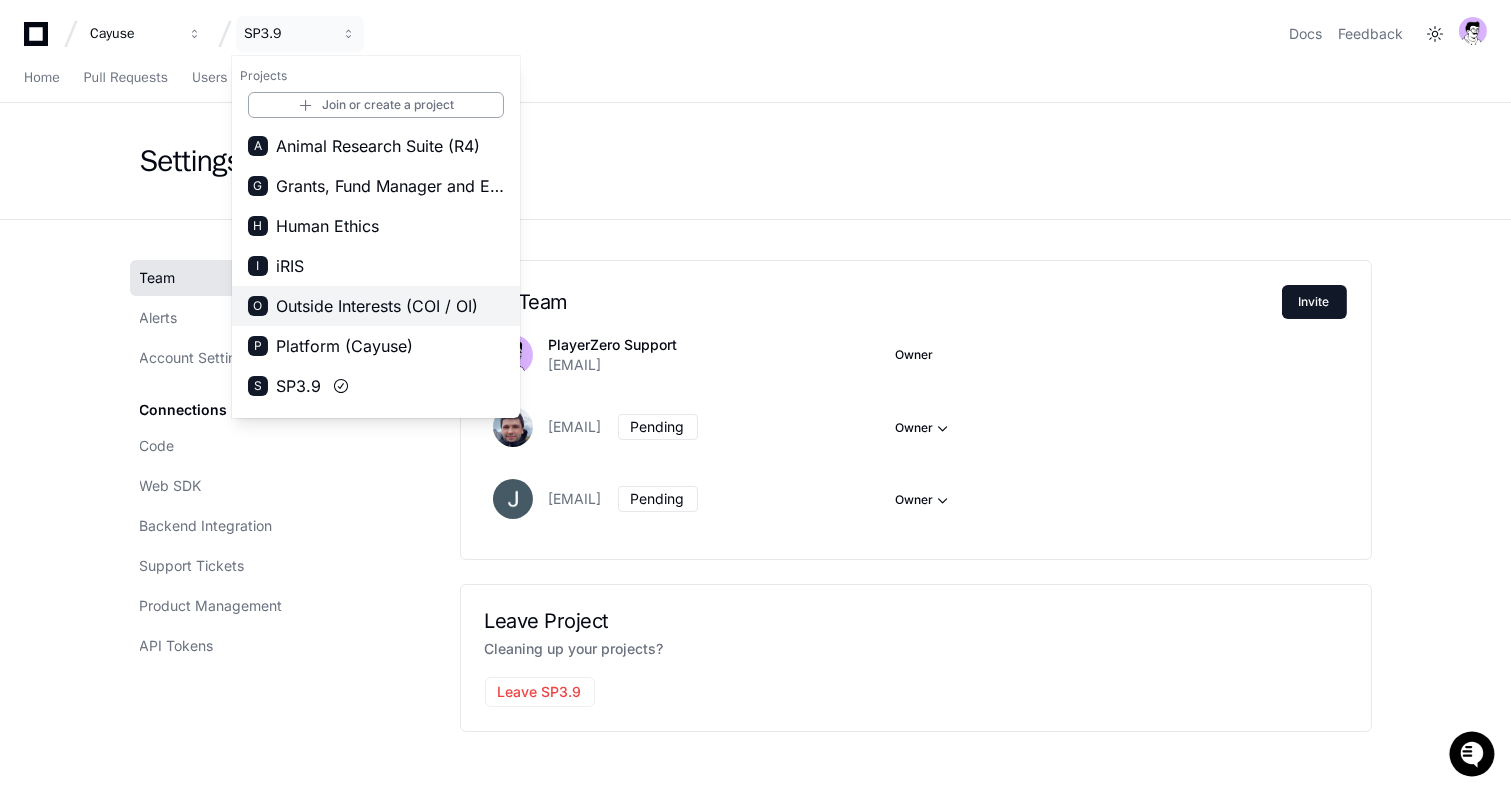 scroll, scrollTop: 31, scrollLeft: 0, axis: vertical 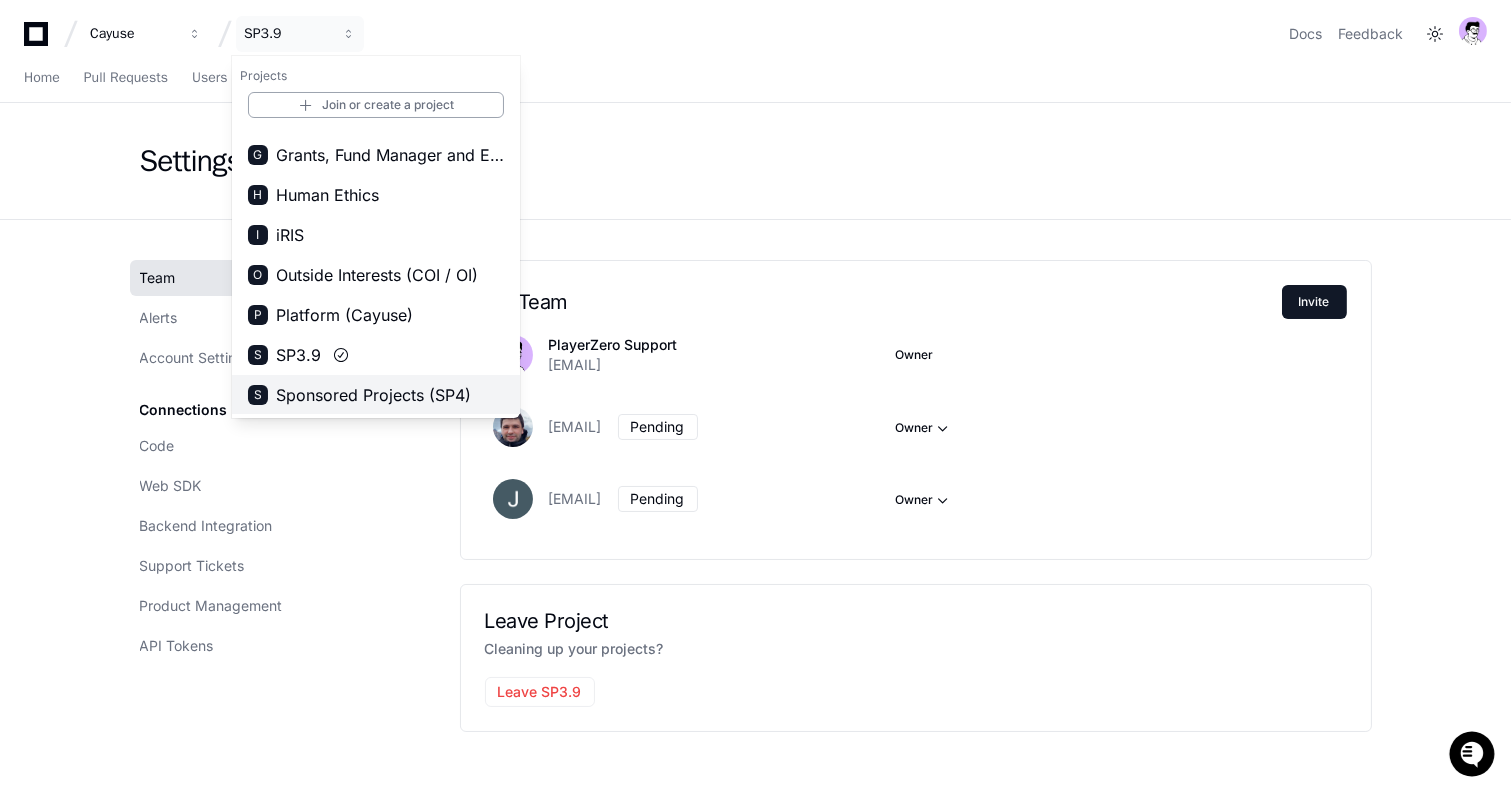click on "S  Sponsored Projects (SP4)" at bounding box center (376, 395) 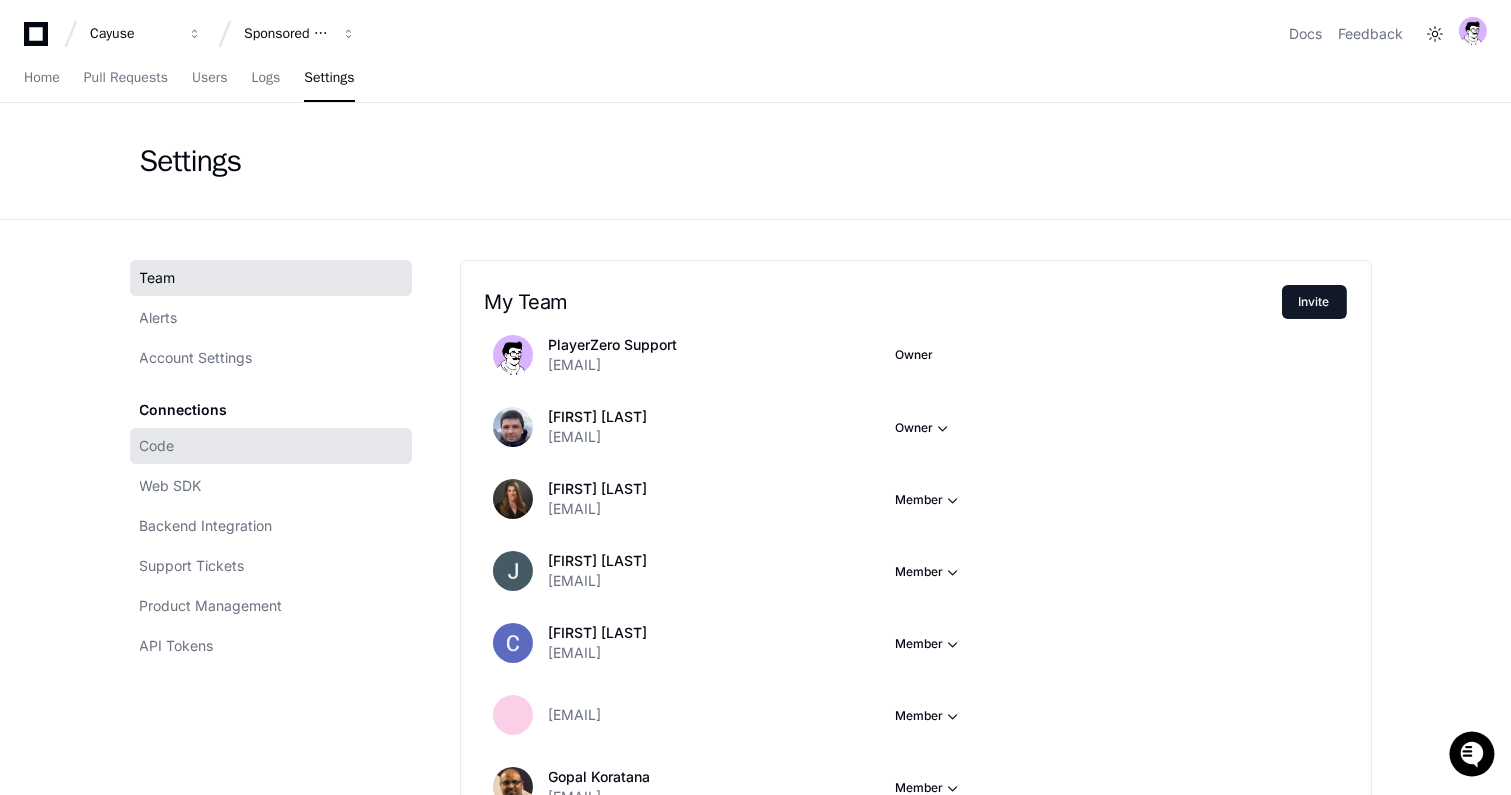 click on "Code" 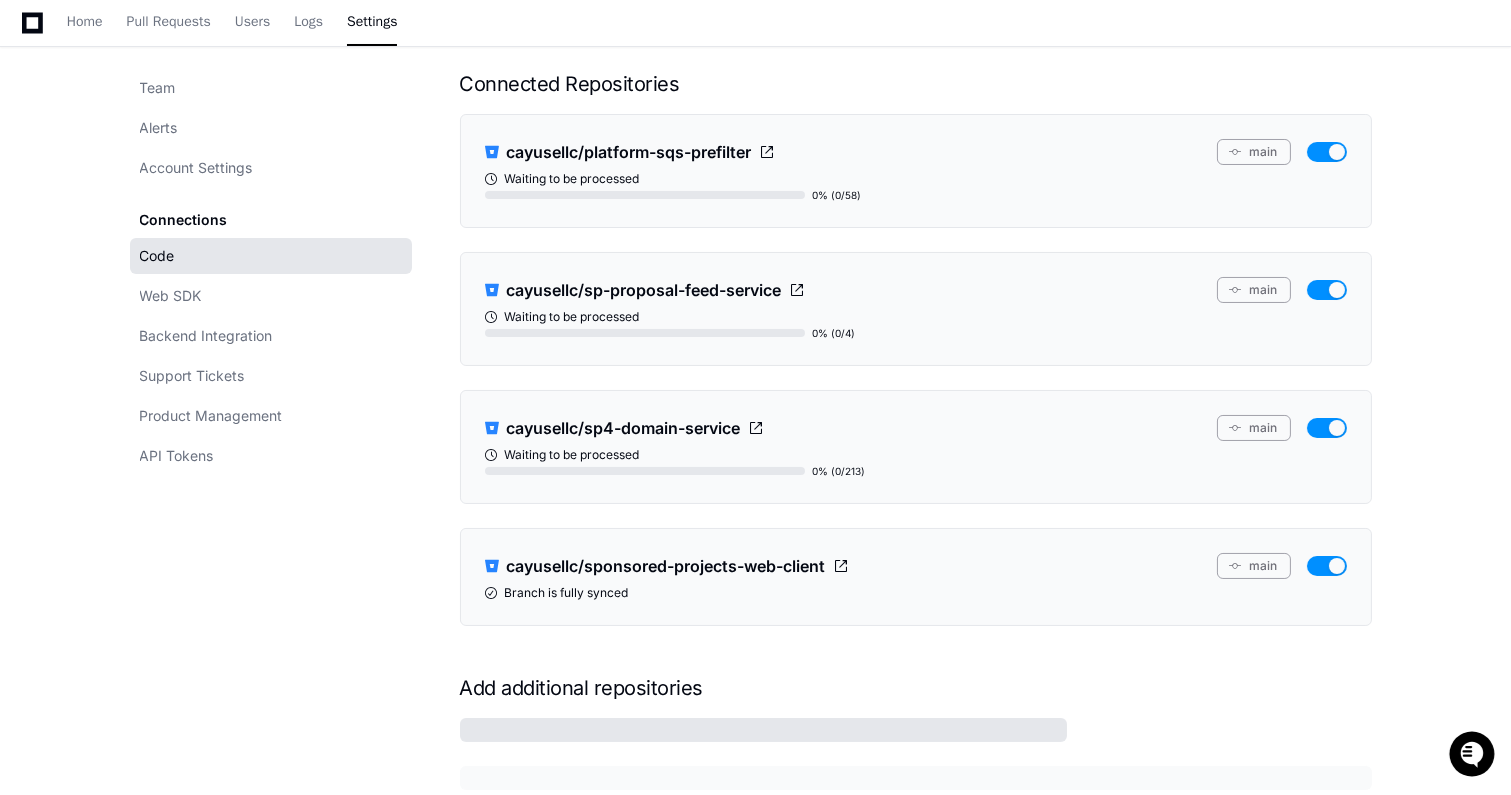scroll, scrollTop: 165, scrollLeft: 0, axis: vertical 